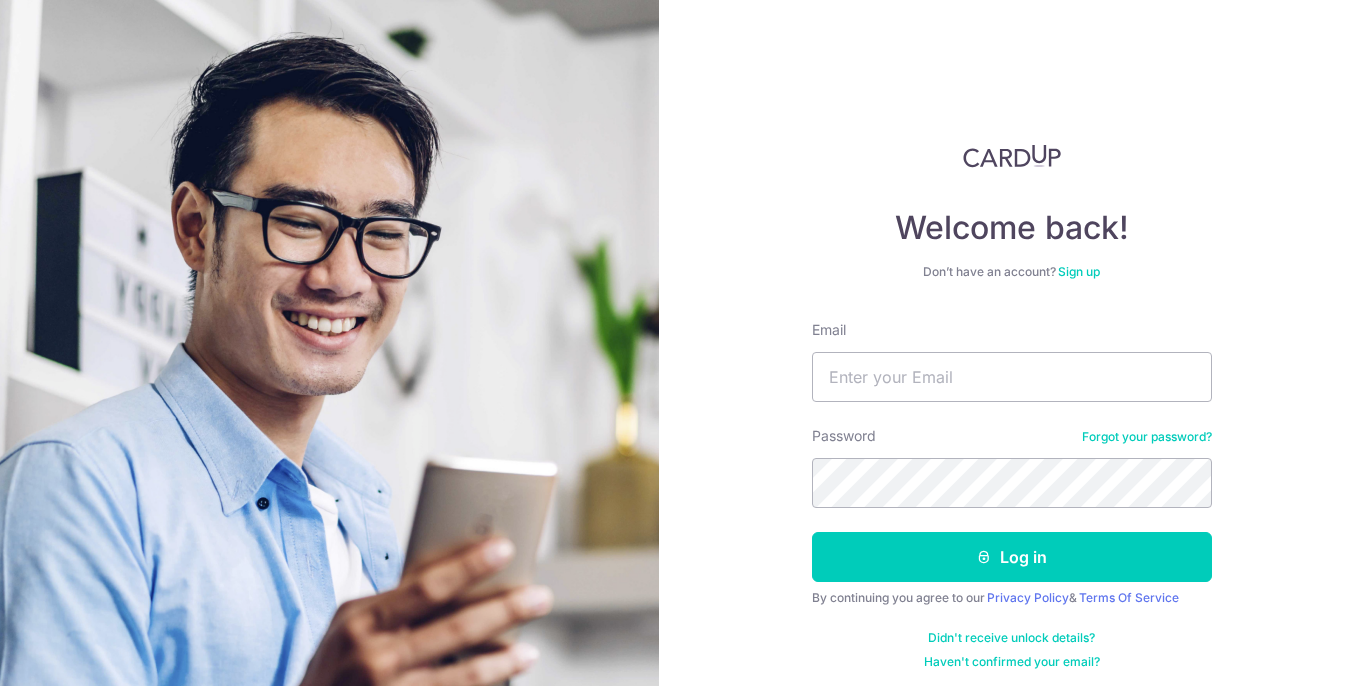 scroll, scrollTop: 0, scrollLeft: 0, axis: both 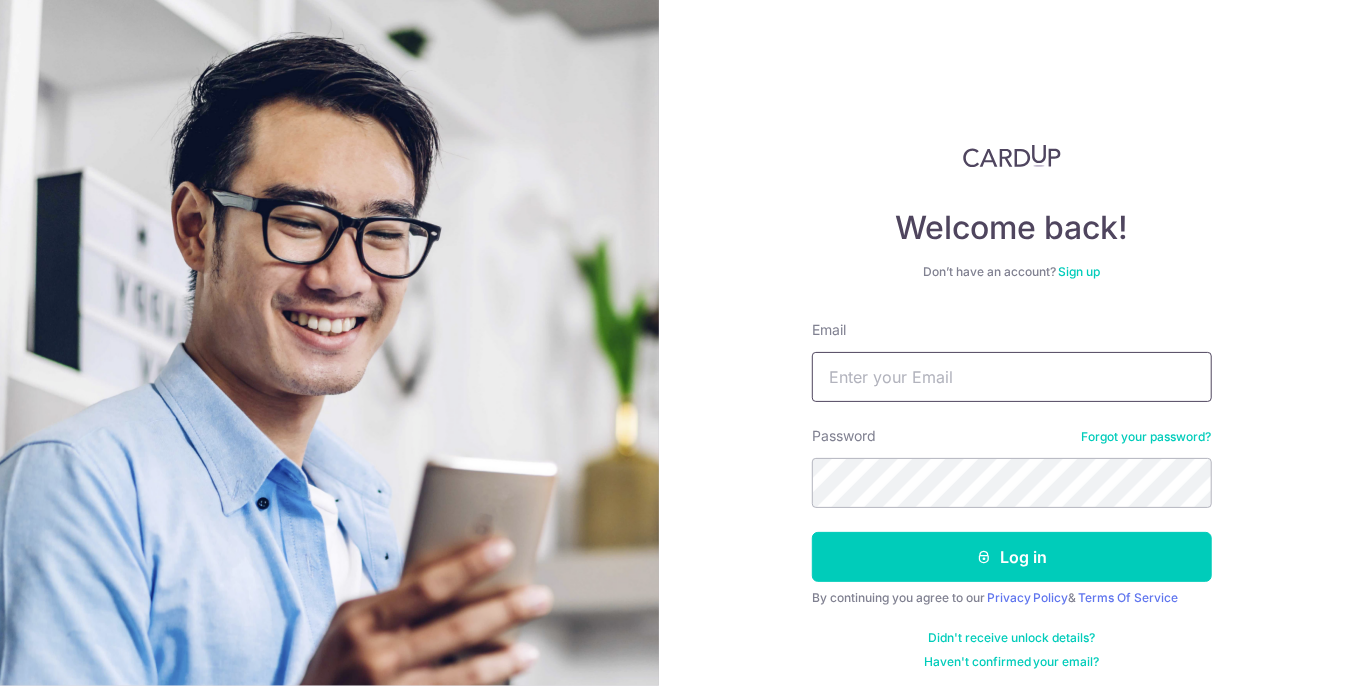 click on "Email" at bounding box center [1012, 377] 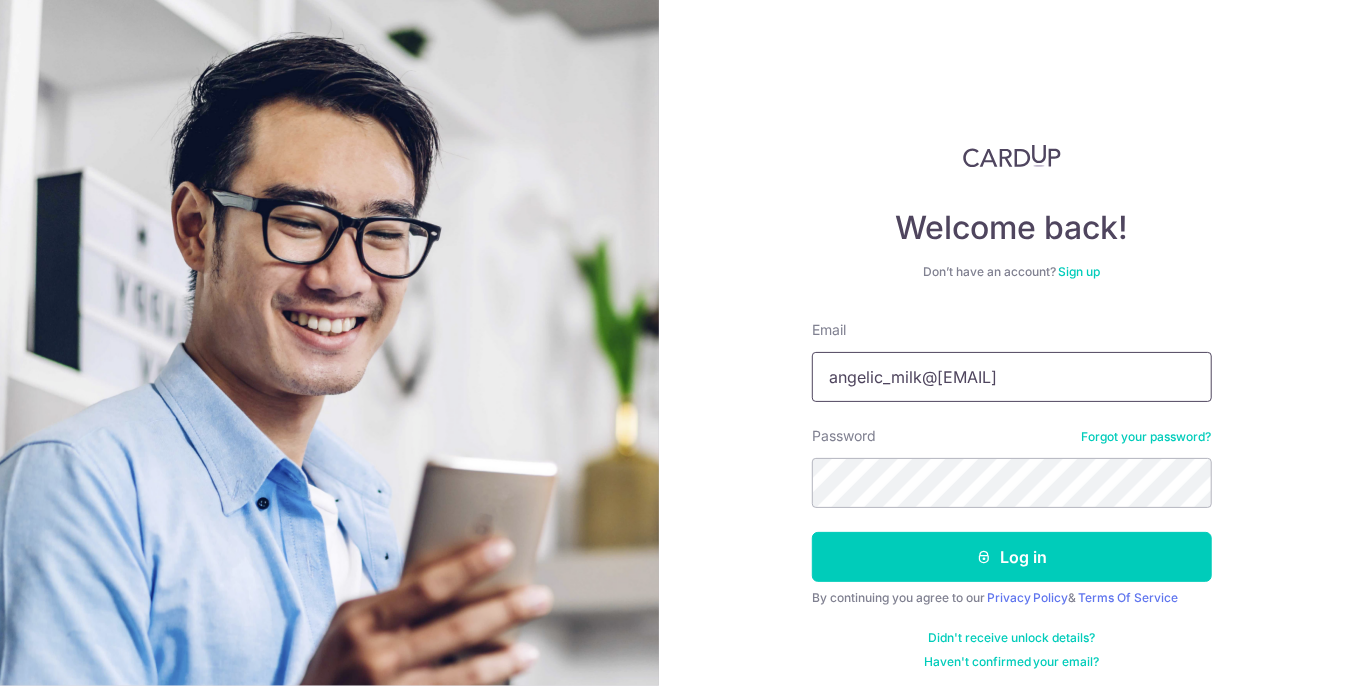 type on "[EMAIL]" 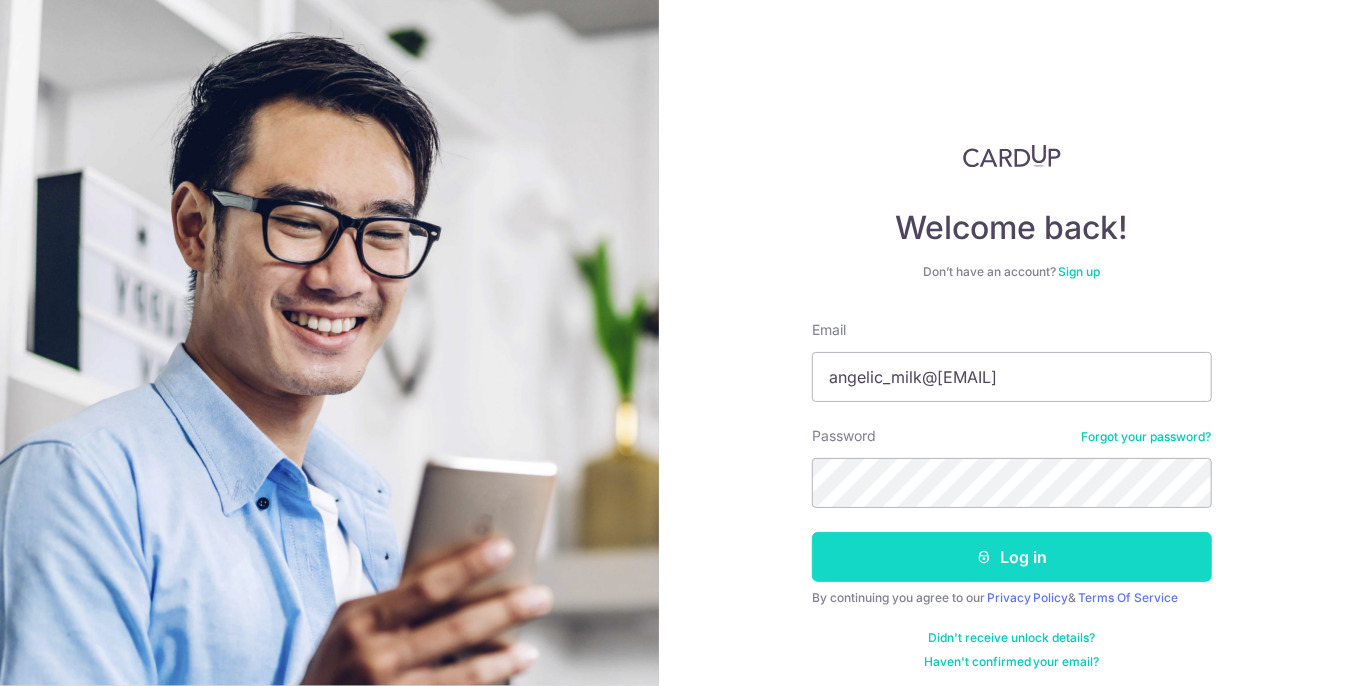 click on "Log in" at bounding box center (1012, 557) 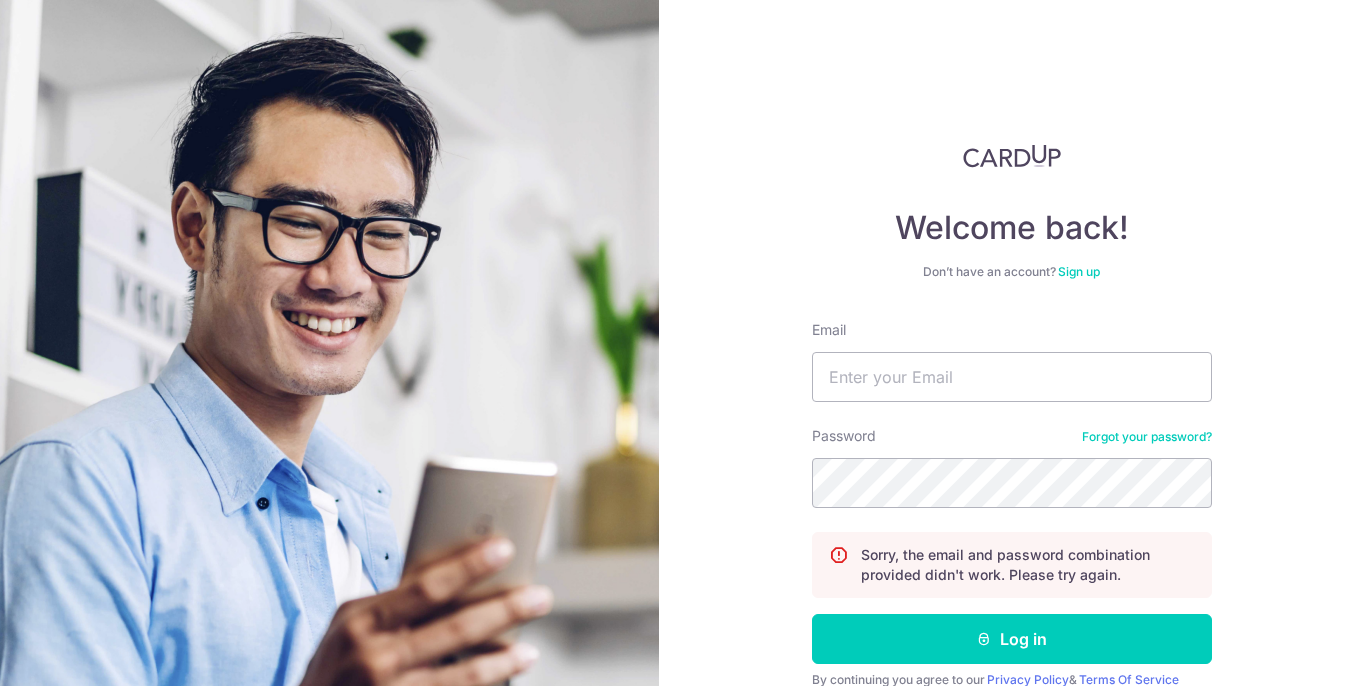 scroll, scrollTop: 0, scrollLeft: 0, axis: both 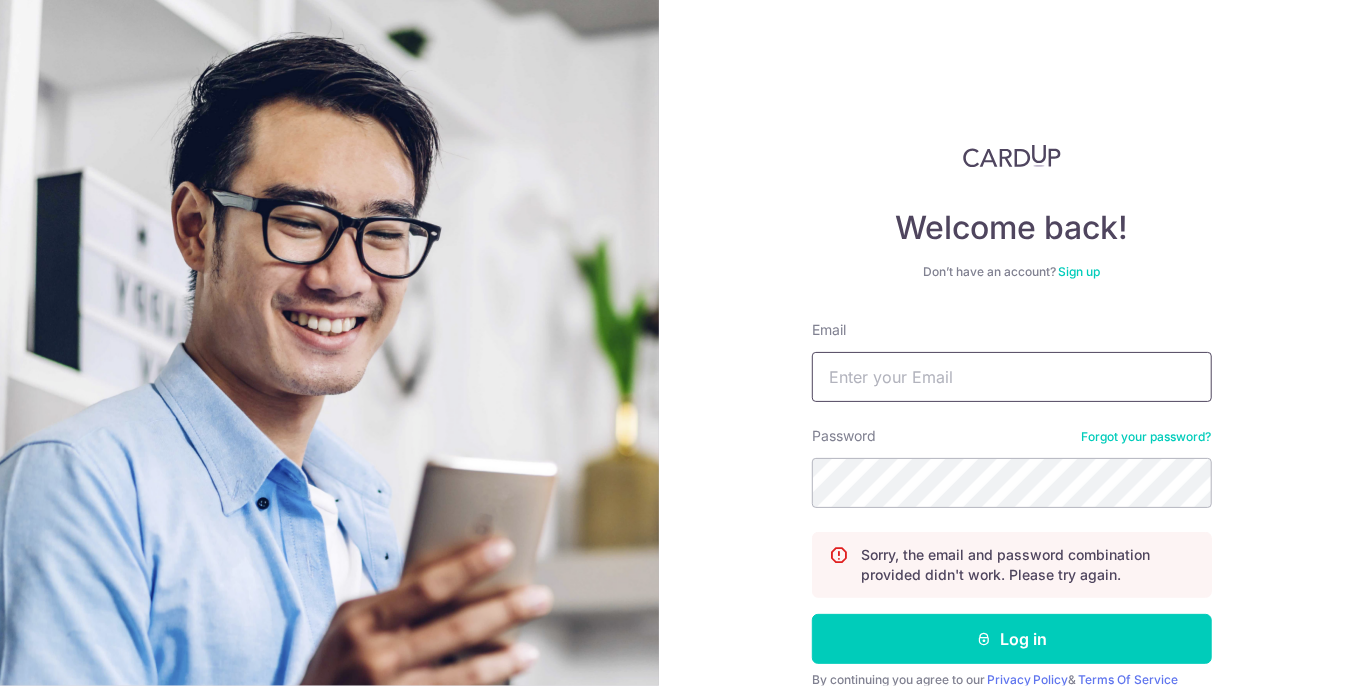 click on "Email" at bounding box center [1012, 377] 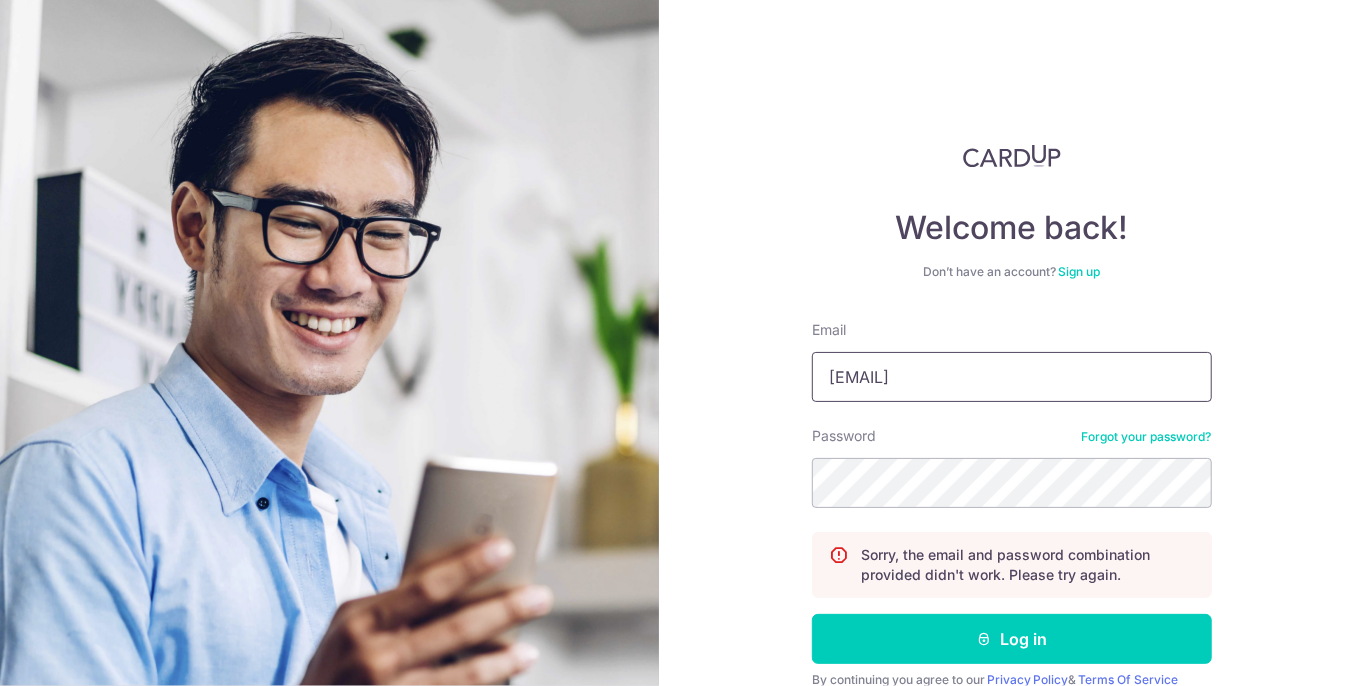 type on "[EMAIL]" 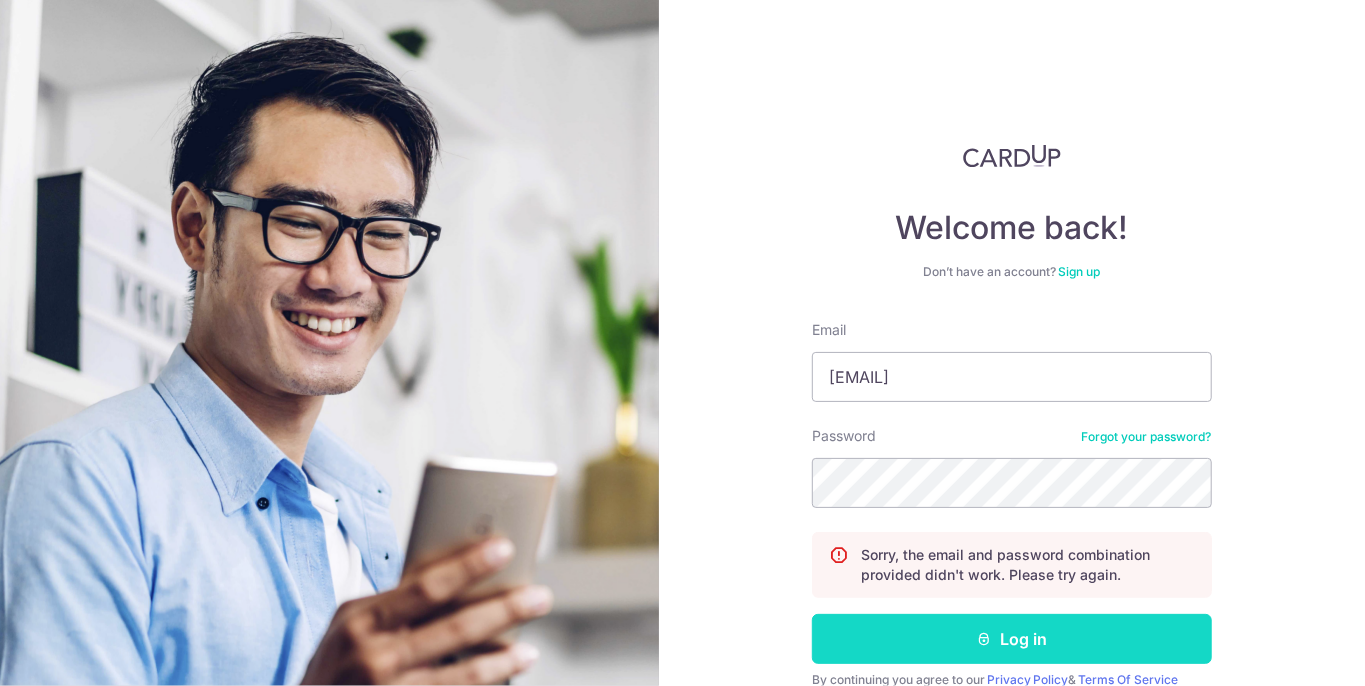click on "Log in" at bounding box center [1012, 639] 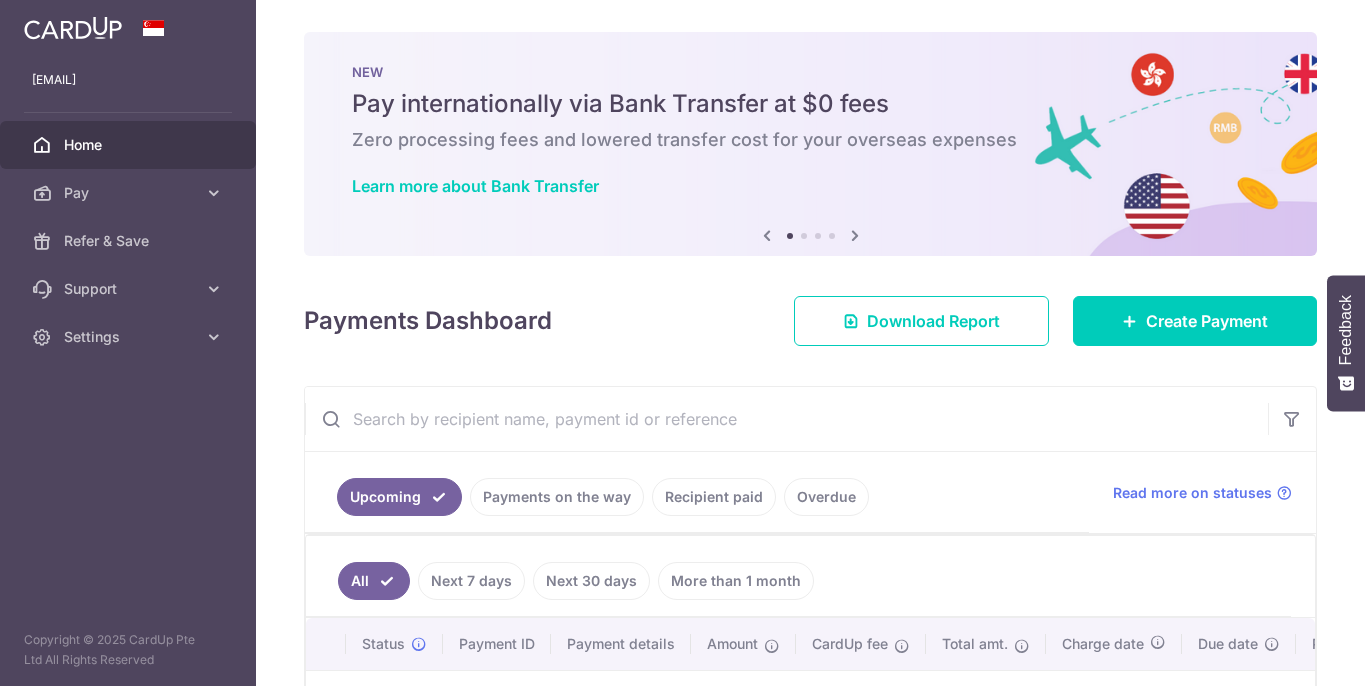 scroll, scrollTop: 0, scrollLeft: 0, axis: both 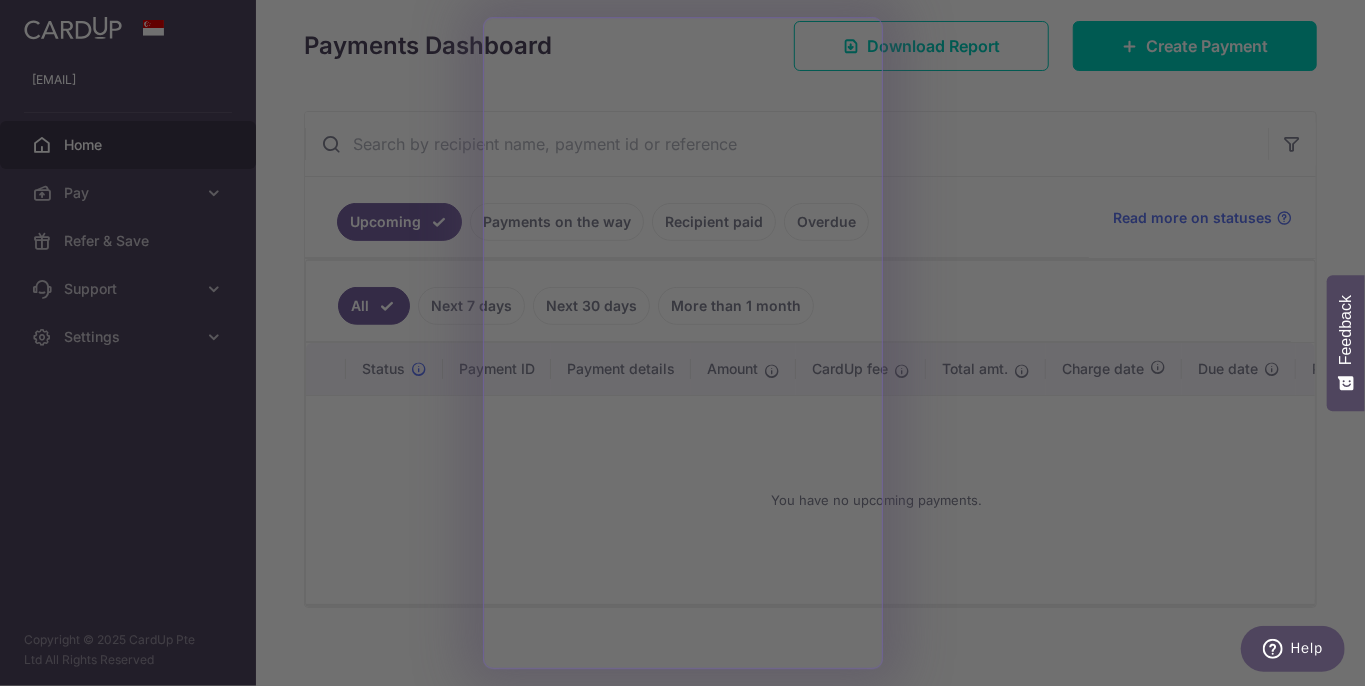 click at bounding box center (689, 346) 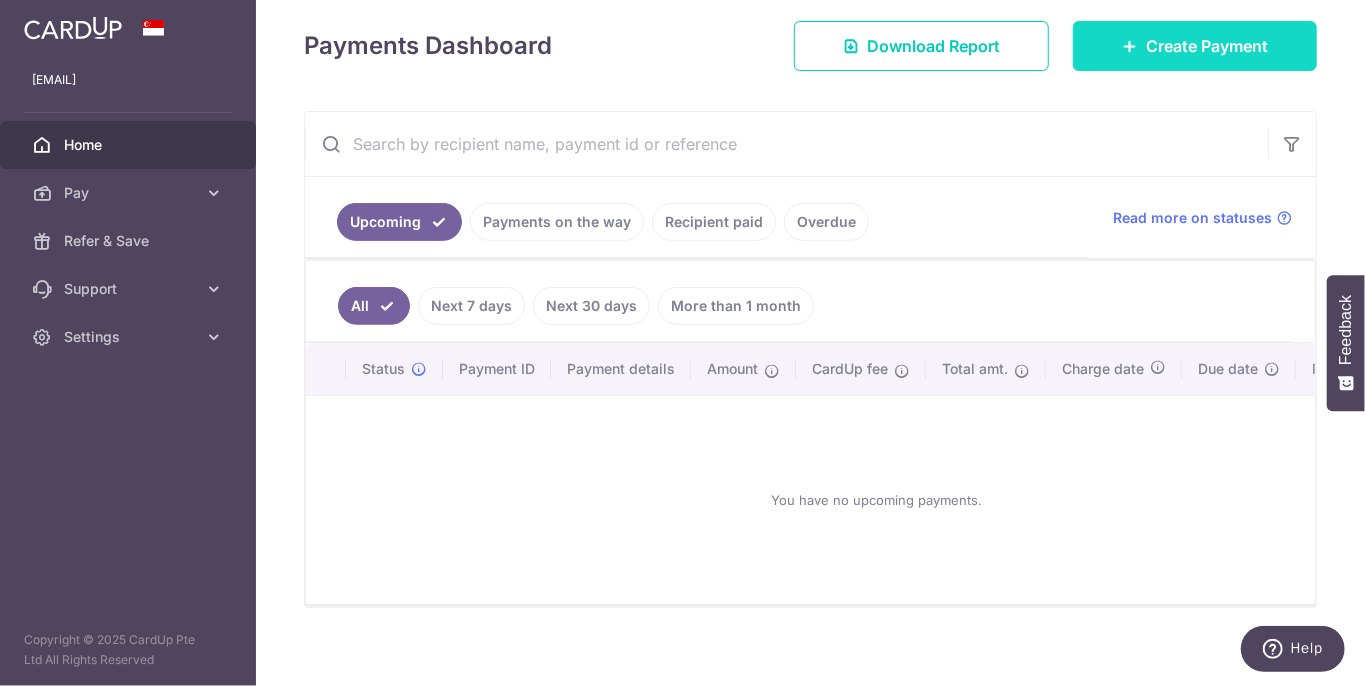 click on "Create Payment" at bounding box center (1195, 46) 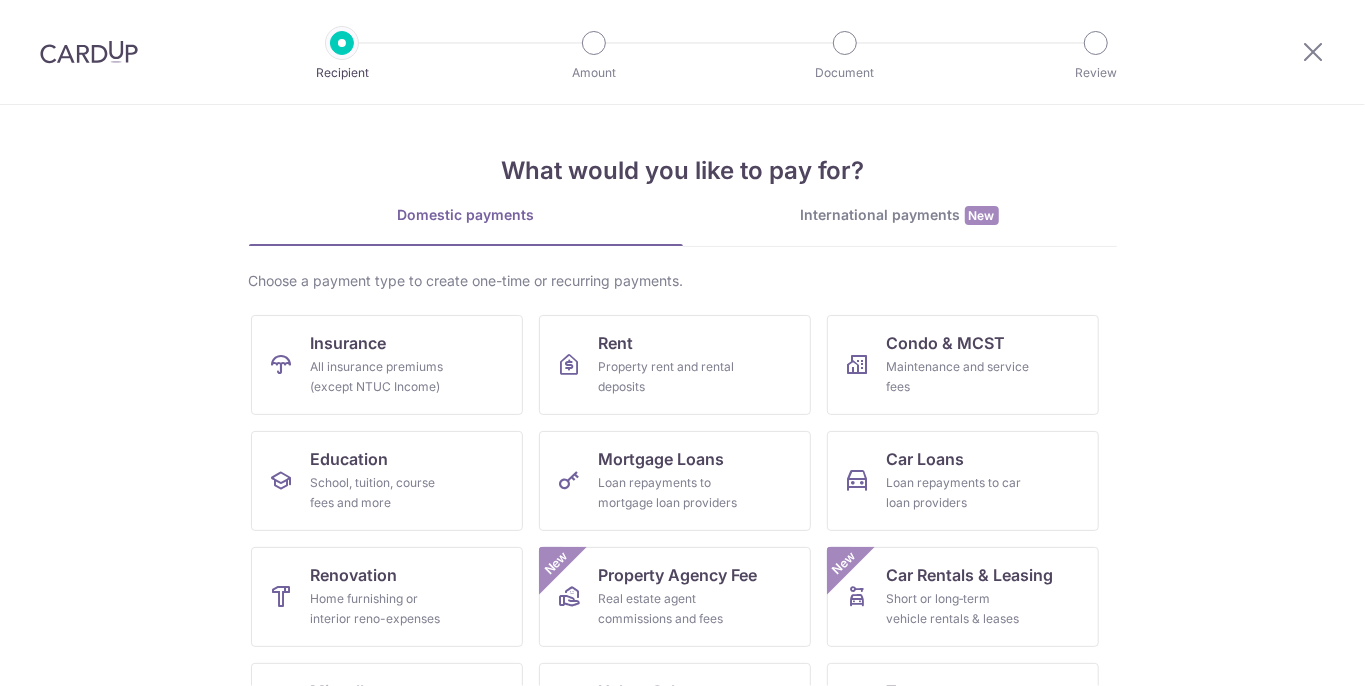 scroll, scrollTop: 0, scrollLeft: 0, axis: both 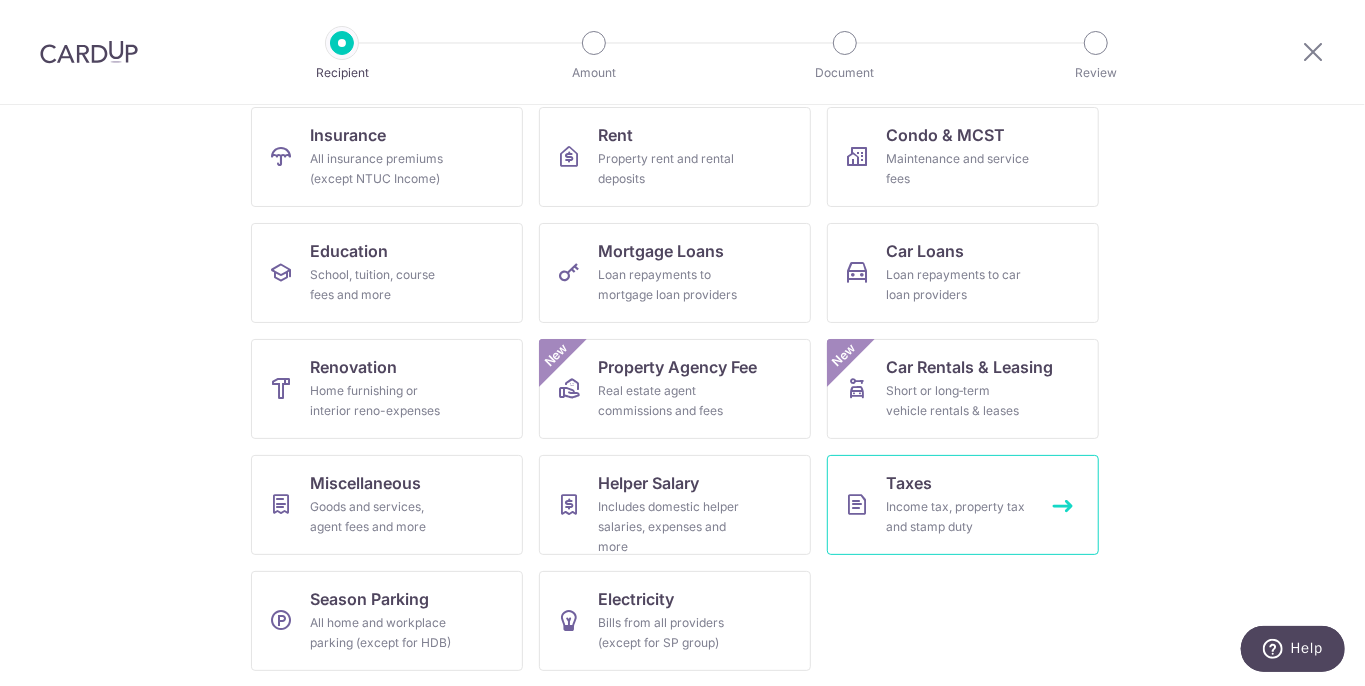 click on "Taxes Income tax, property tax and stamp duty" at bounding box center (963, 505) 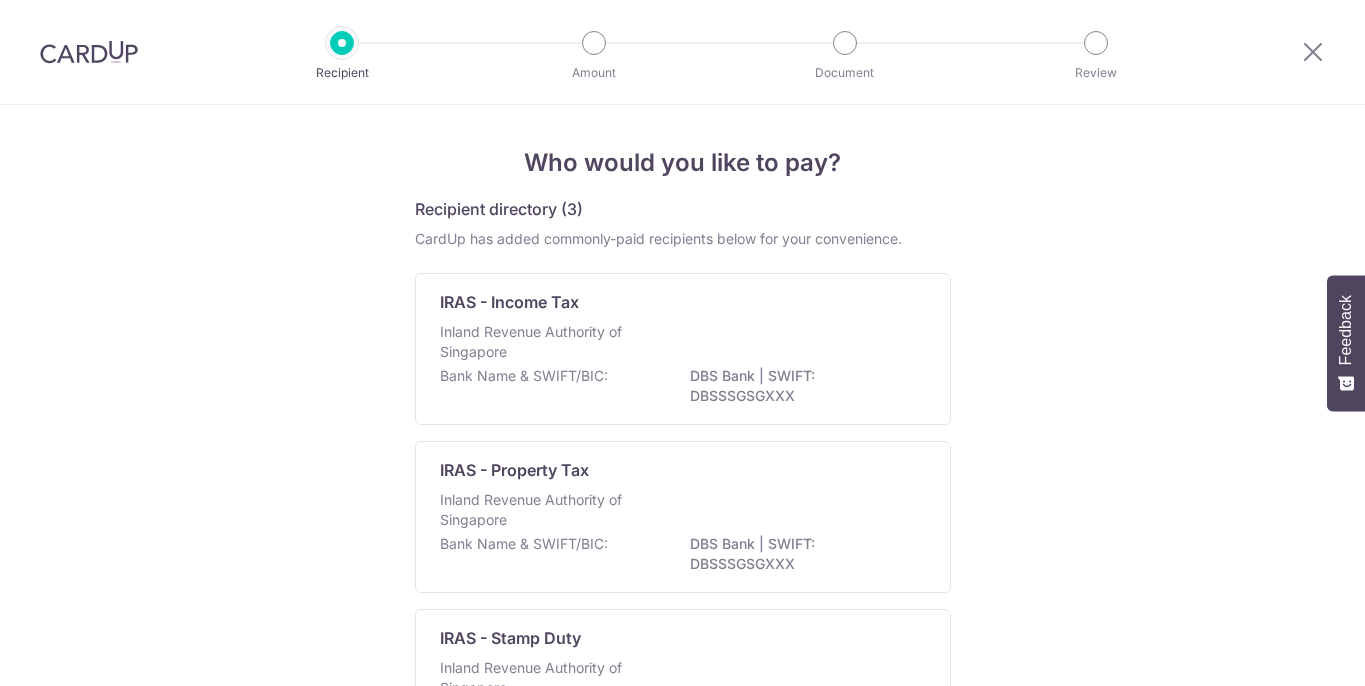 scroll, scrollTop: 0, scrollLeft: 0, axis: both 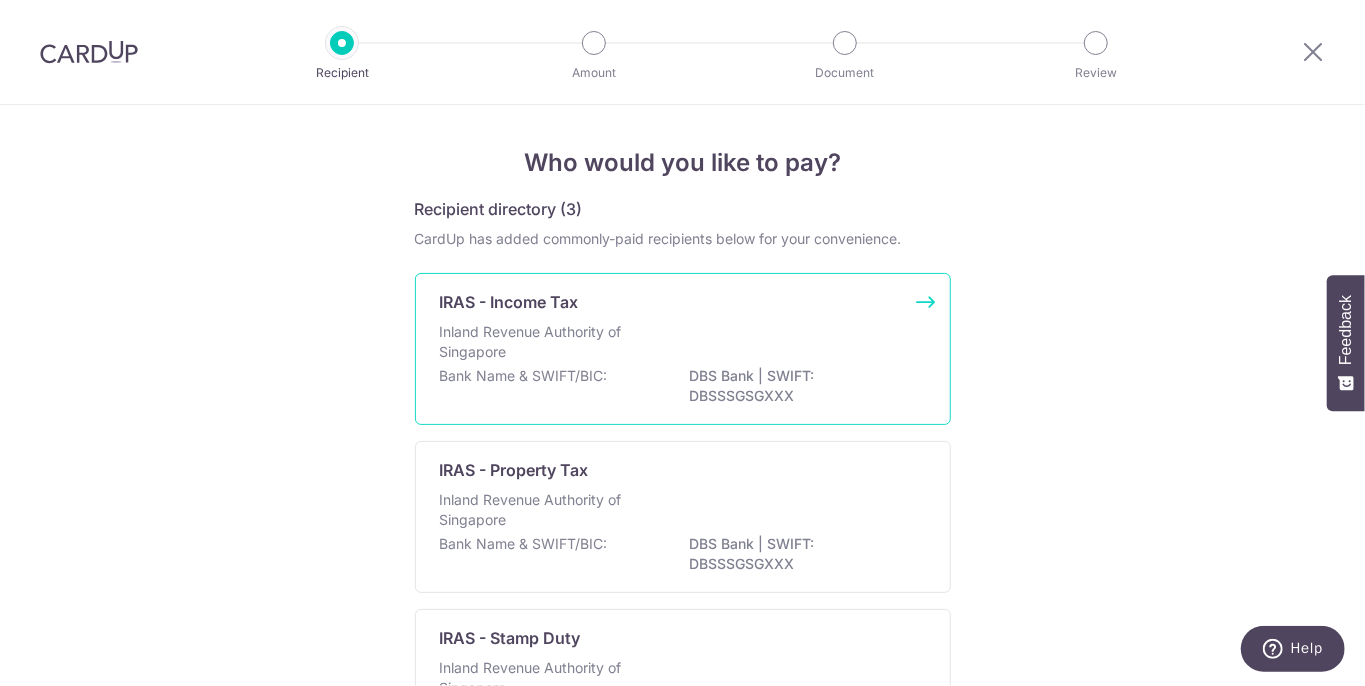 click on "Inland Revenue Authority of Singapore" at bounding box center (683, 344) 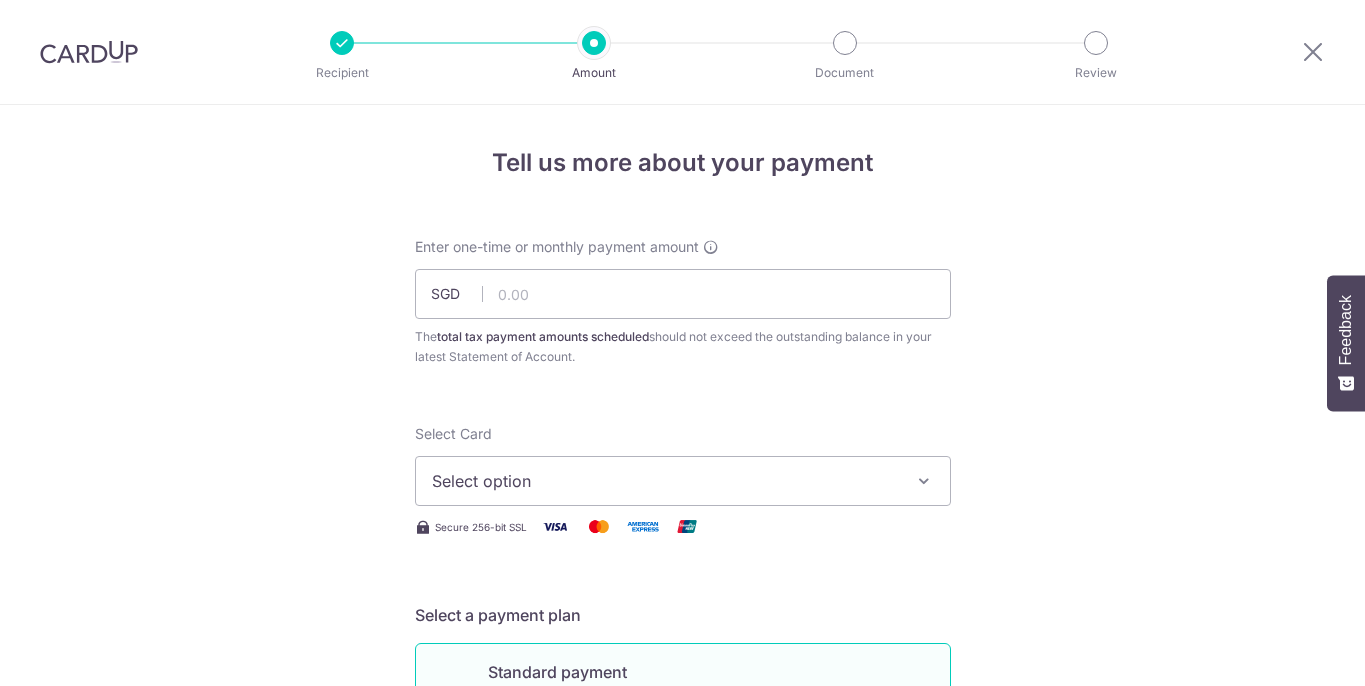 scroll, scrollTop: 0, scrollLeft: 0, axis: both 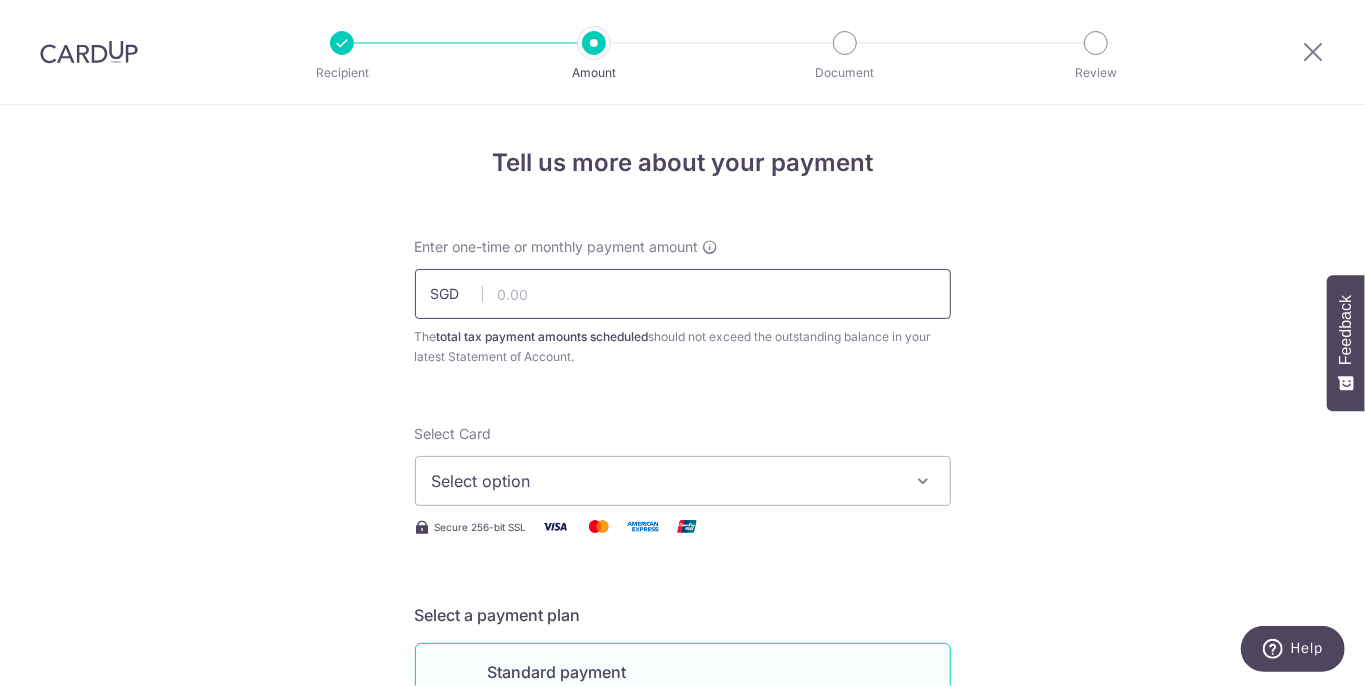 click at bounding box center (683, 294) 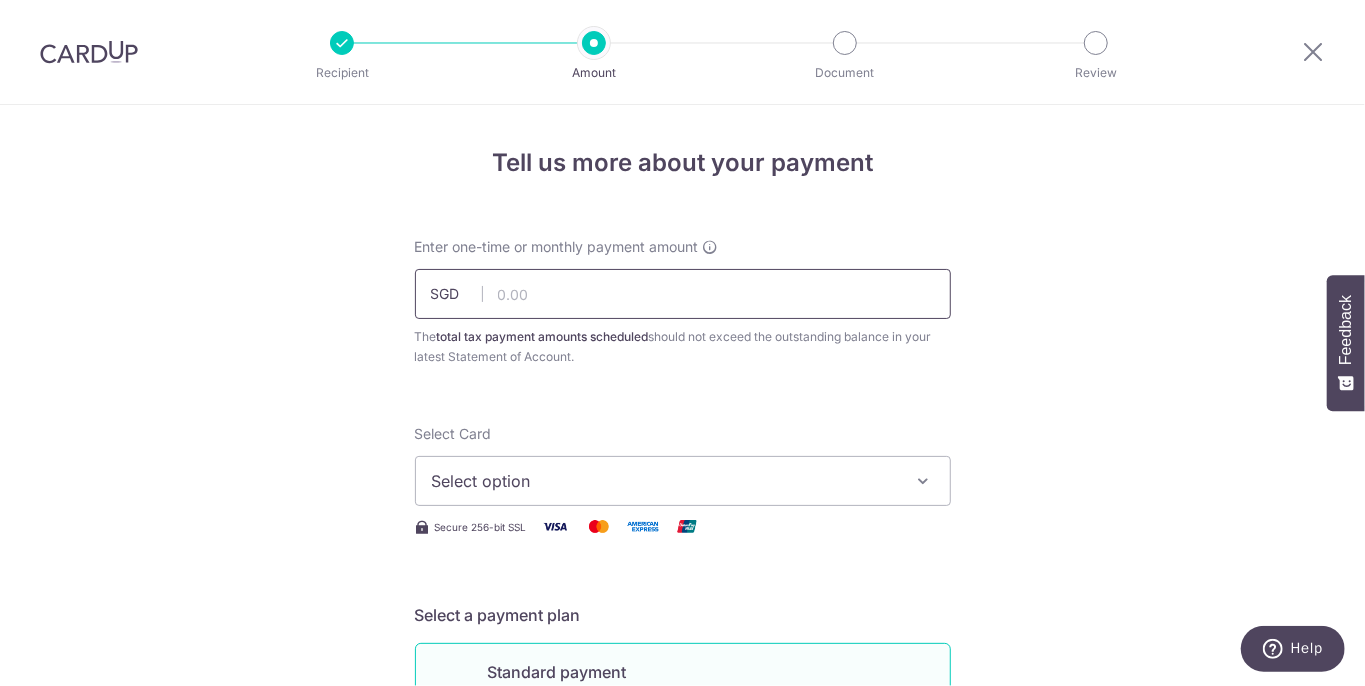 paste on "543.01" 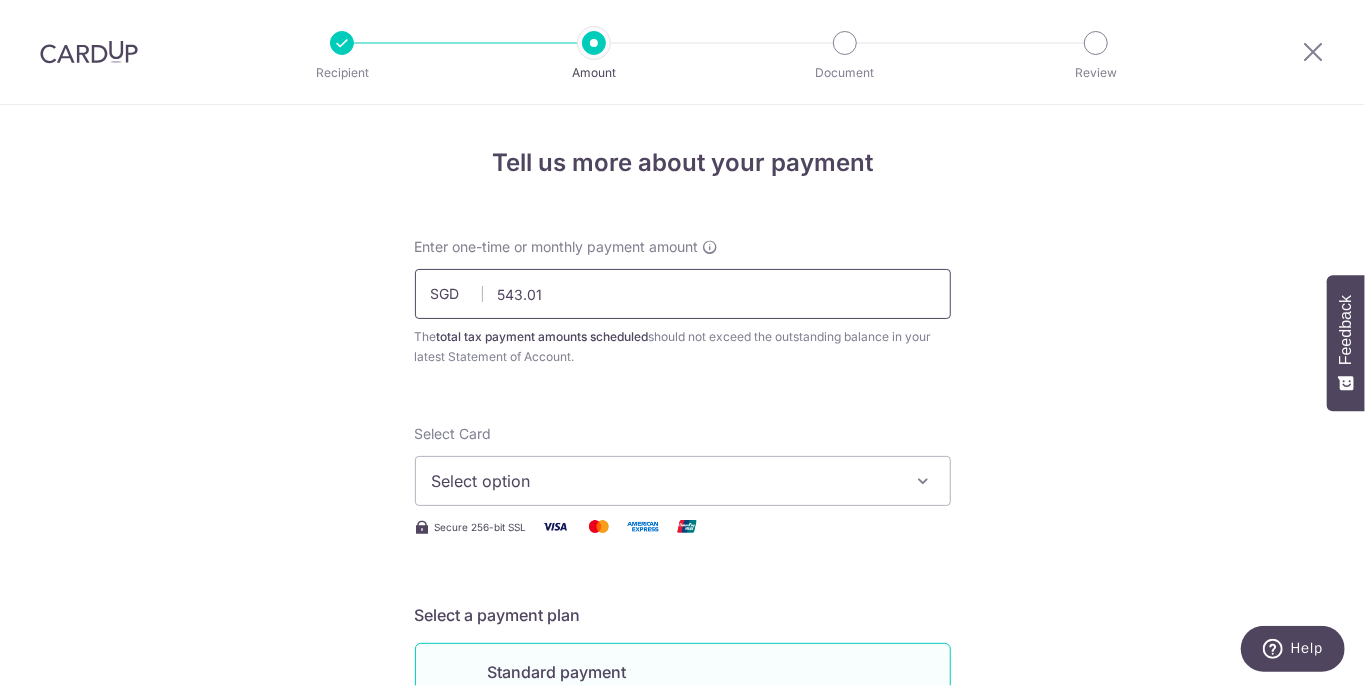 type on "543.01" 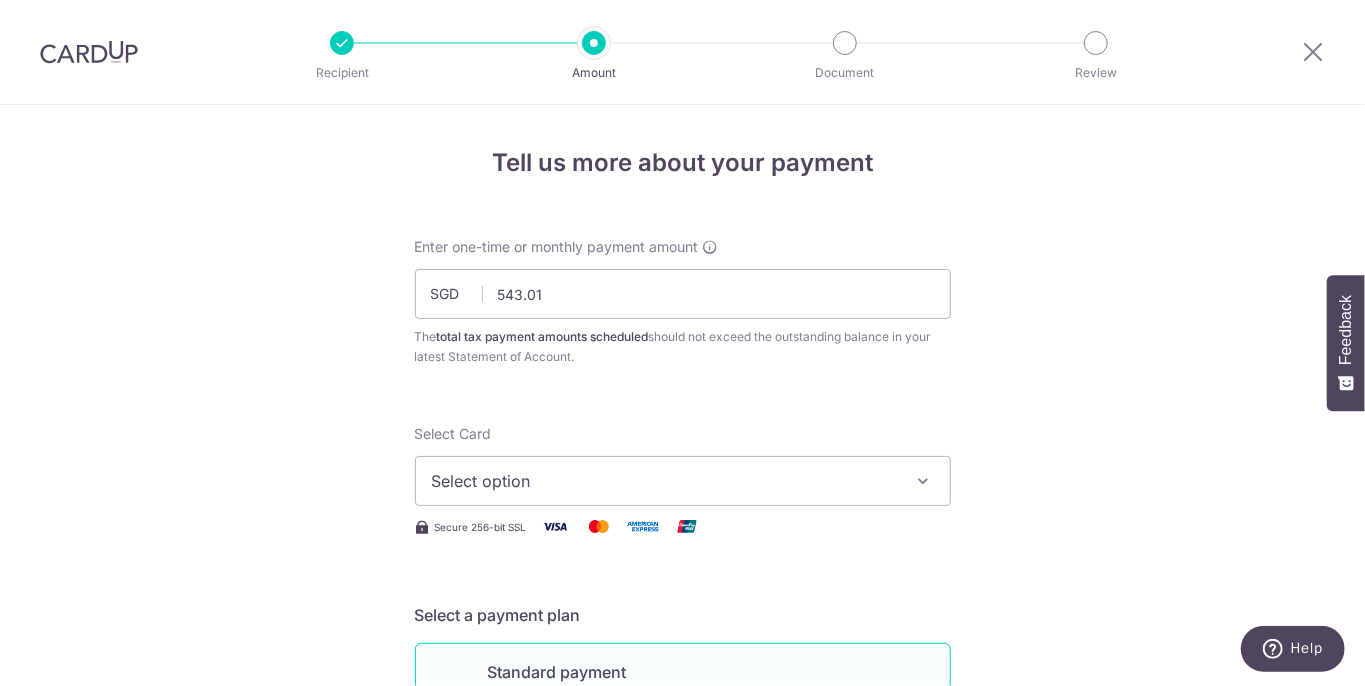 click on "Select option" at bounding box center (665, 481) 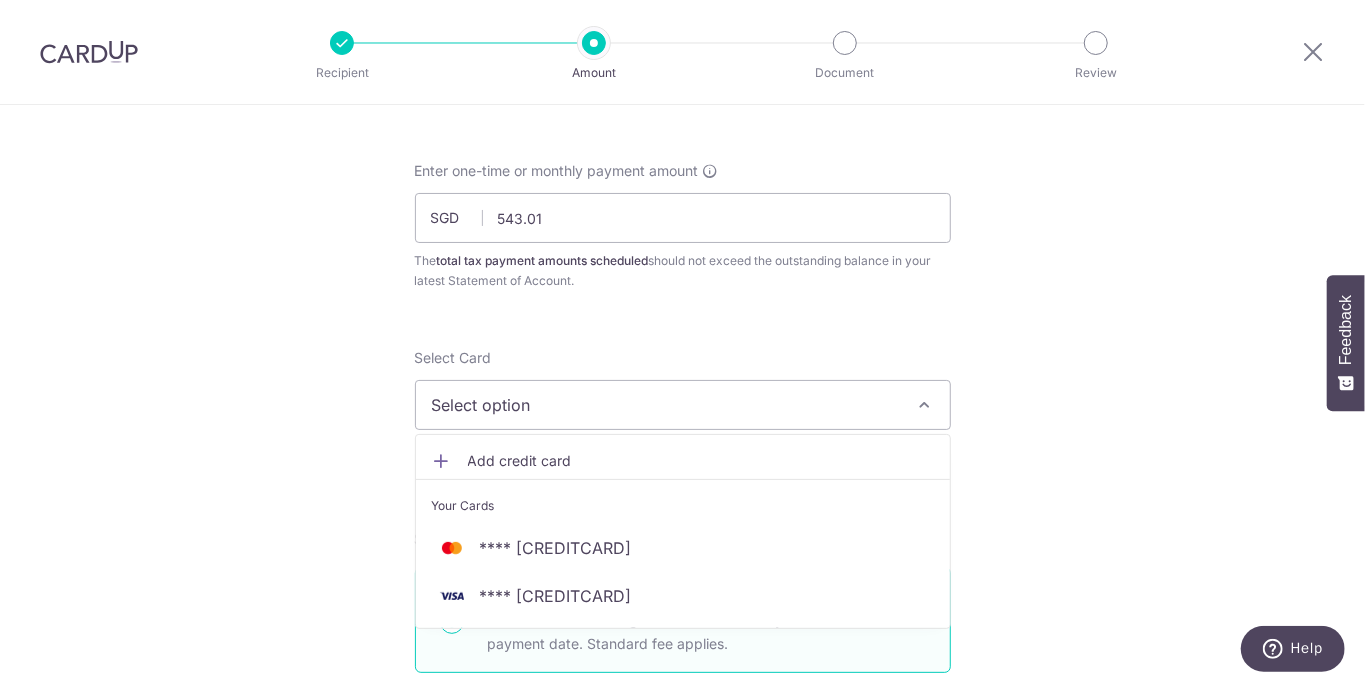 scroll, scrollTop: 108, scrollLeft: 0, axis: vertical 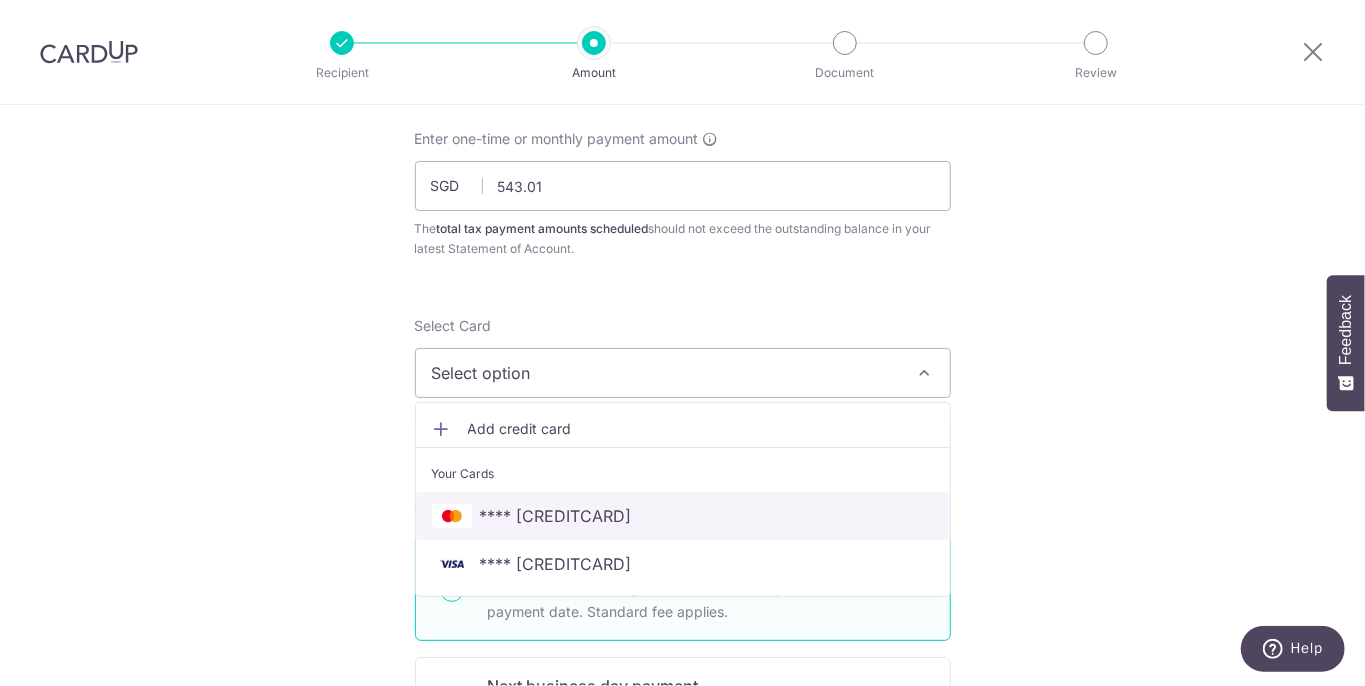 click on "**** 4862" at bounding box center (683, 516) 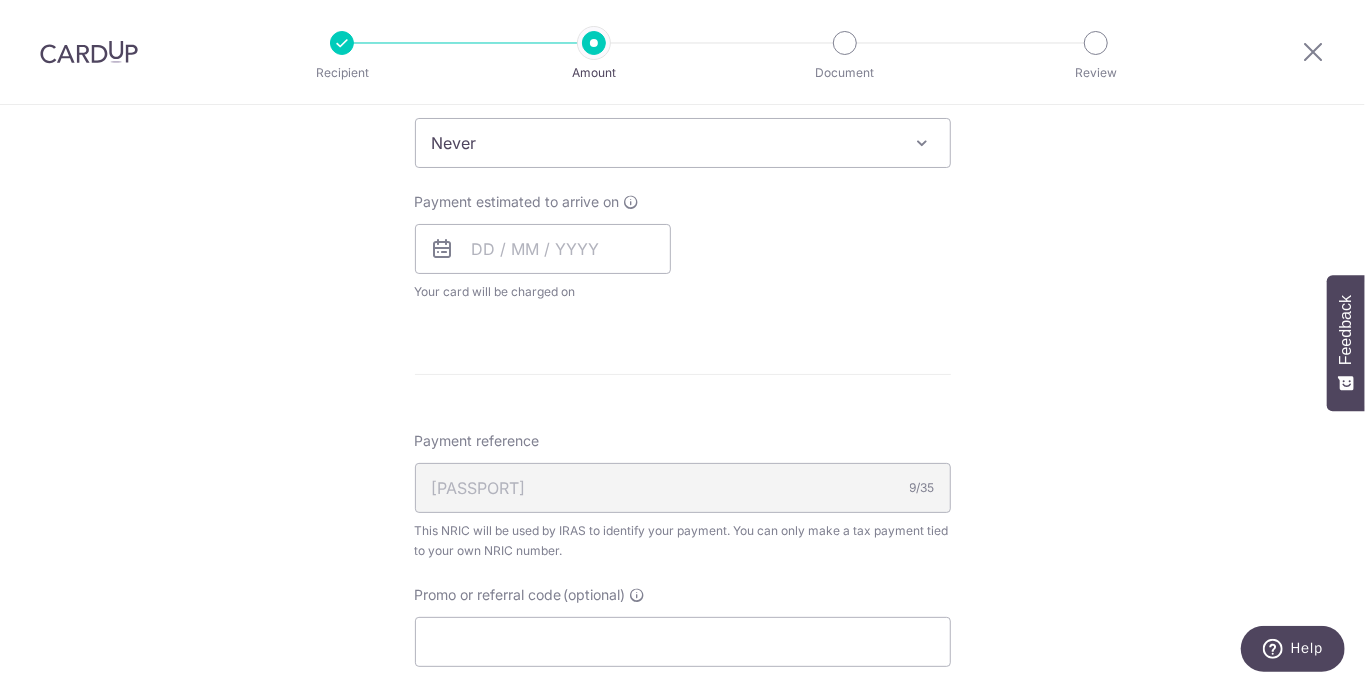 scroll, scrollTop: 883, scrollLeft: 0, axis: vertical 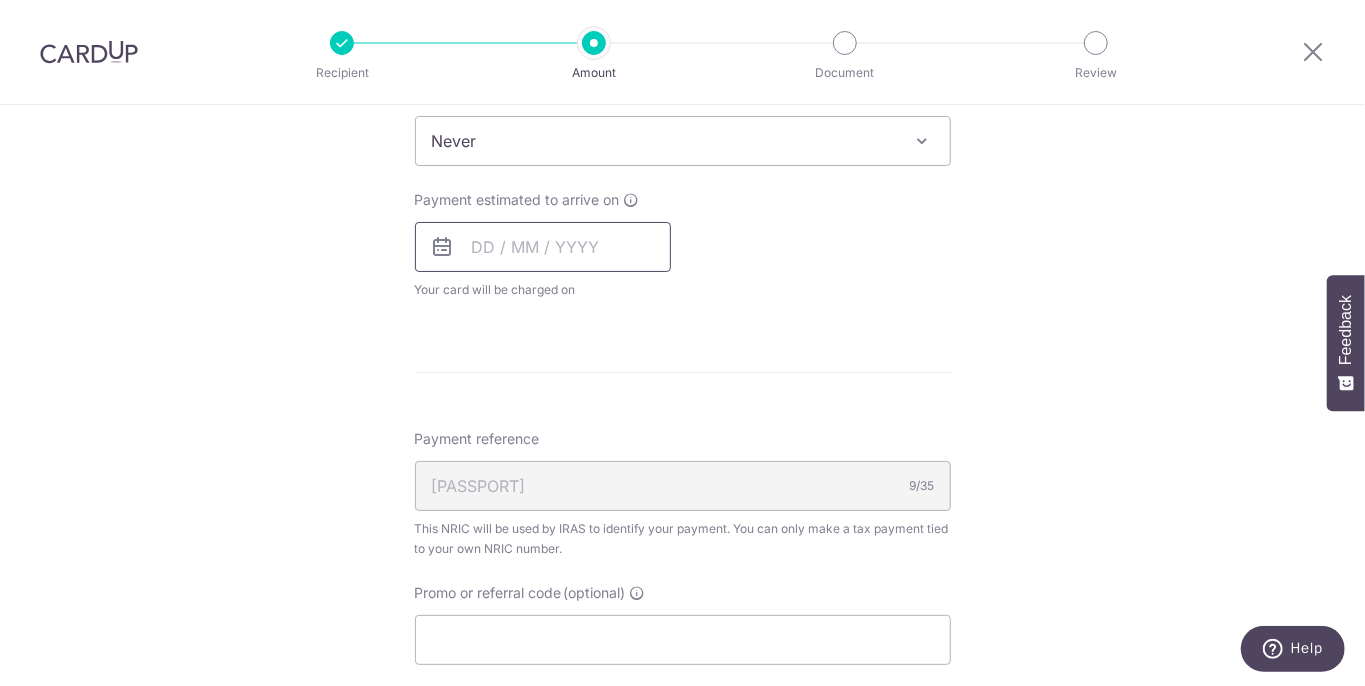 click at bounding box center [543, 247] 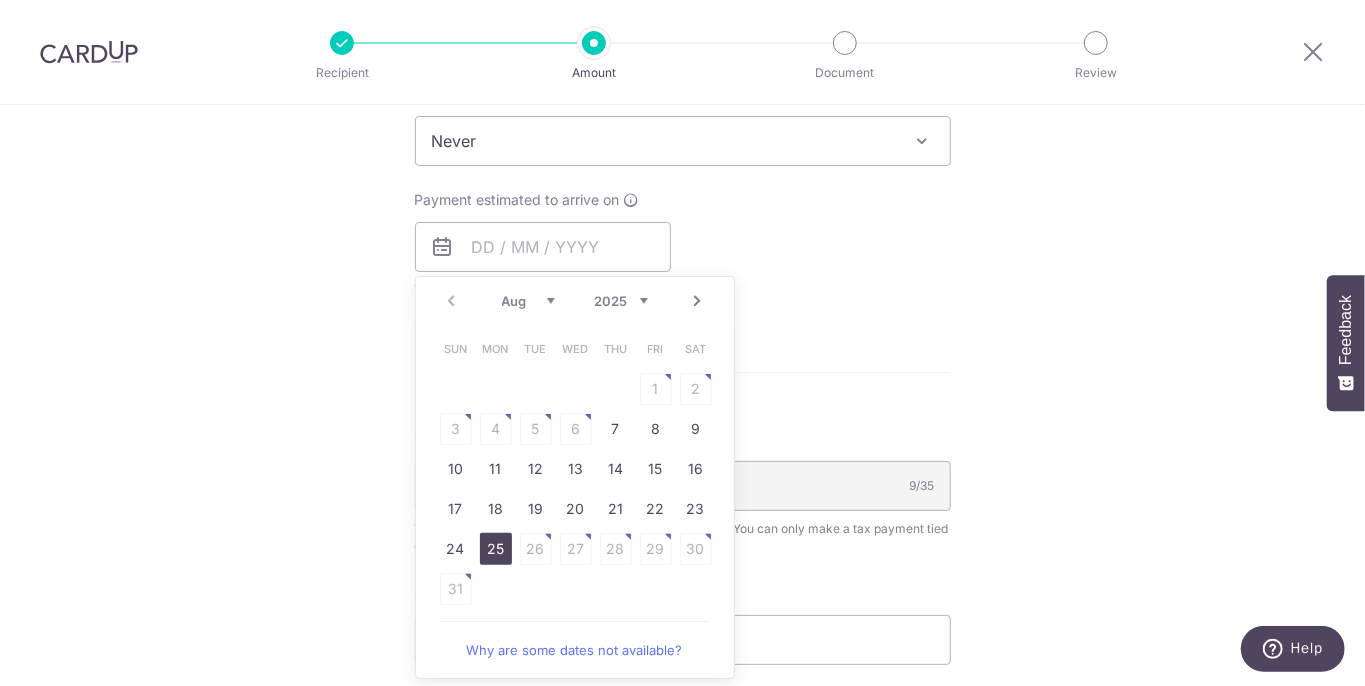 click on "25" at bounding box center (496, 549) 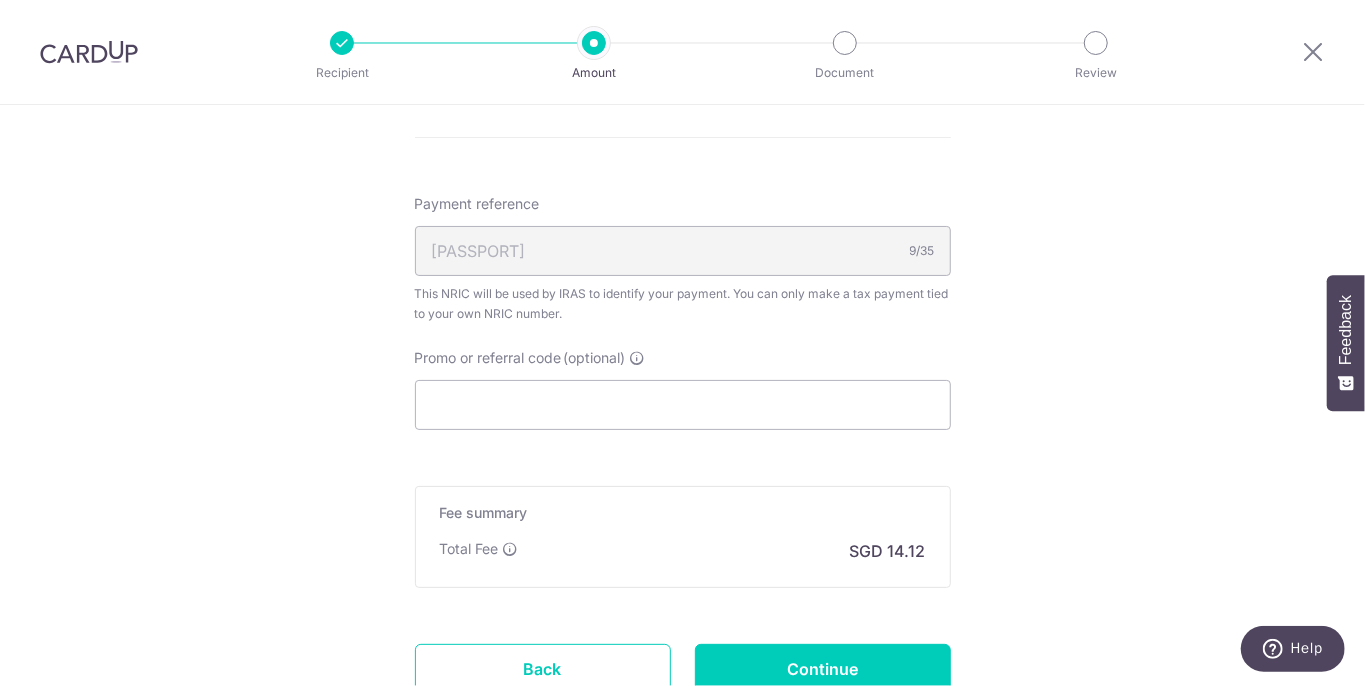 scroll, scrollTop: 1304, scrollLeft: 0, axis: vertical 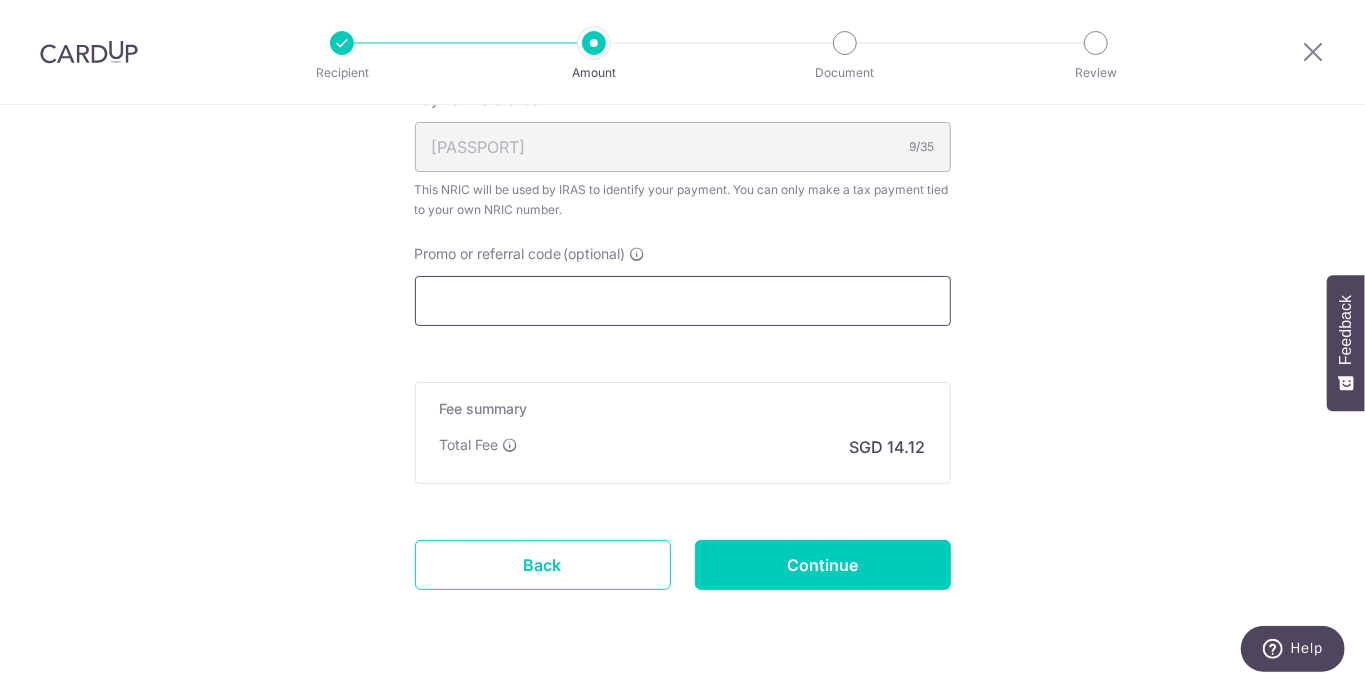 click on "Promo or referral code
(optional)" at bounding box center (683, 301) 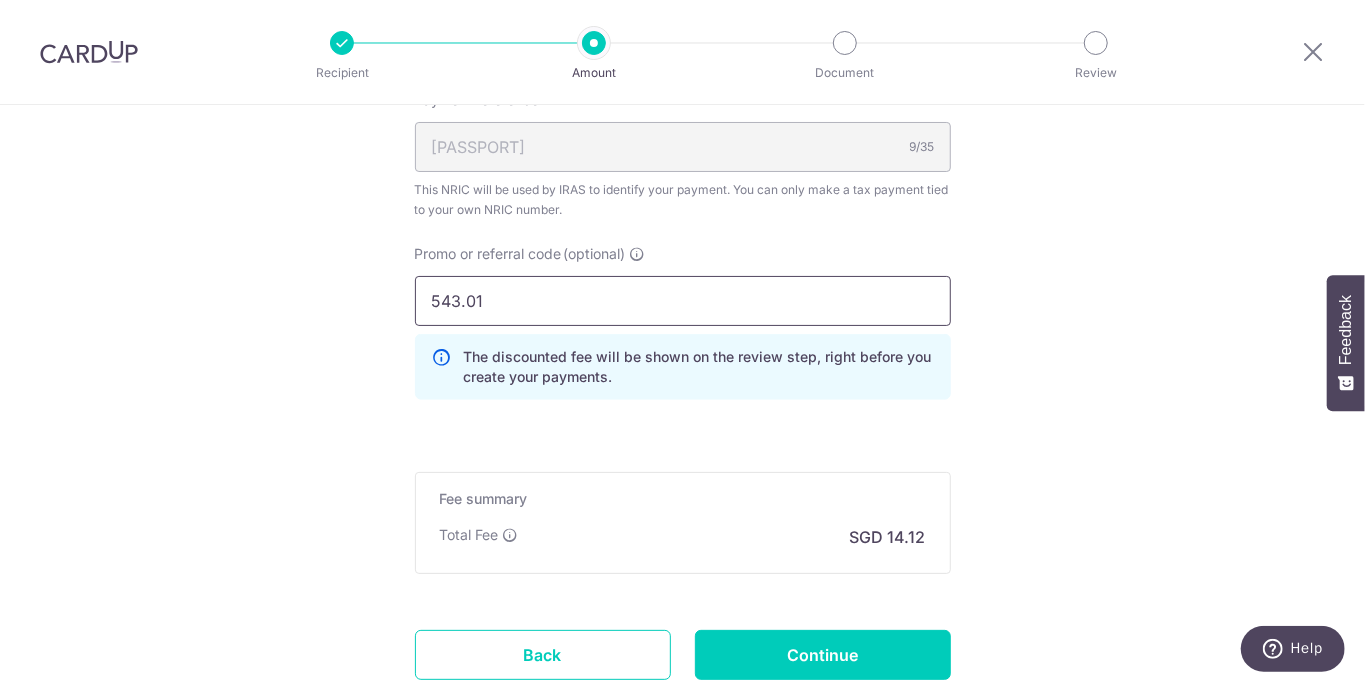 drag, startPoint x: 502, startPoint y: 301, endPoint x: 329, endPoint y: 302, distance: 173.00288 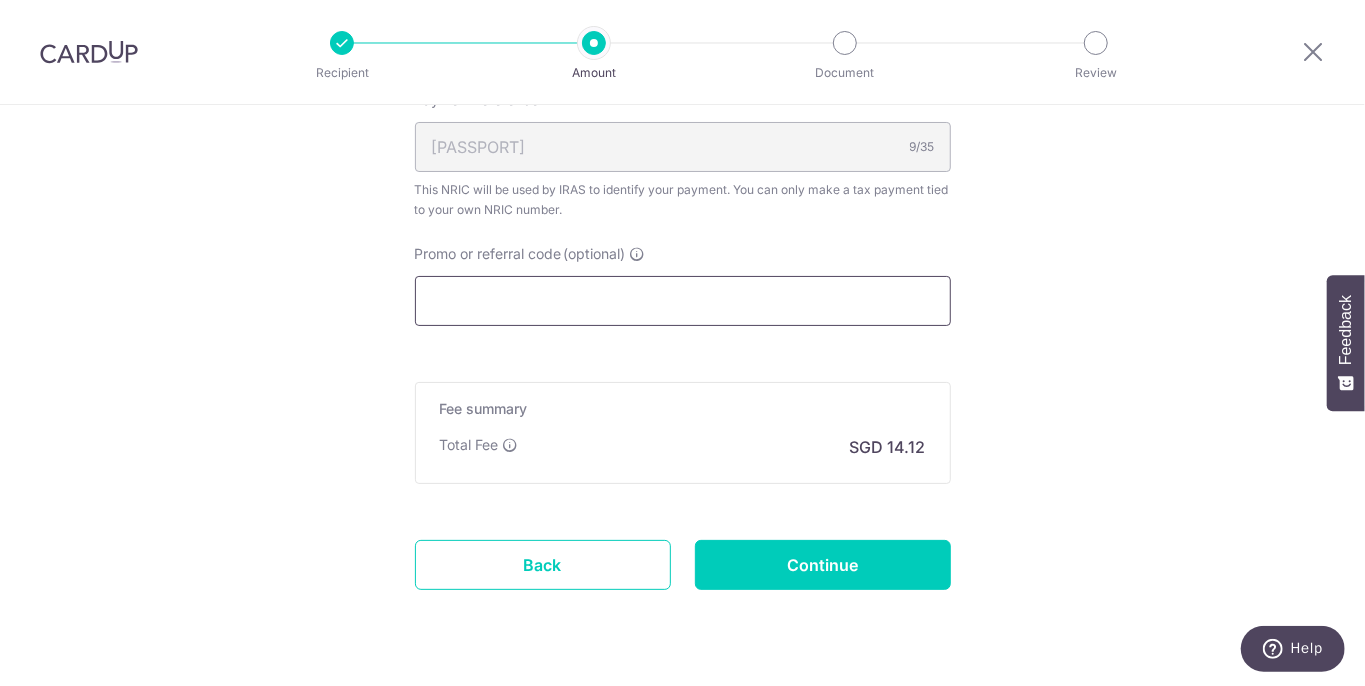 paste on "3HOME25R" 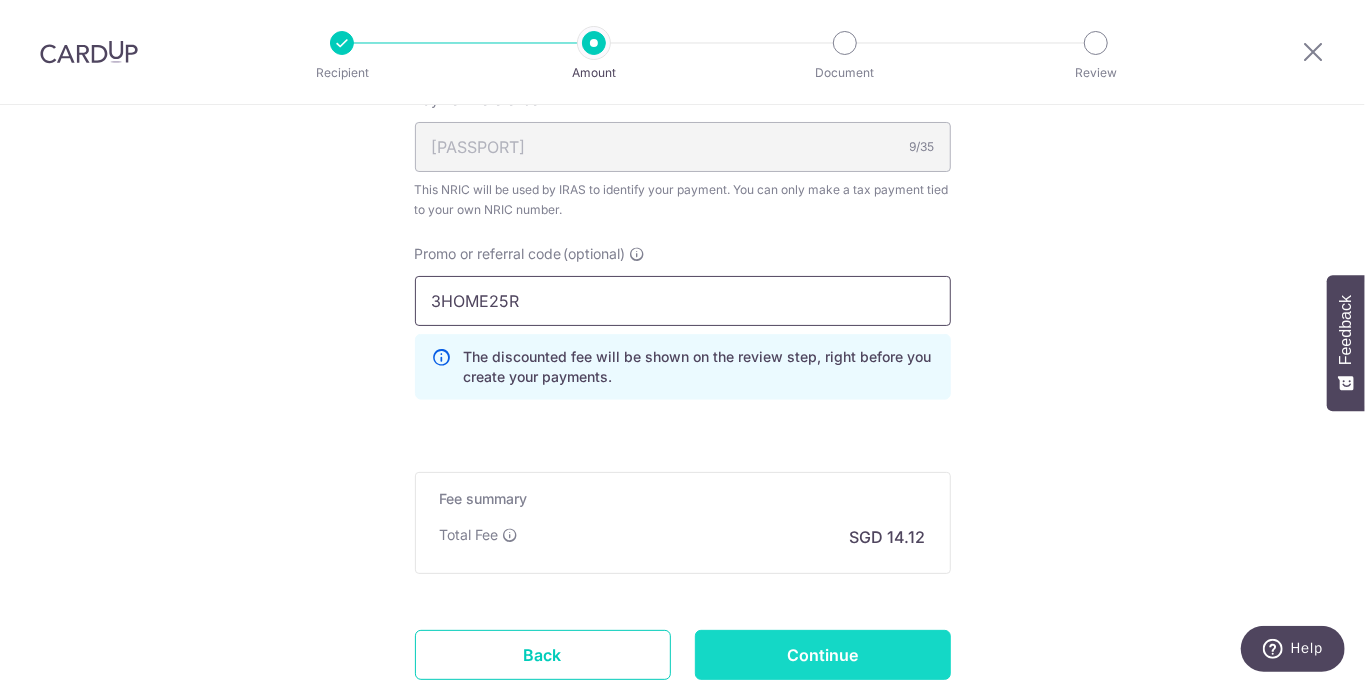 type on "3HOME25R" 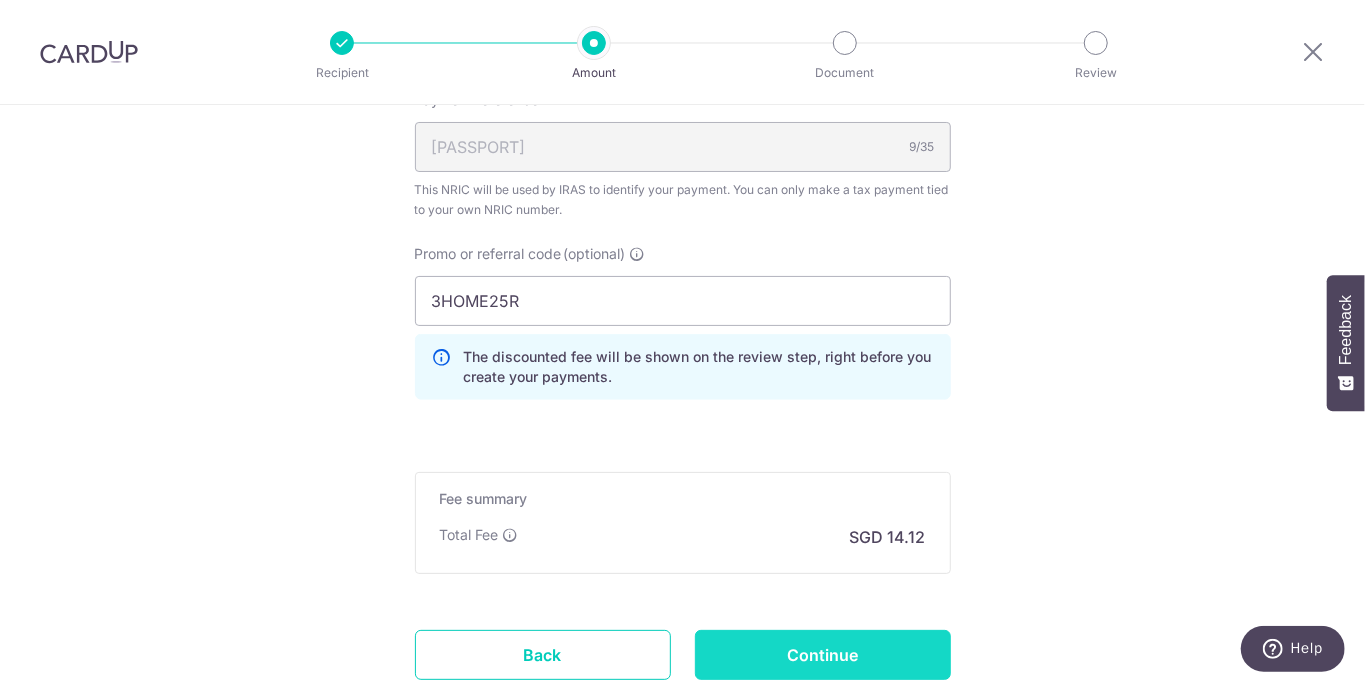 click on "Continue" at bounding box center [823, 655] 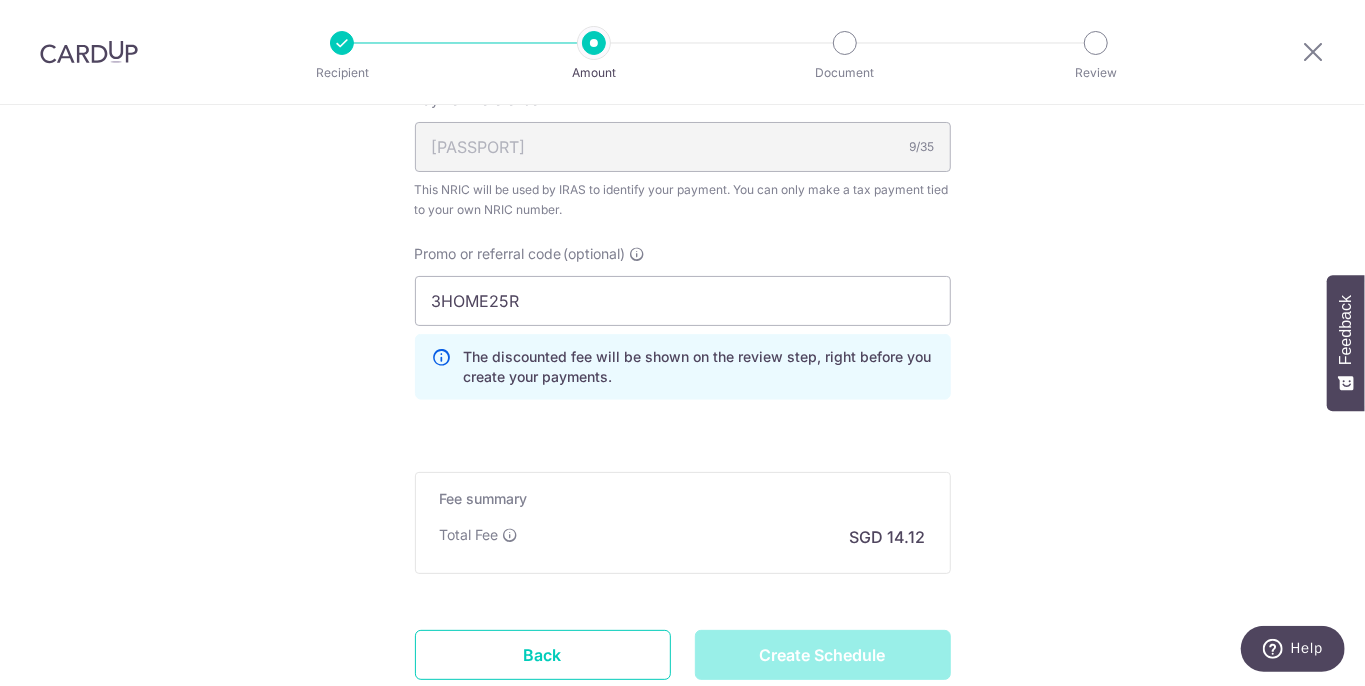 type on "Create Schedule" 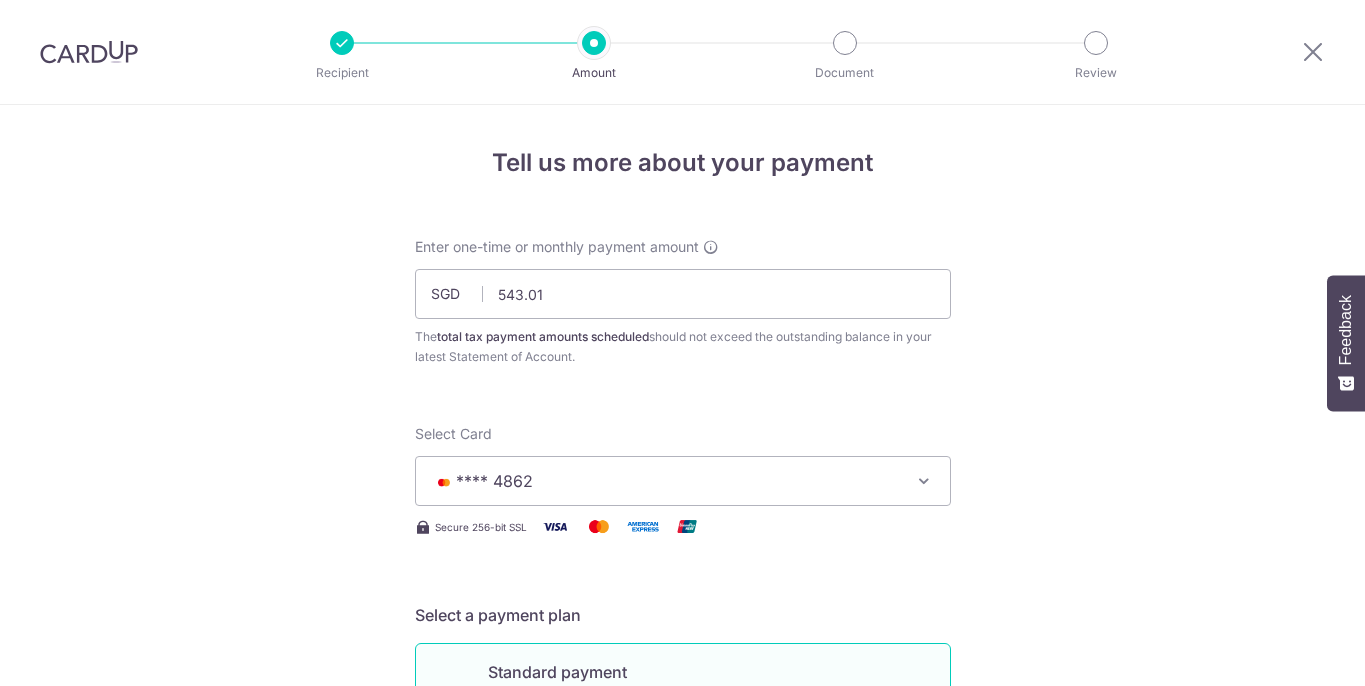 scroll, scrollTop: 0, scrollLeft: 0, axis: both 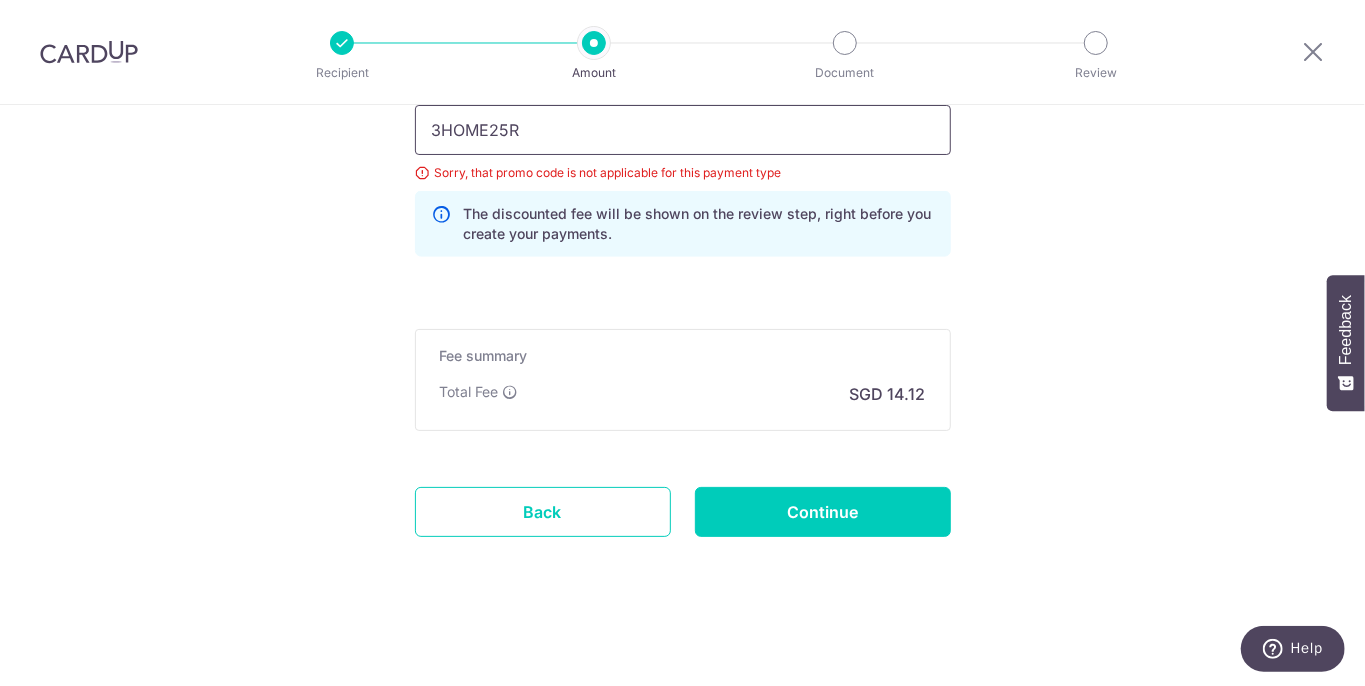 drag, startPoint x: 530, startPoint y: 128, endPoint x: 309, endPoint y: 132, distance: 221.0362 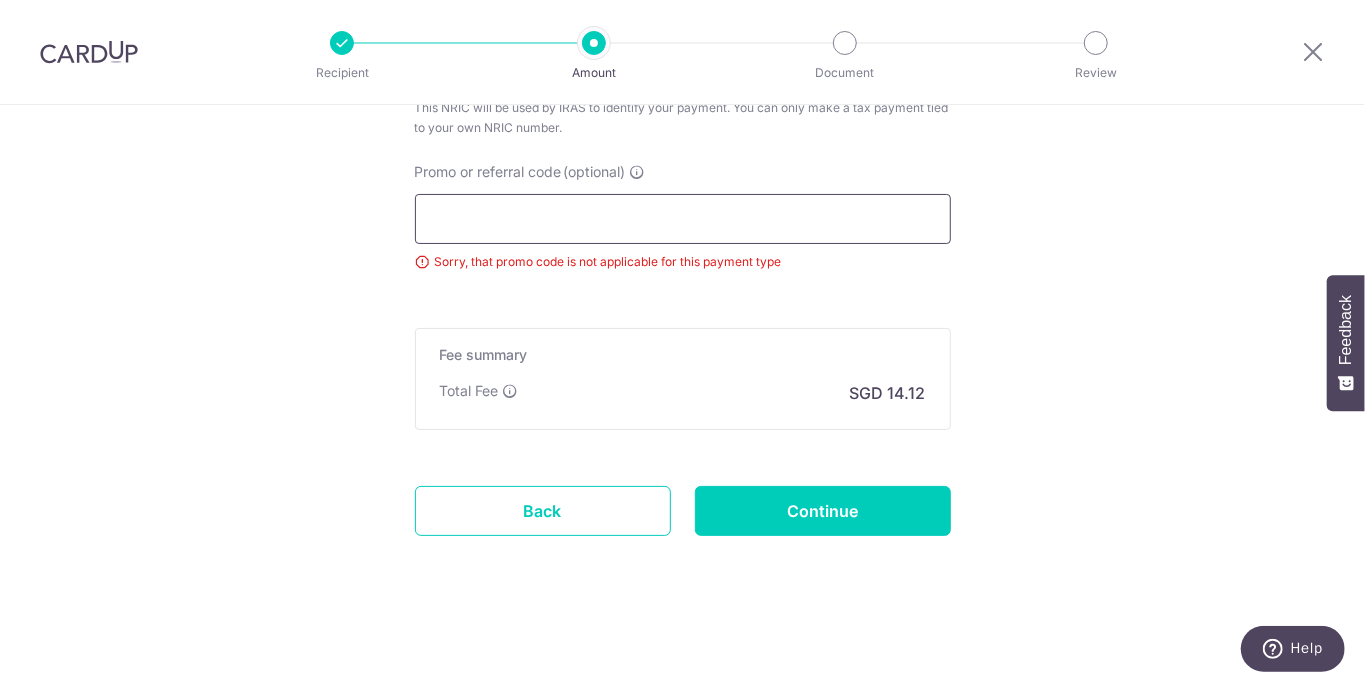 scroll, scrollTop: 1385, scrollLeft: 0, axis: vertical 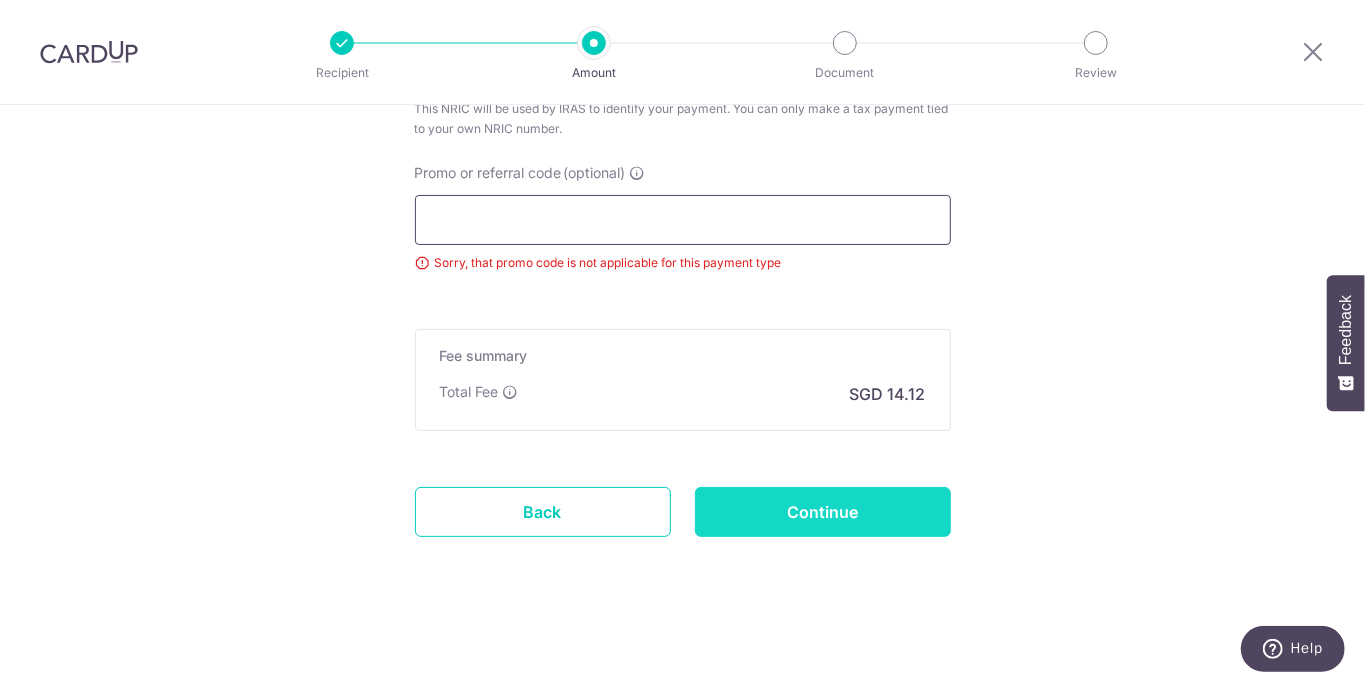 type 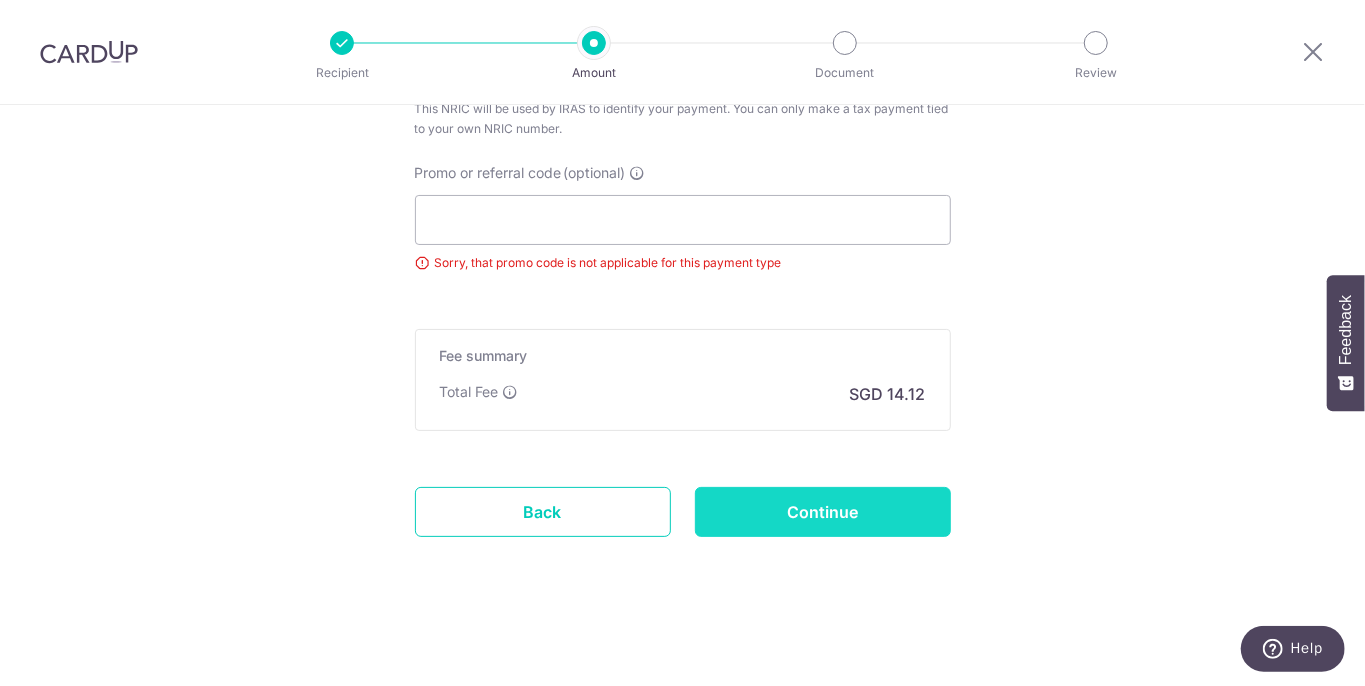 click on "Continue" at bounding box center (823, 512) 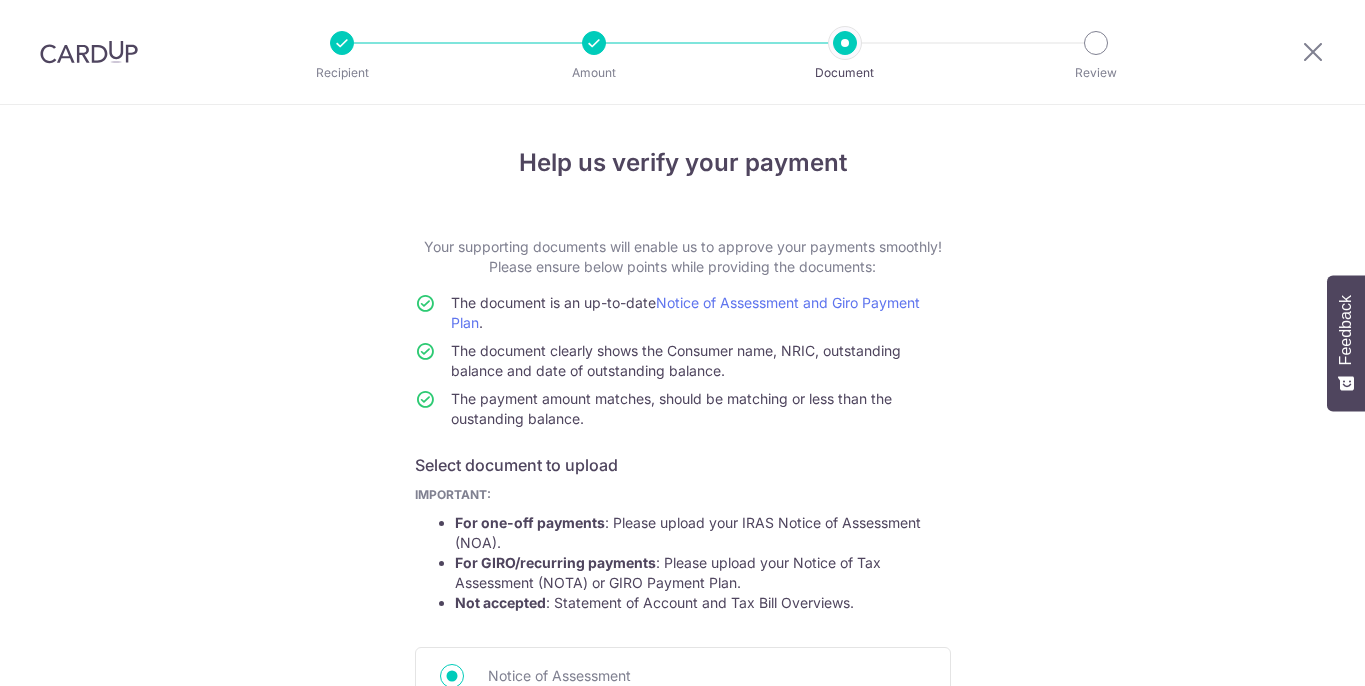 scroll, scrollTop: 0, scrollLeft: 0, axis: both 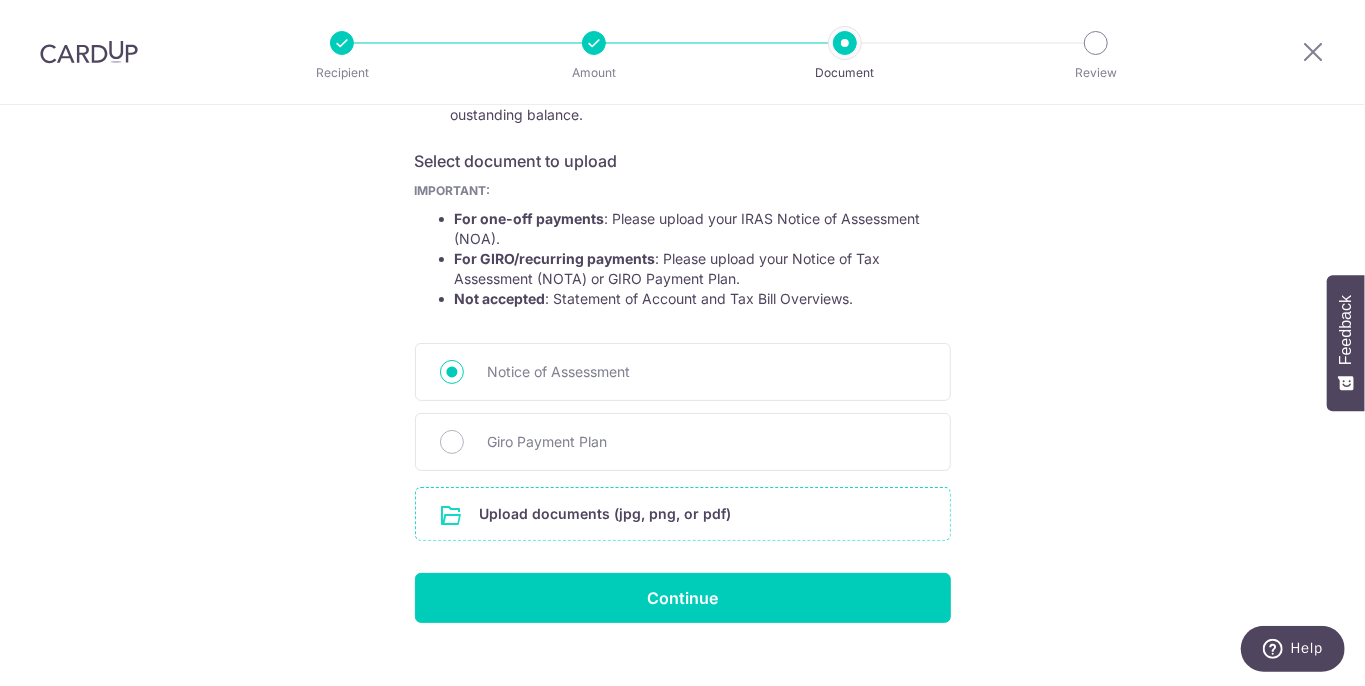 click at bounding box center [683, 514] 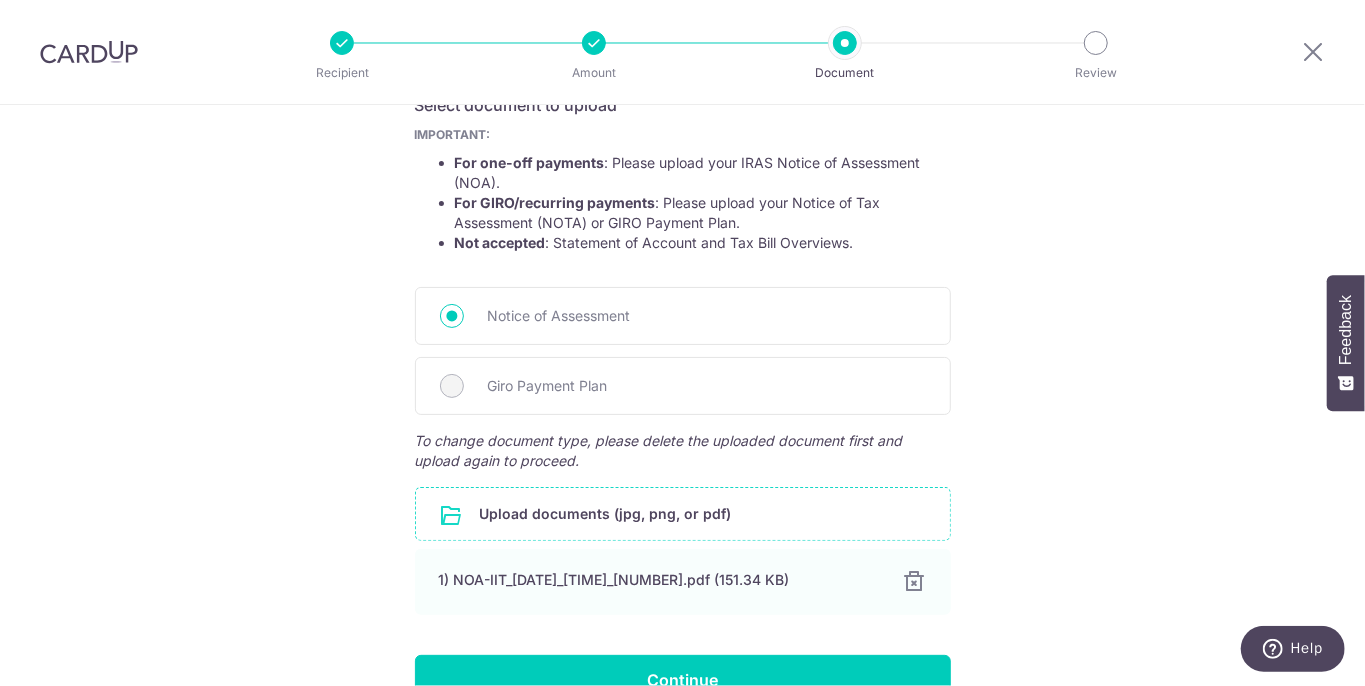 scroll, scrollTop: 363, scrollLeft: 0, axis: vertical 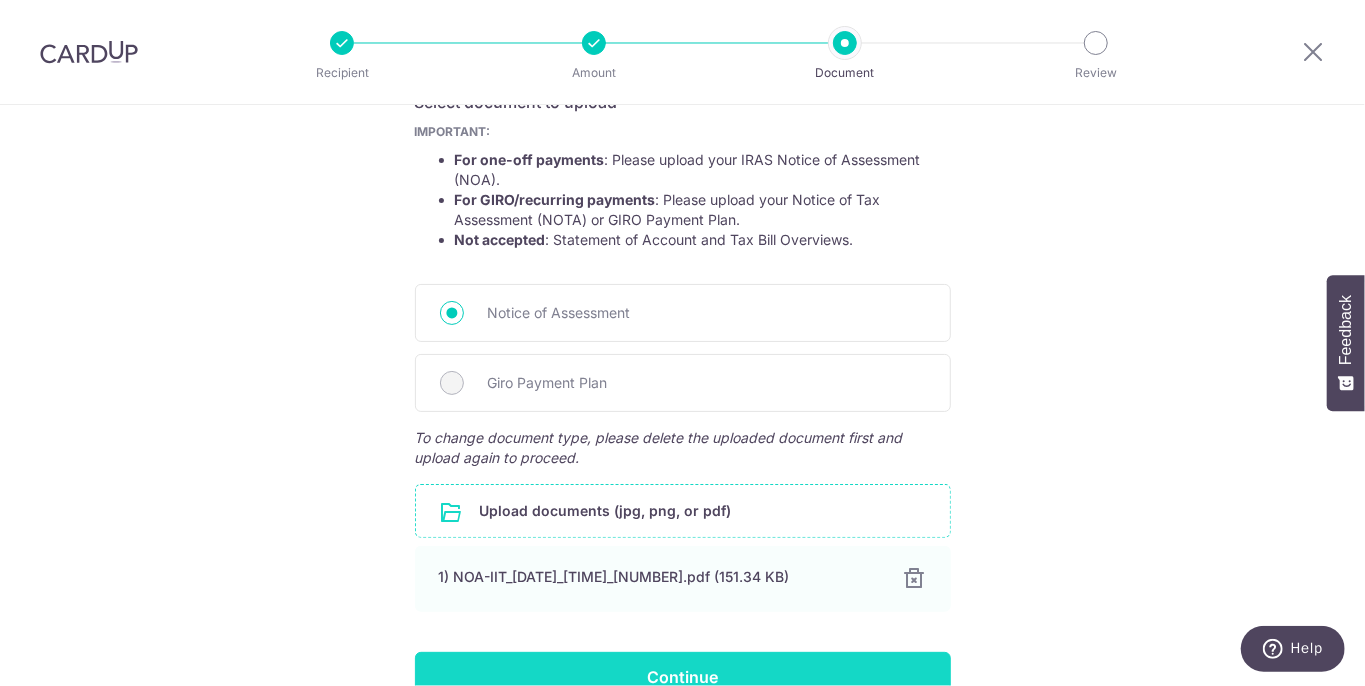 click on "Continue" at bounding box center [683, 677] 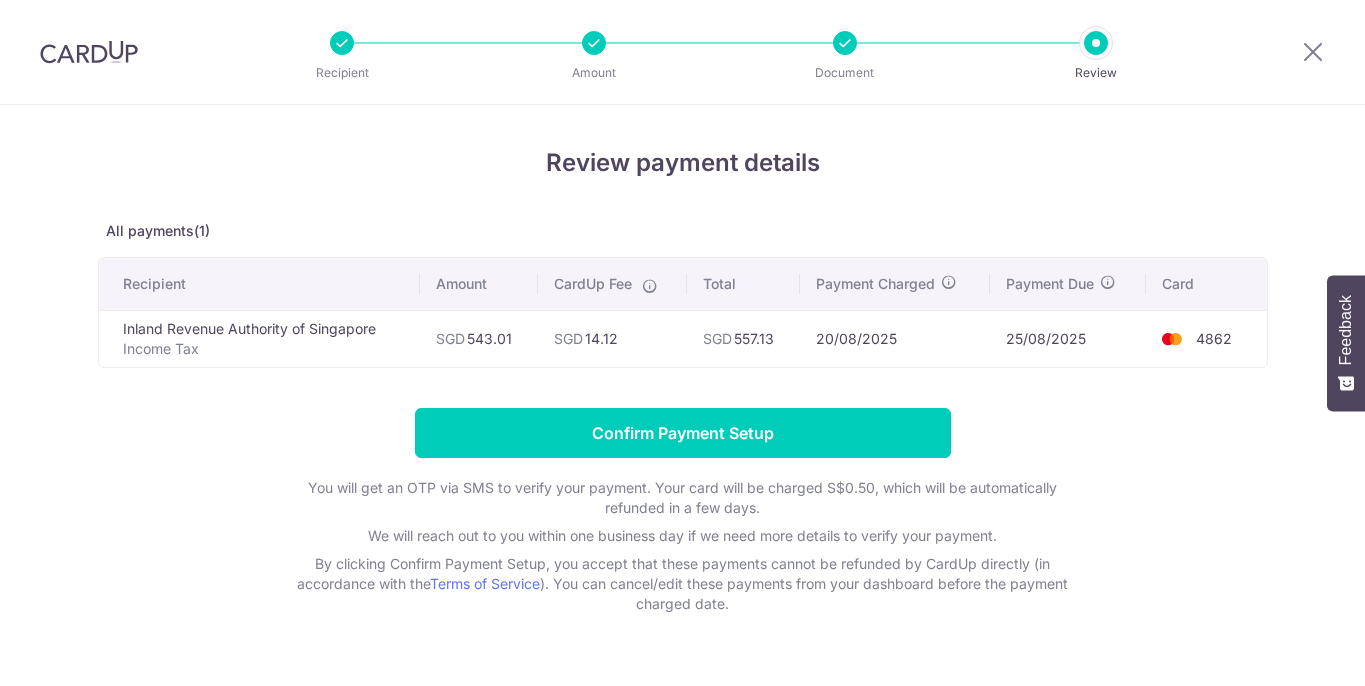 scroll, scrollTop: 0, scrollLeft: 0, axis: both 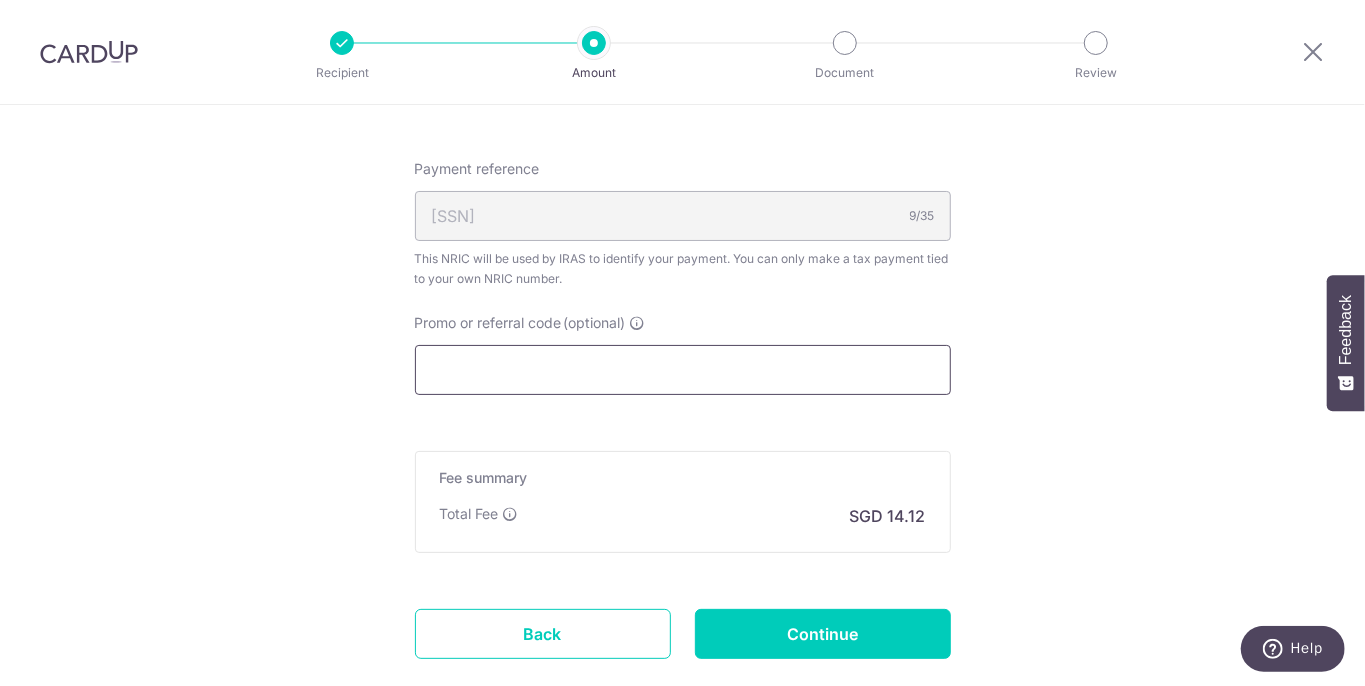 click on "Promo or referral code
(optional)" at bounding box center [683, 370] 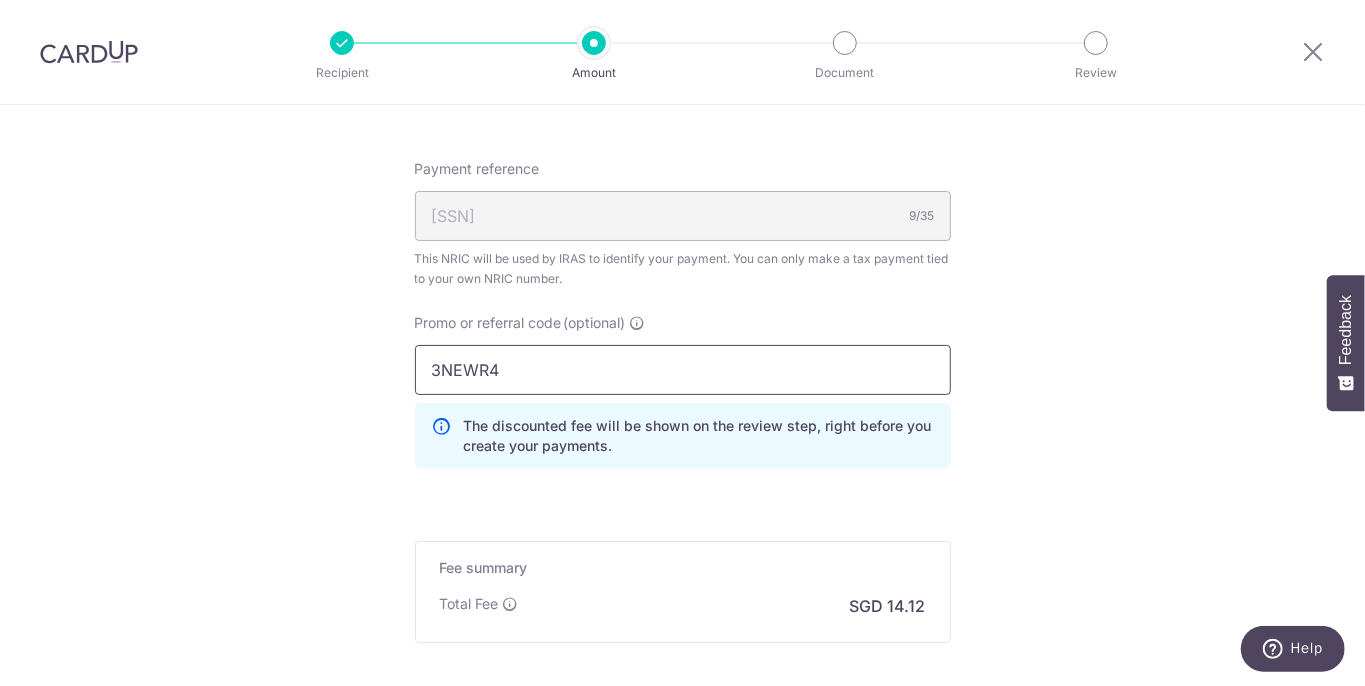 scroll, scrollTop: 1447, scrollLeft: 0, axis: vertical 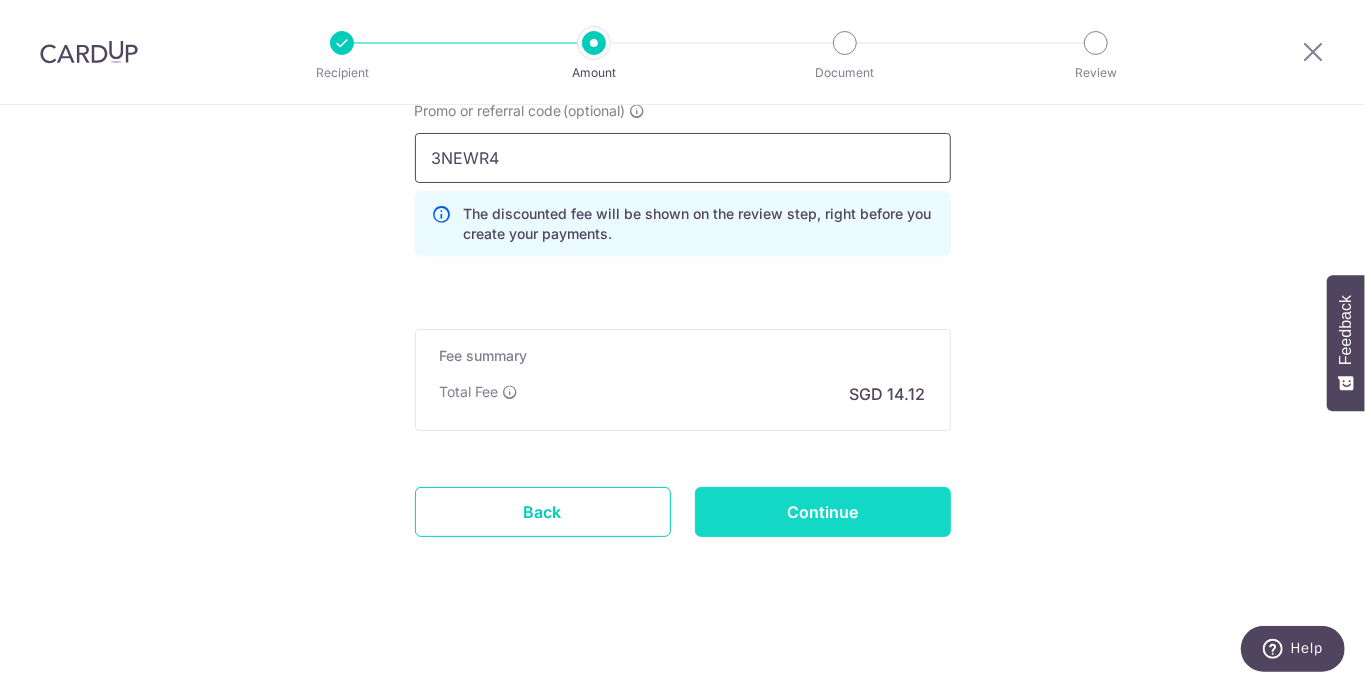 type on "3NEWR4" 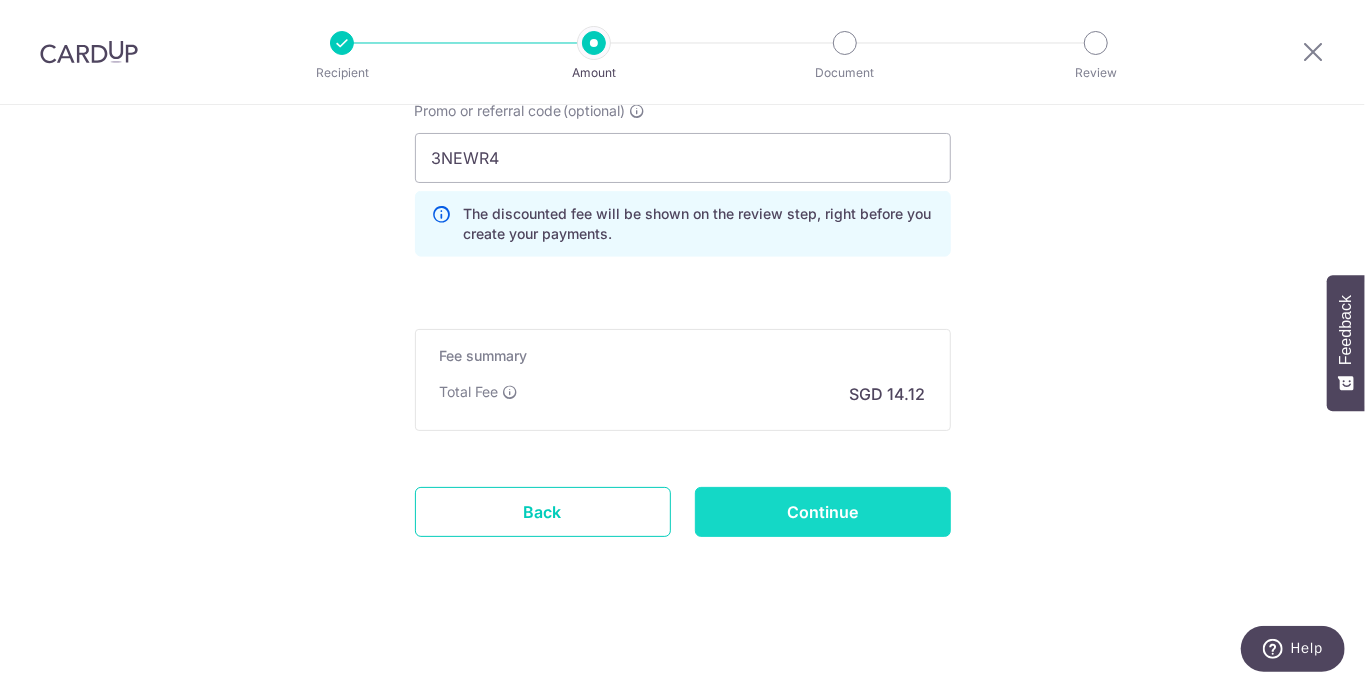 click on "Continue" at bounding box center (823, 512) 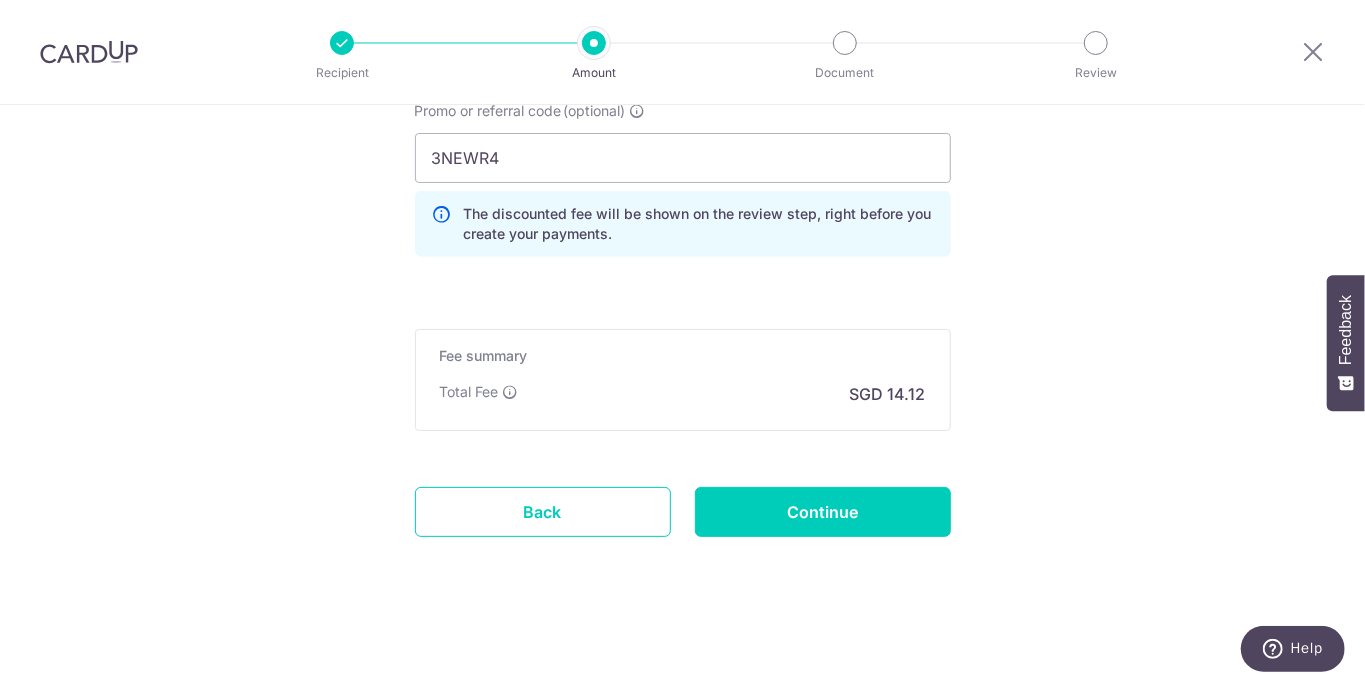 type on "Update Schedule" 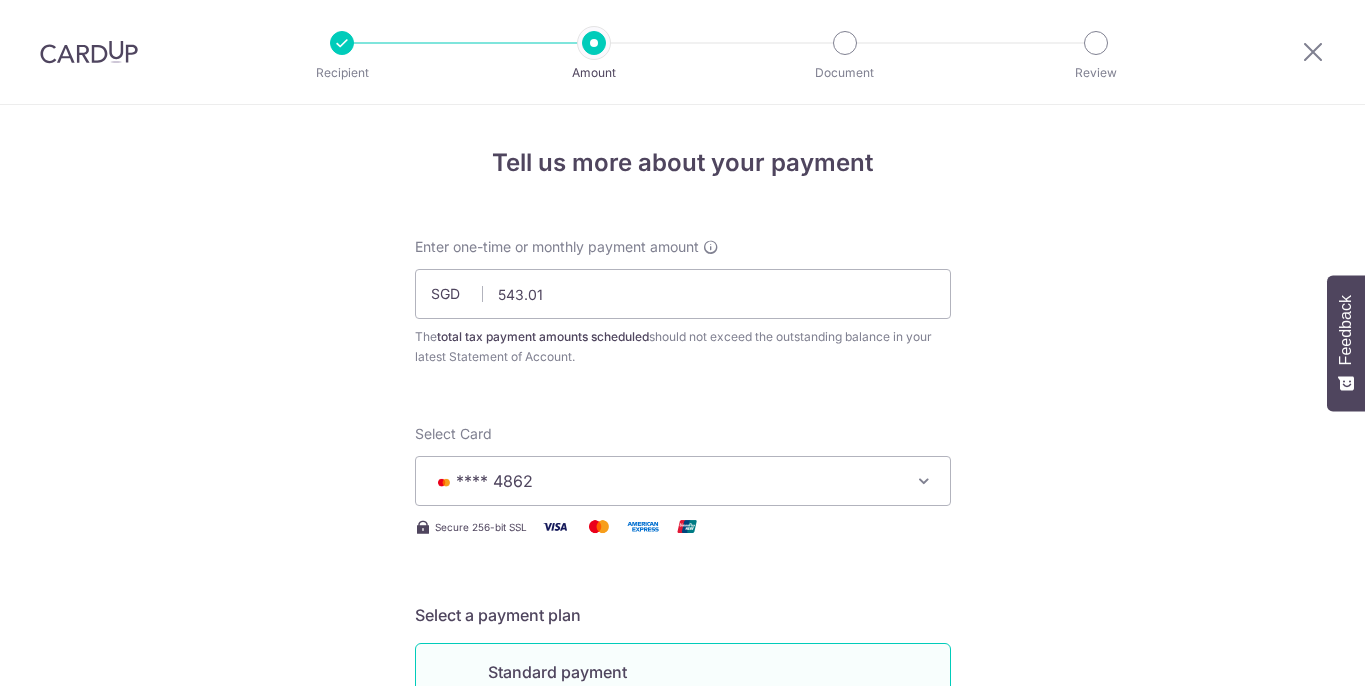 scroll, scrollTop: 0, scrollLeft: 0, axis: both 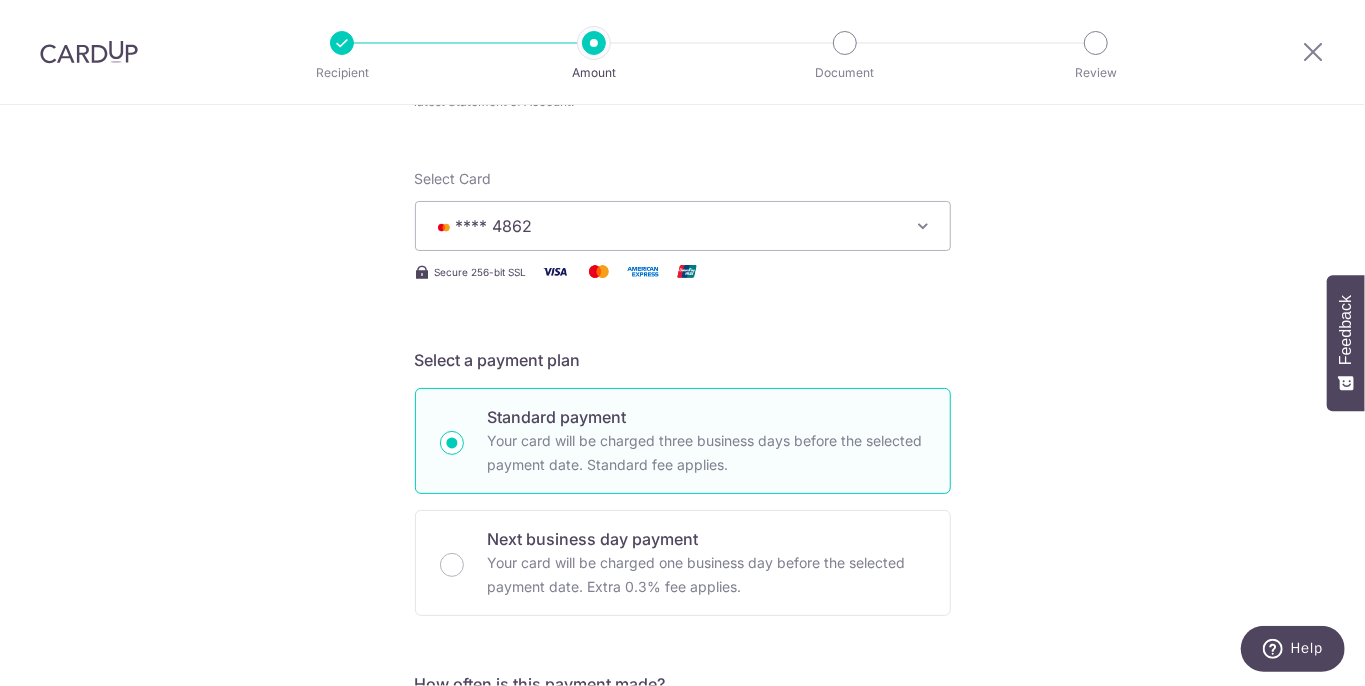 click on "**** 4862" at bounding box center (665, 226) 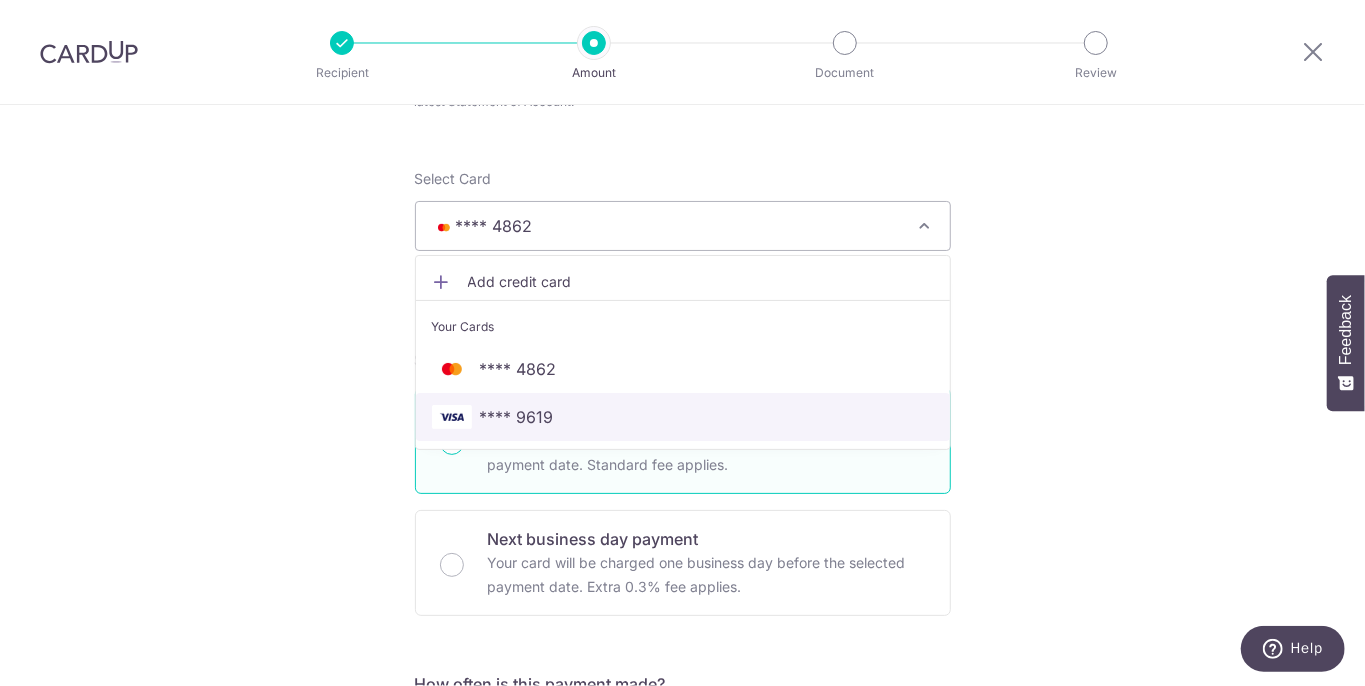 click on "**** 9619" at bounding box center [517, 417] 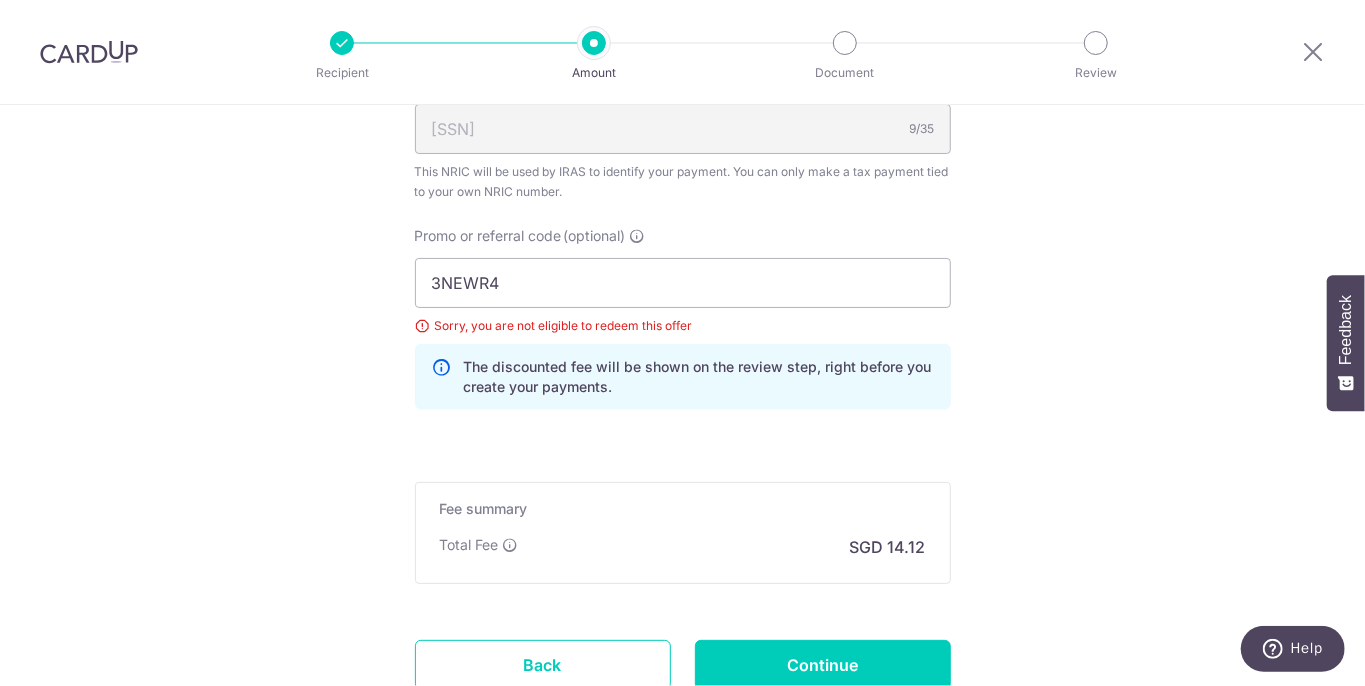 scroll, scrollTop: 1351, scrollLeft: 0, axis: vertical 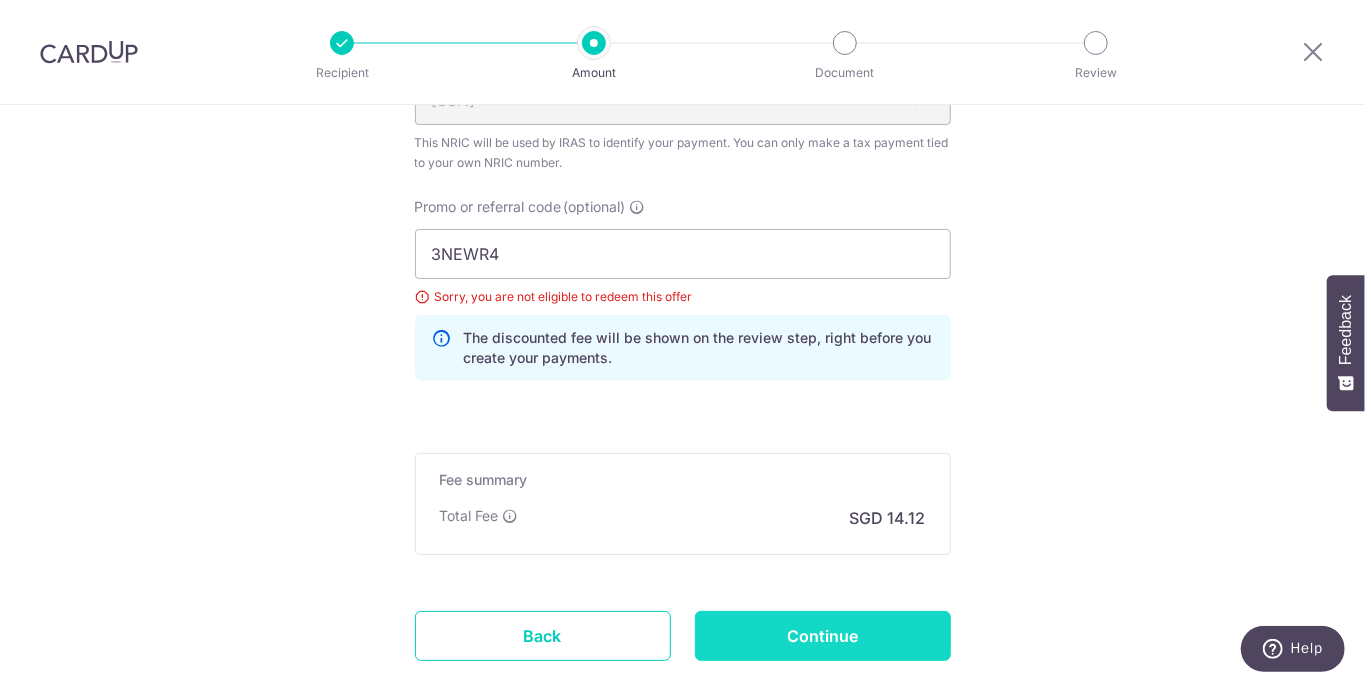 click on "Continue" at bounding box center (823, 636) 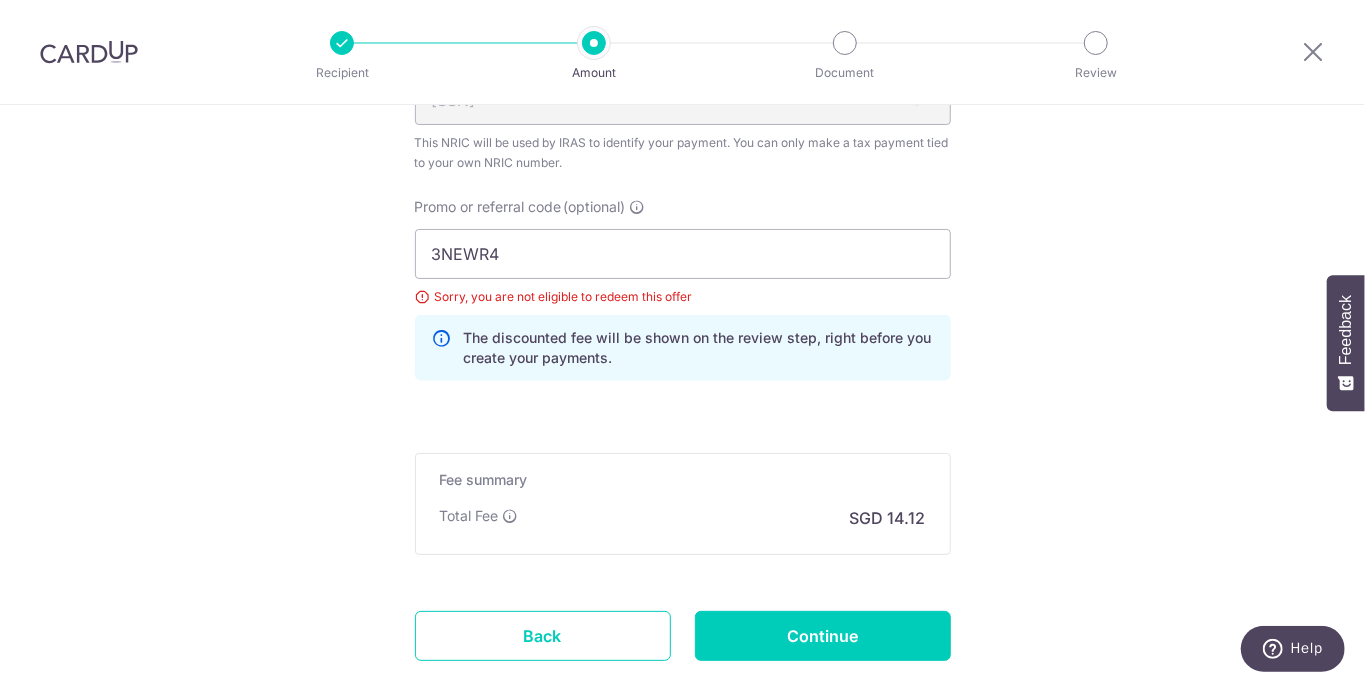 type on "Update Schedule" 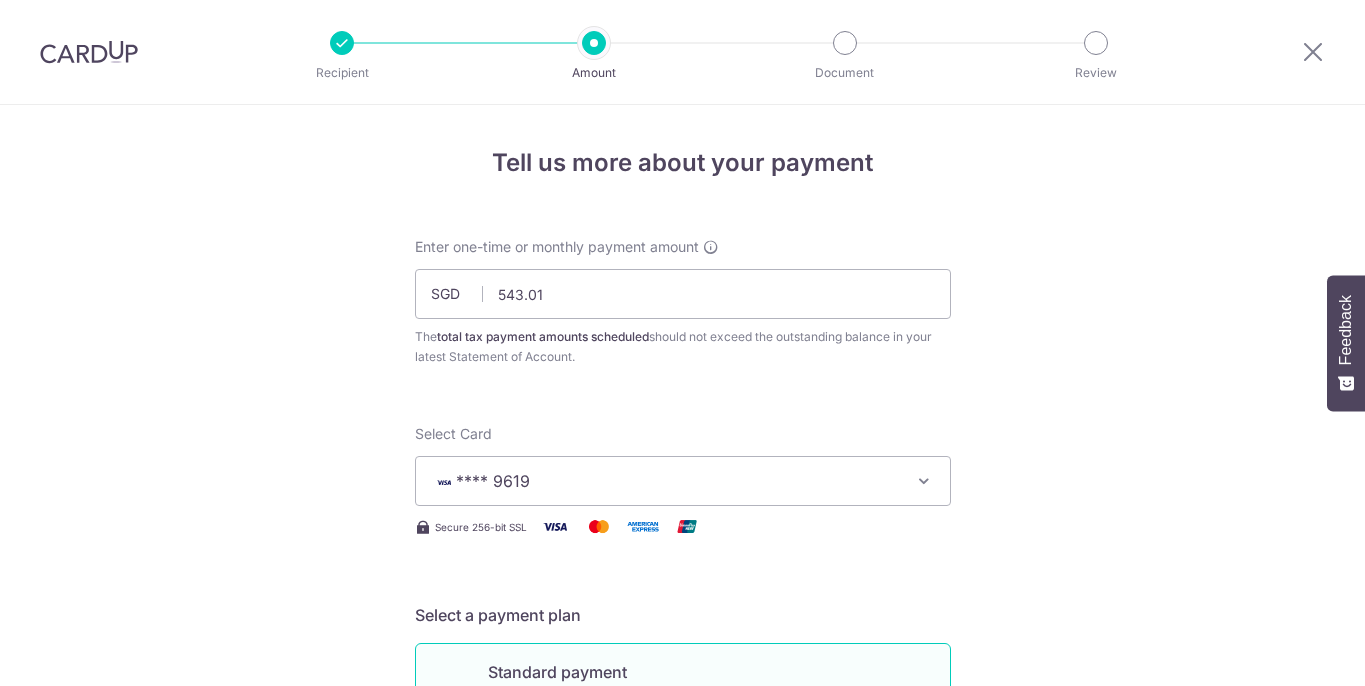 scroll, scrollTop: 0, scrollLeft: 0, axis: both 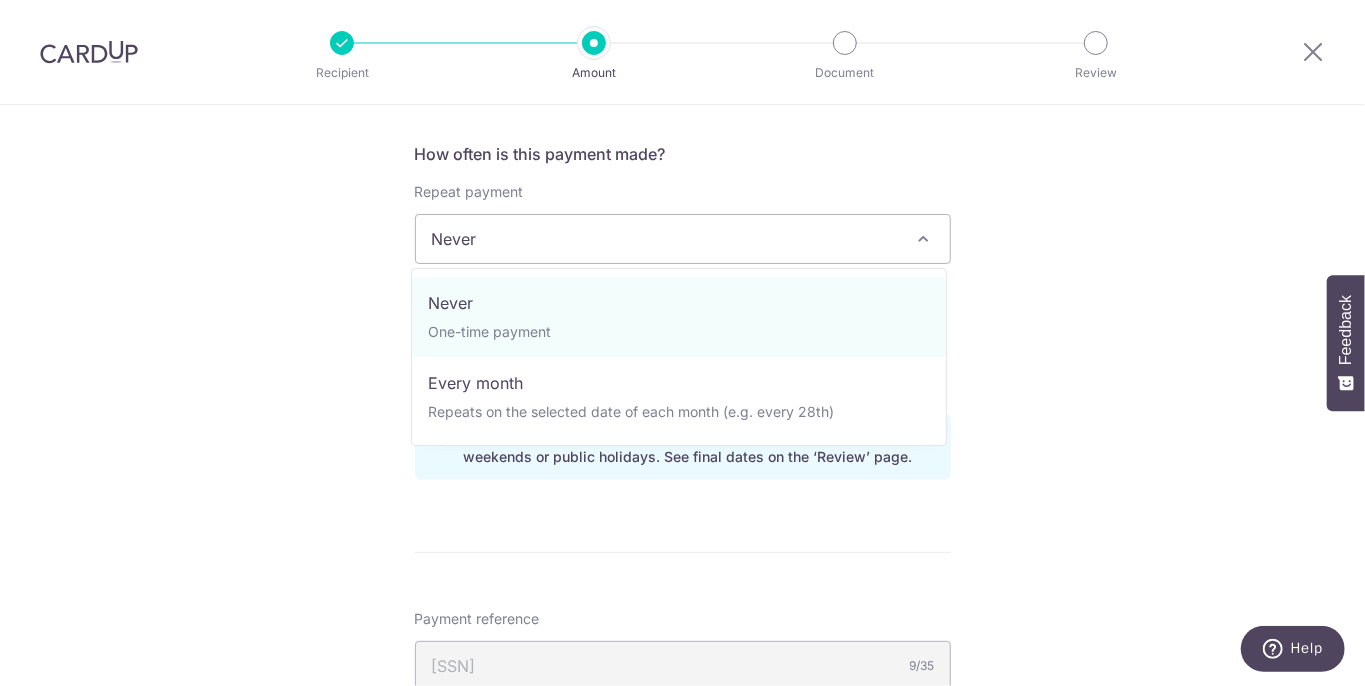click on "Never" at bounding box center [683, 239] 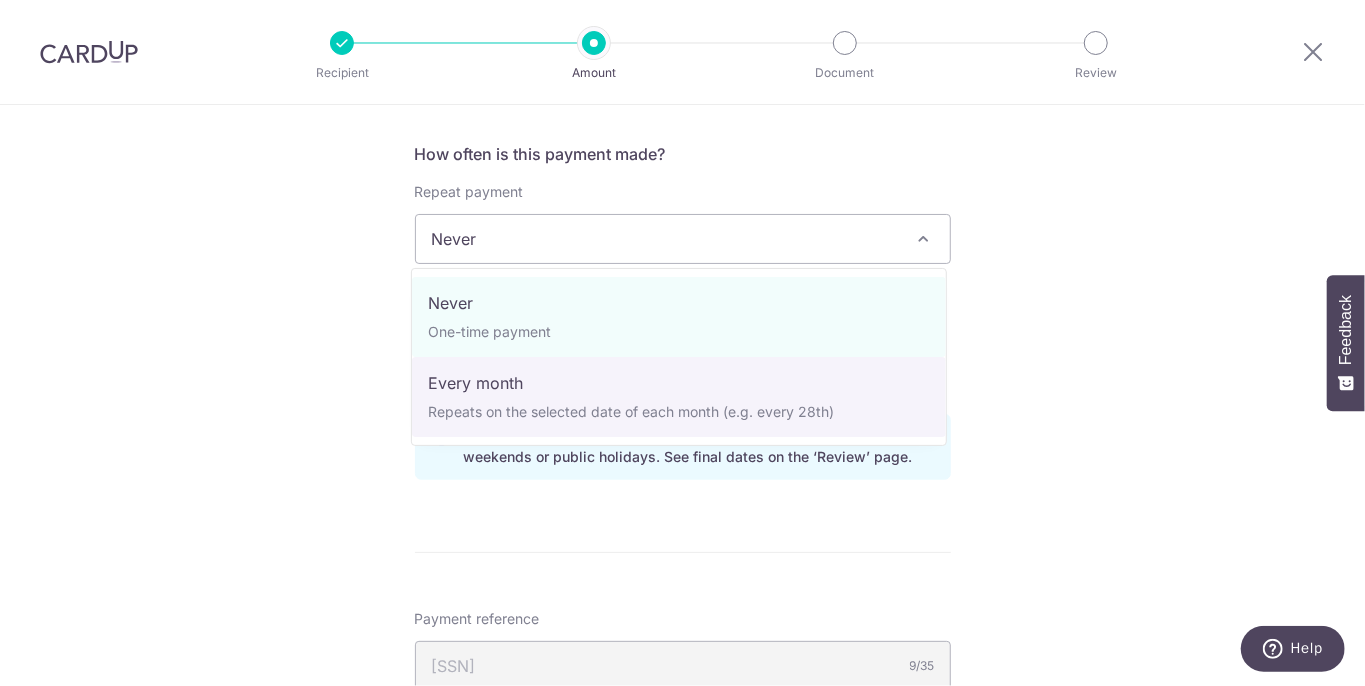 select on "3" 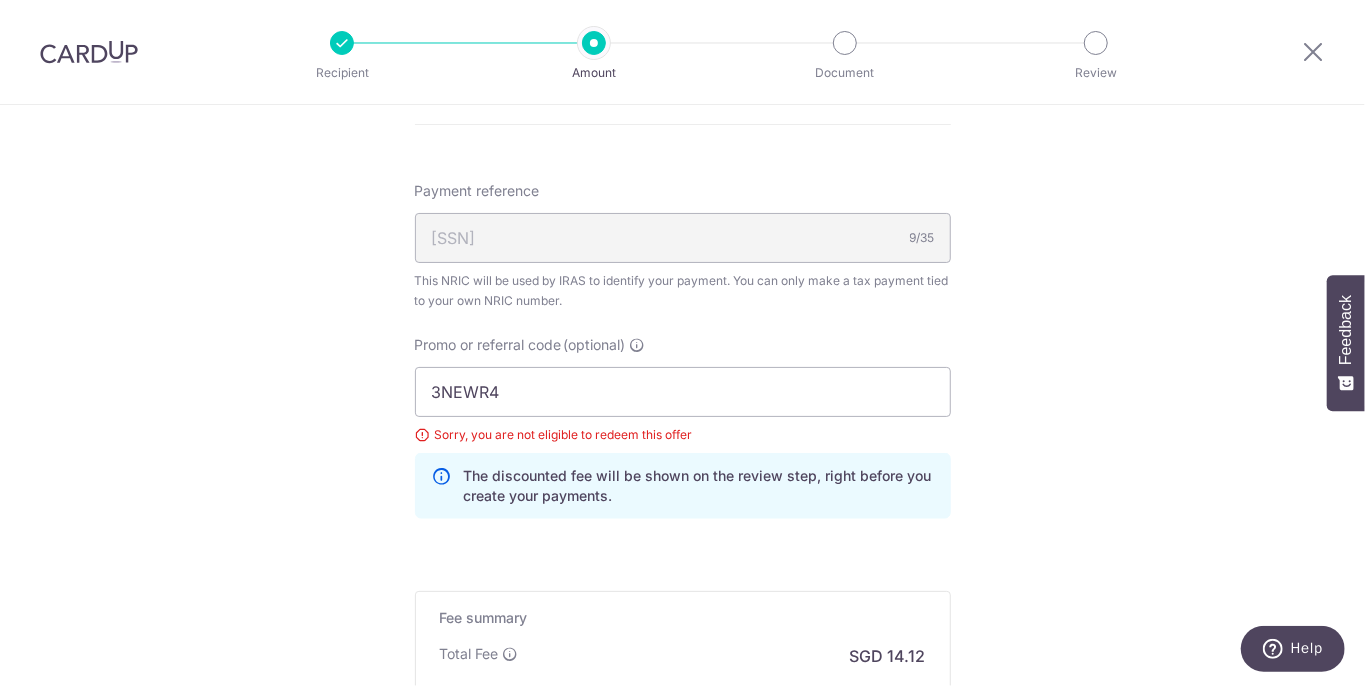 scroll, scrollTop: 1703, scrollLeft: 0, axis: vertical 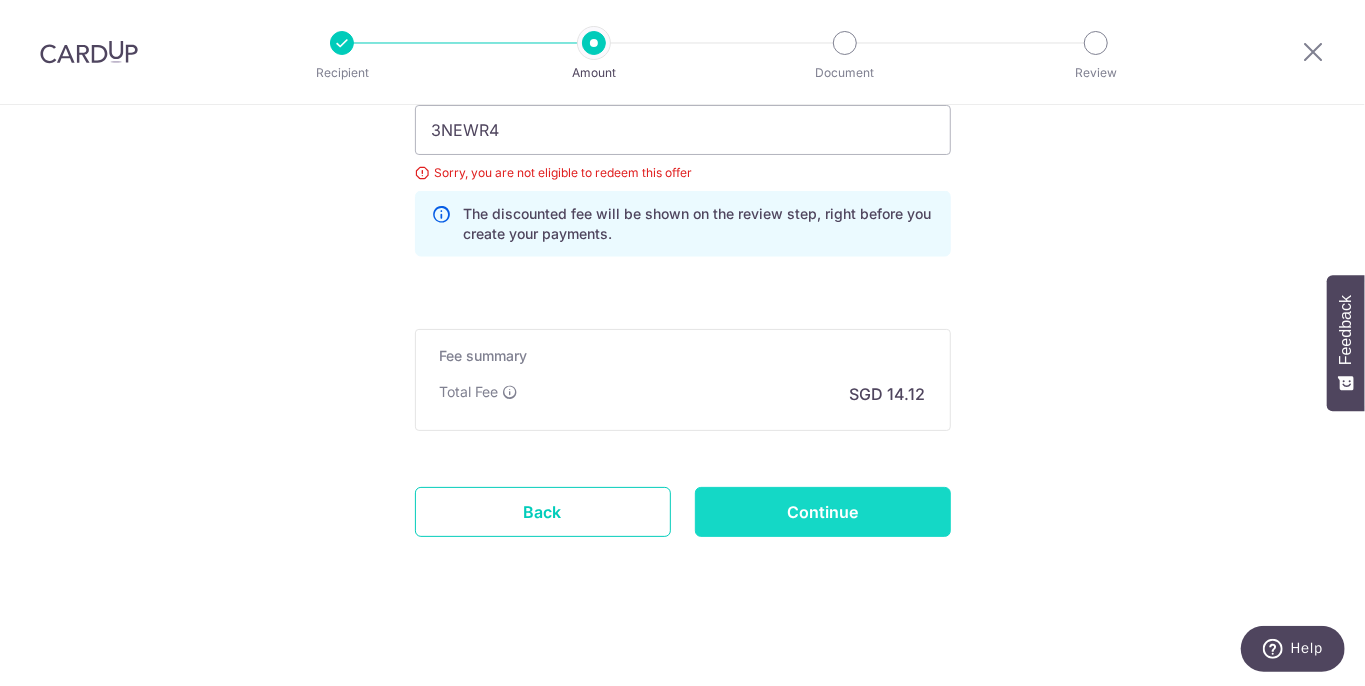 click on "Continue" at bounding box center [823, 512] 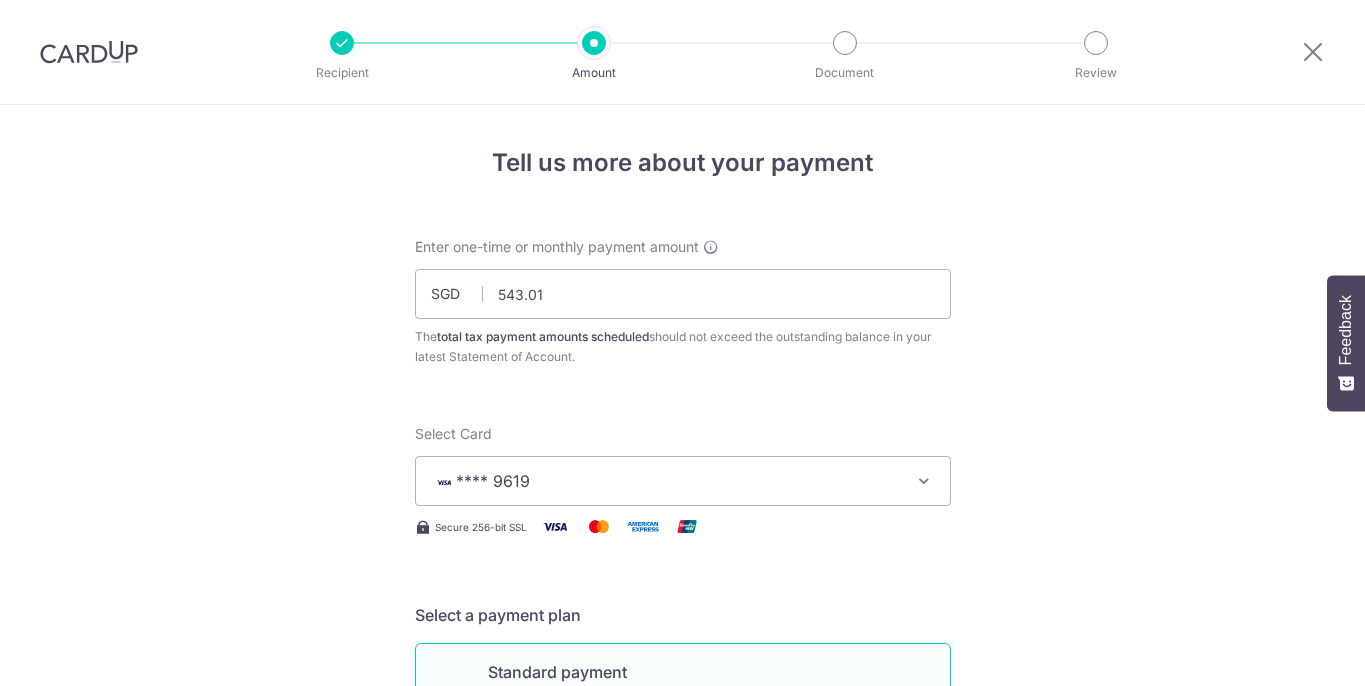 scroll, scrollTop: 0, scrollLeft: 0, axis: both 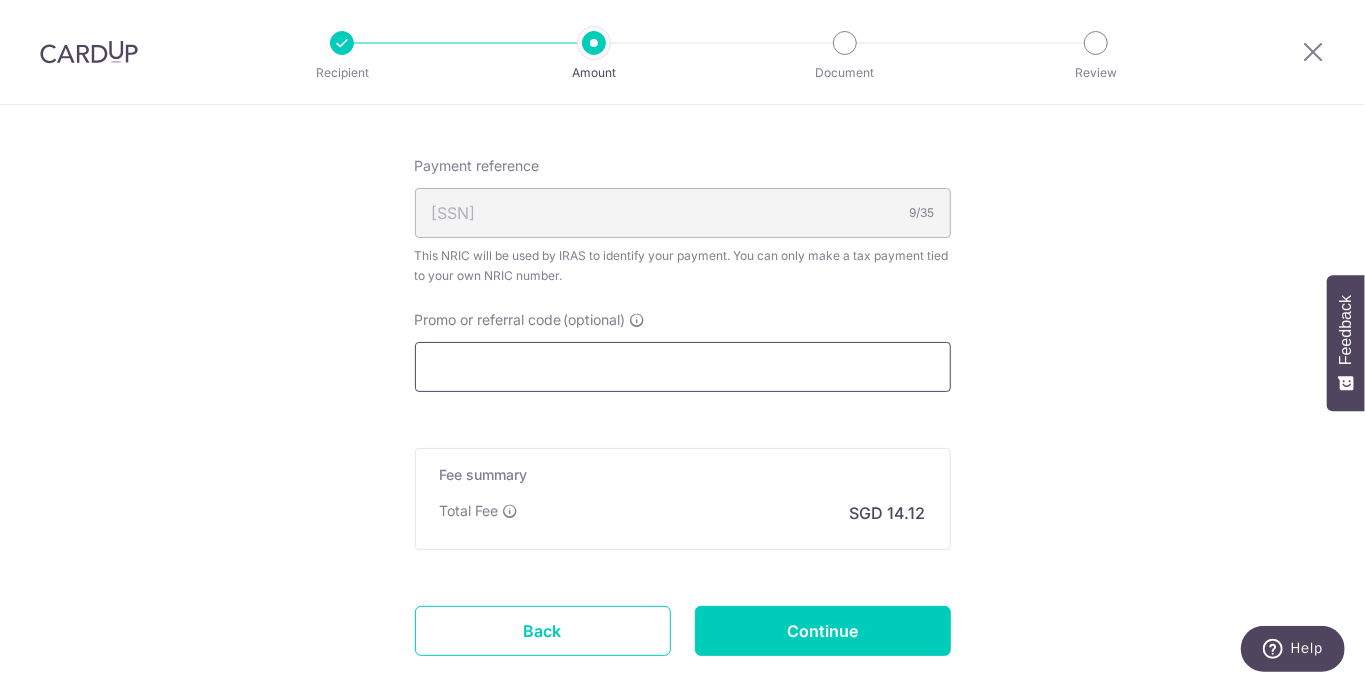 click on "Promo or referral code
(optional)" at bounding box center [683, 367] 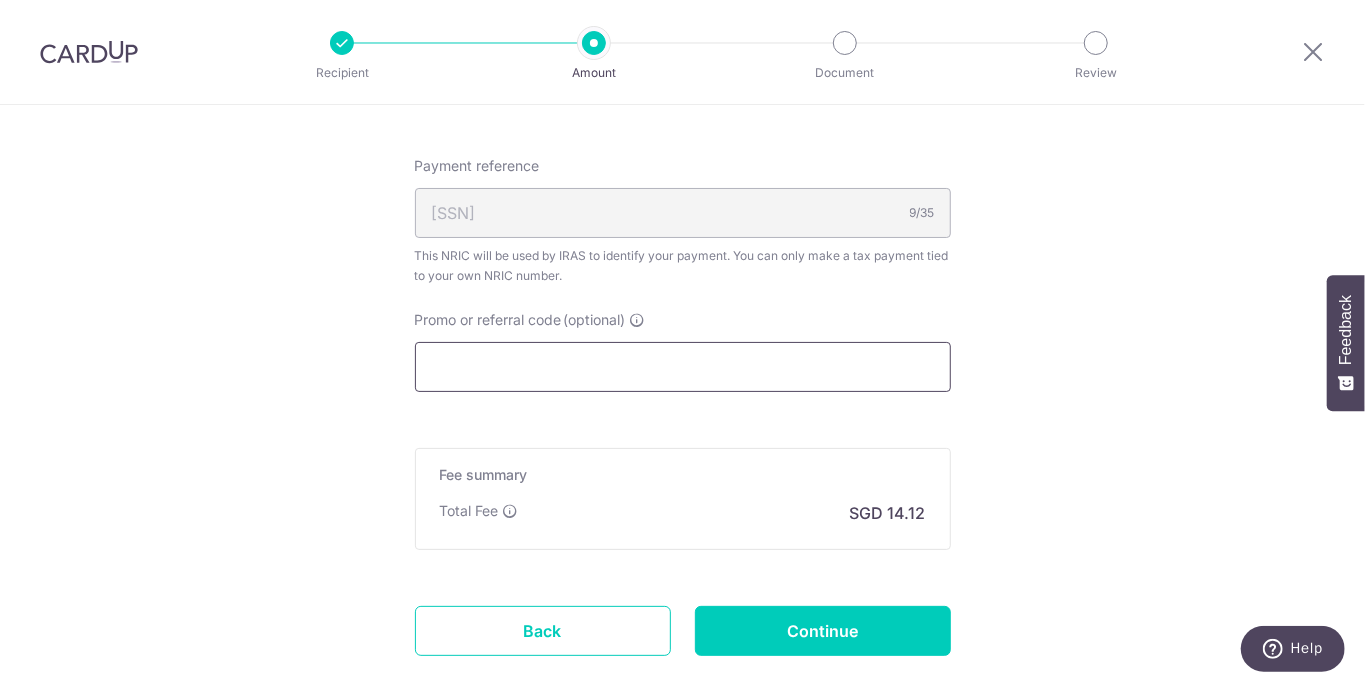 paste on "VTAX25R" 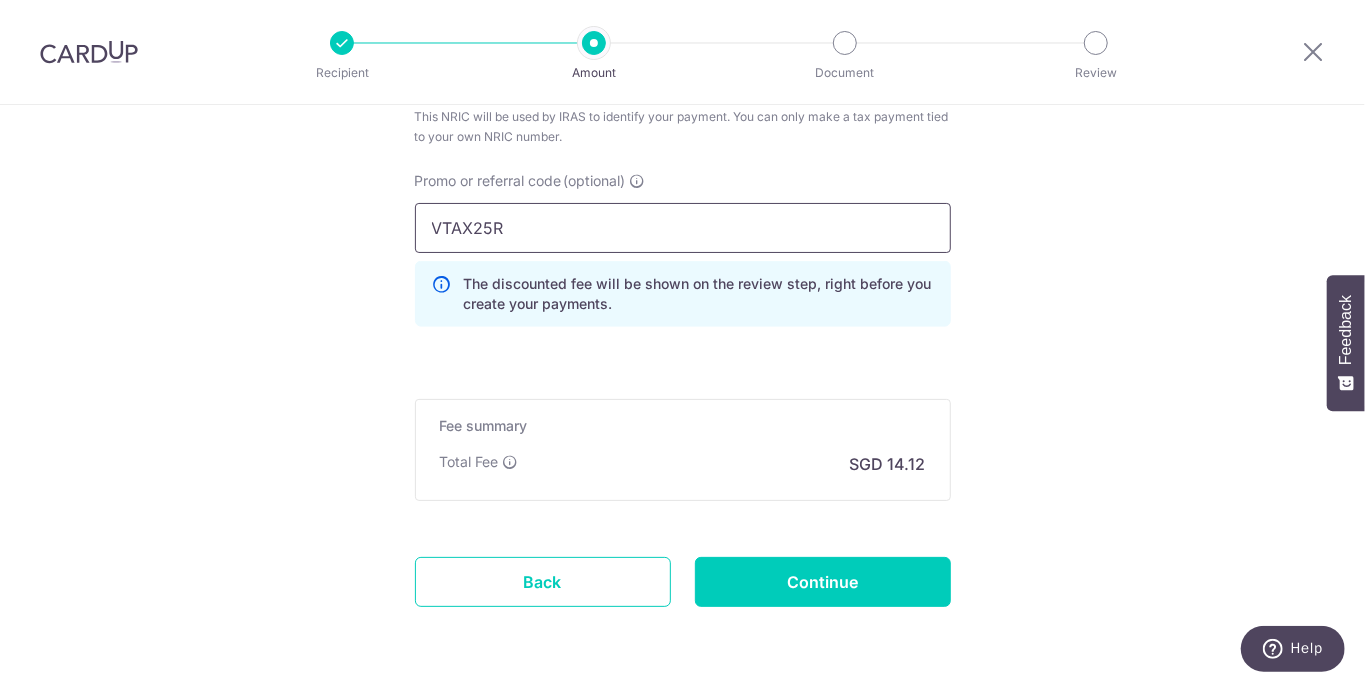 scroll, scrollTop: 1447, scrollLeft: 0, axis: vertical 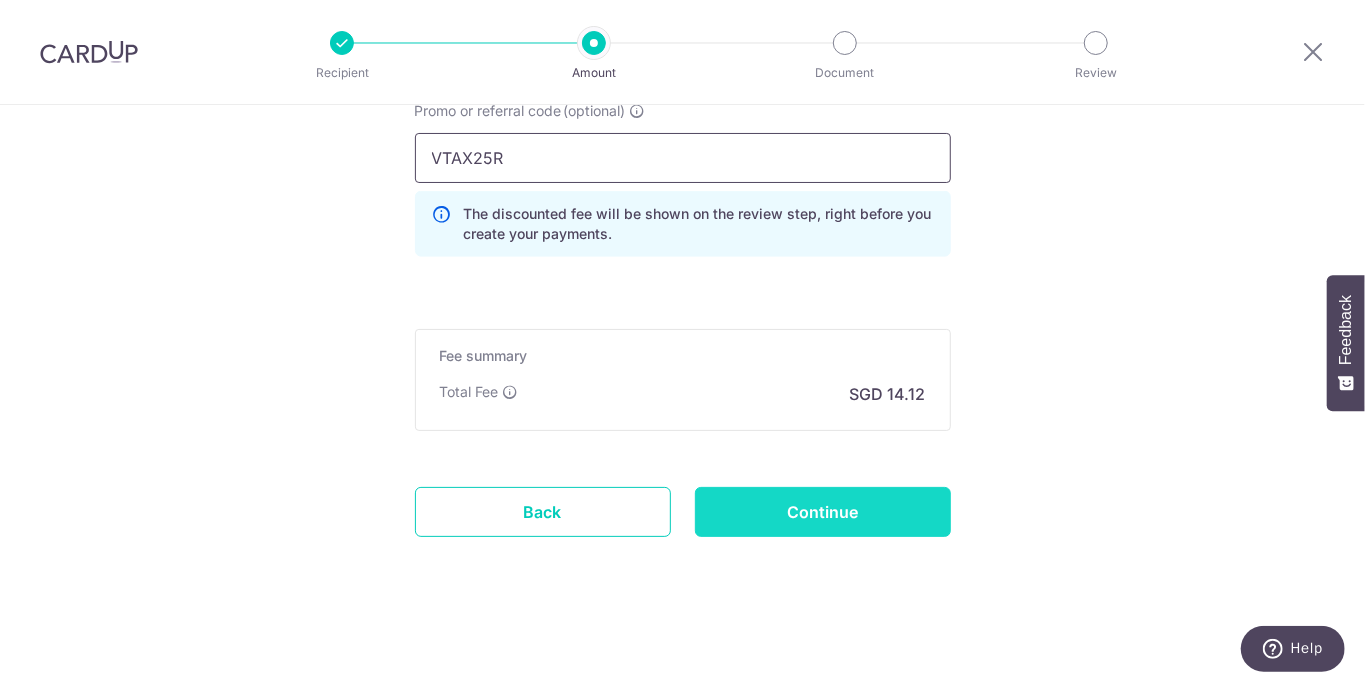 type on "VTAX25R" 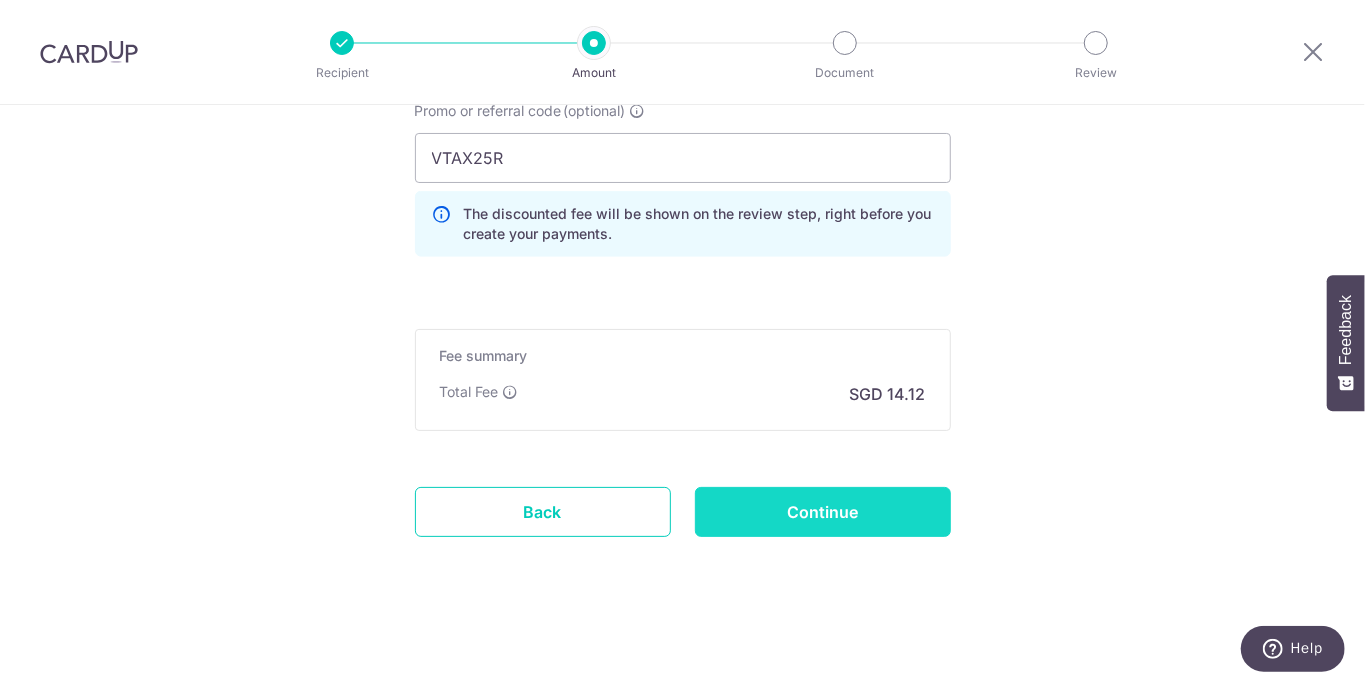 click on "Continue" at bounding box center [823, 512] 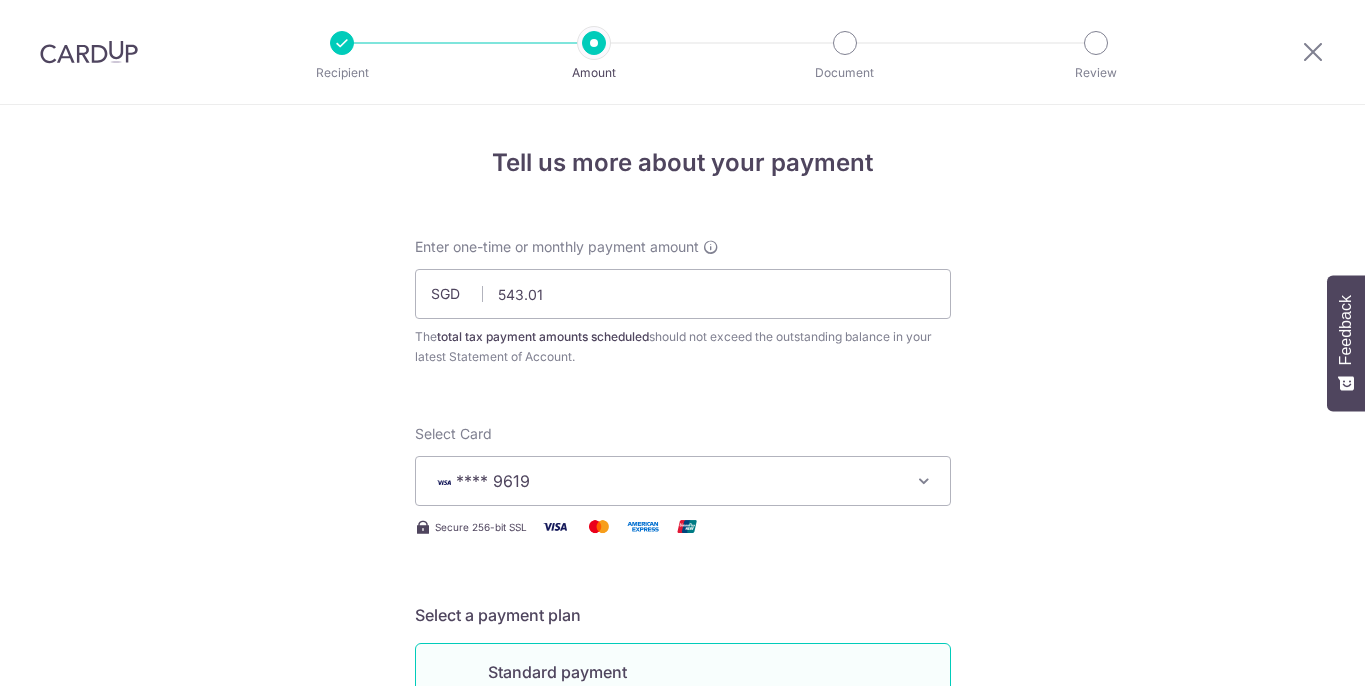 scroll, scrollTop: 0, scrollLeft: 0, axis: both 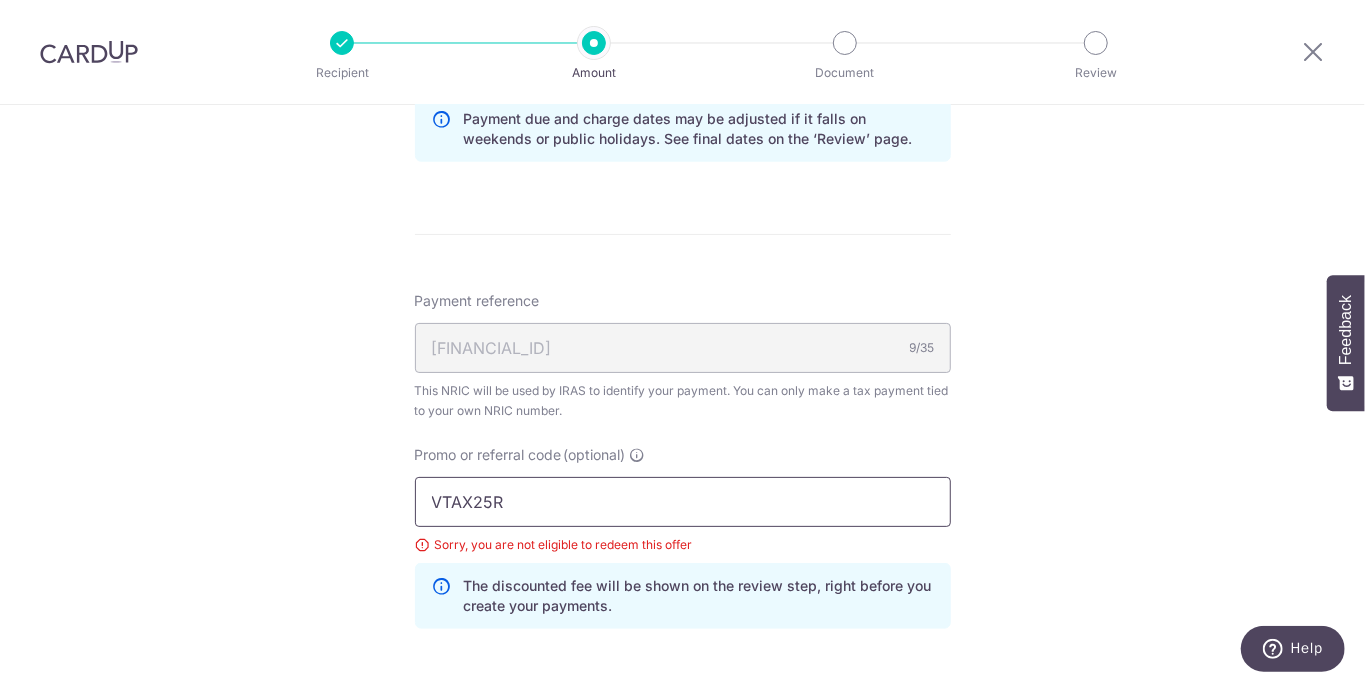 drag, startPoint x: 518, startPoint y: 514, endPoint x: 396, endPoint y: 505, distance: 122.33152 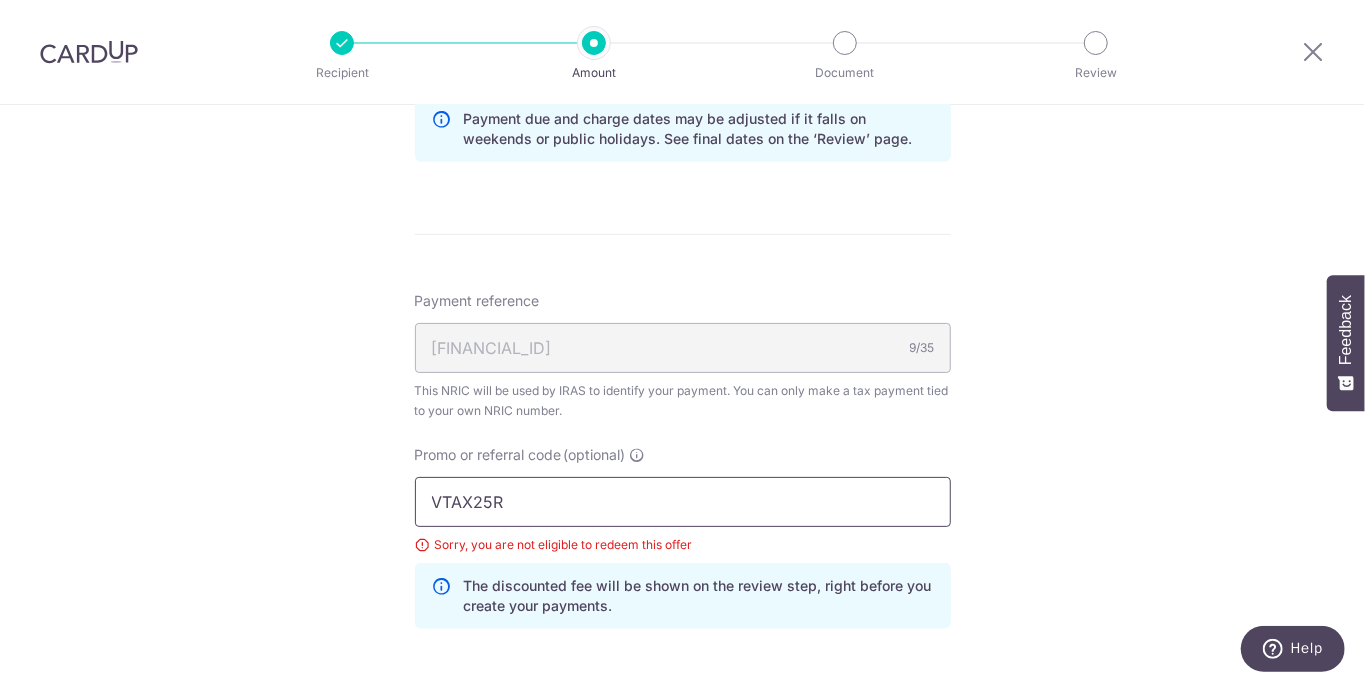 paste on "ONE" 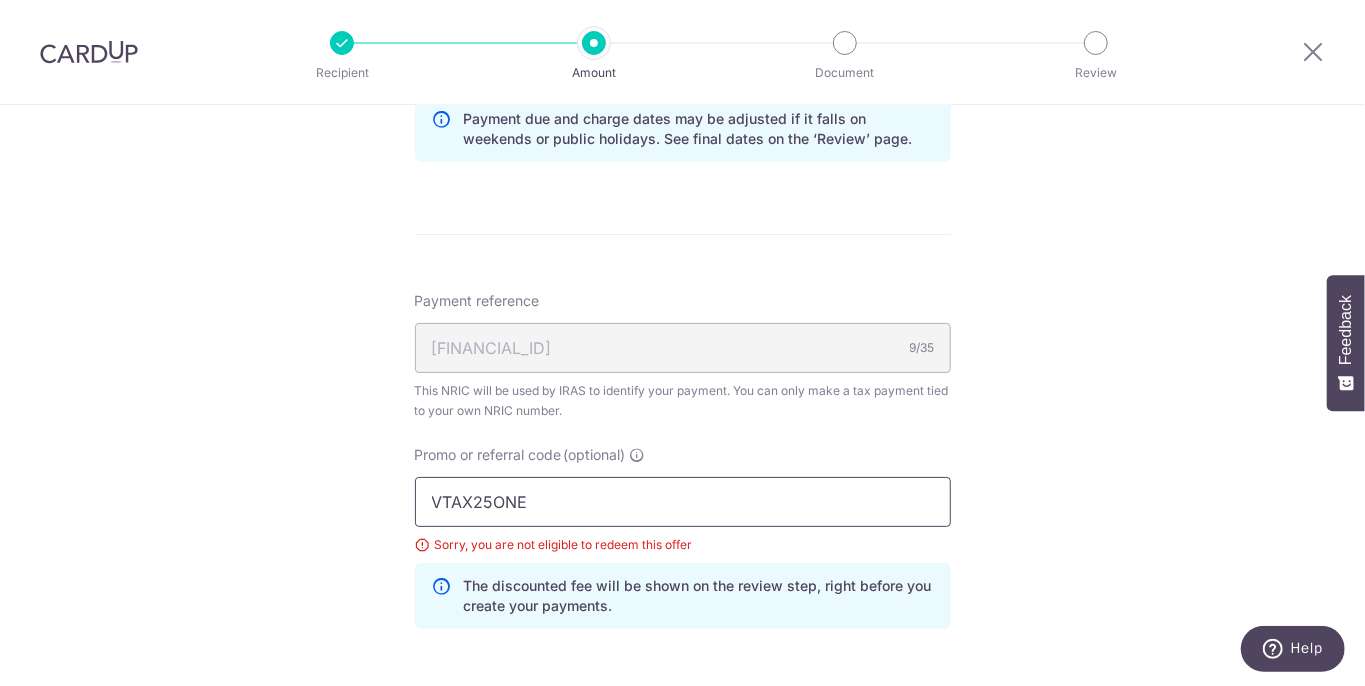 scroll, scrollTop: 1441, scrollLeft: 0, axis: vertical 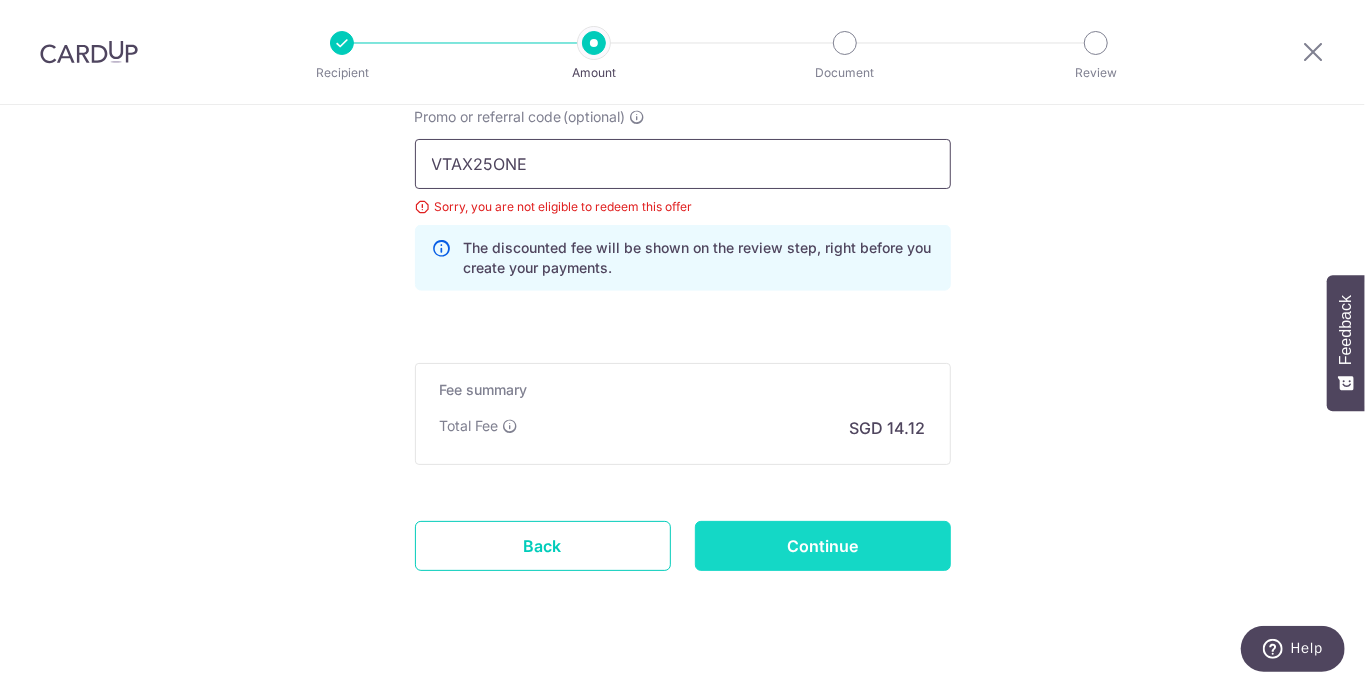 type on "VTAX25ONE" 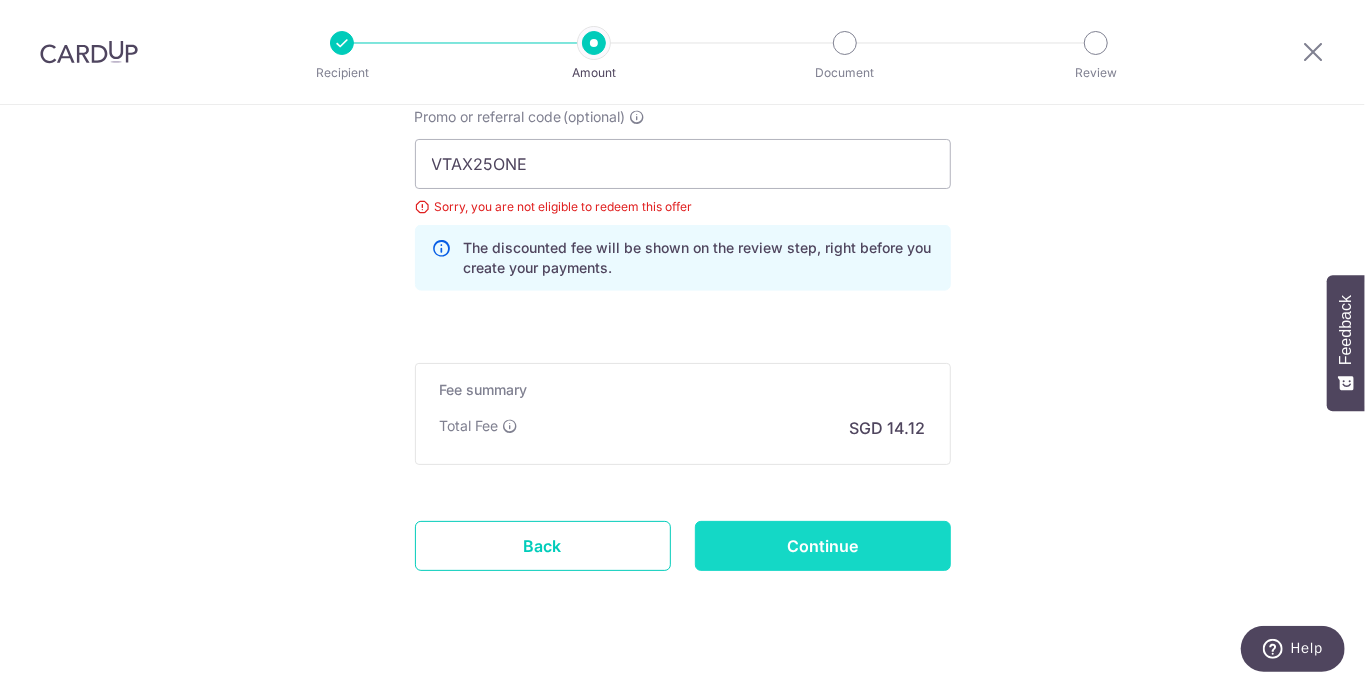 click on "Continue" at bounding box center (823, 546) 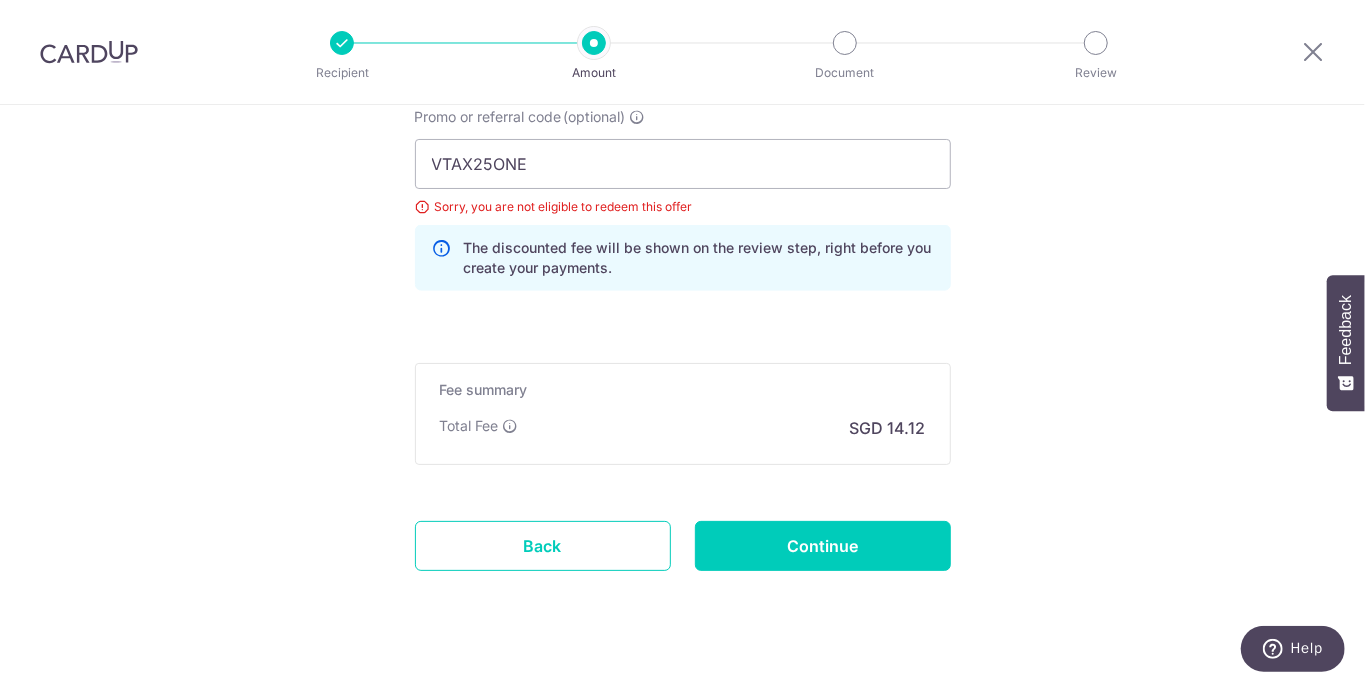 type on "Update Schedule" 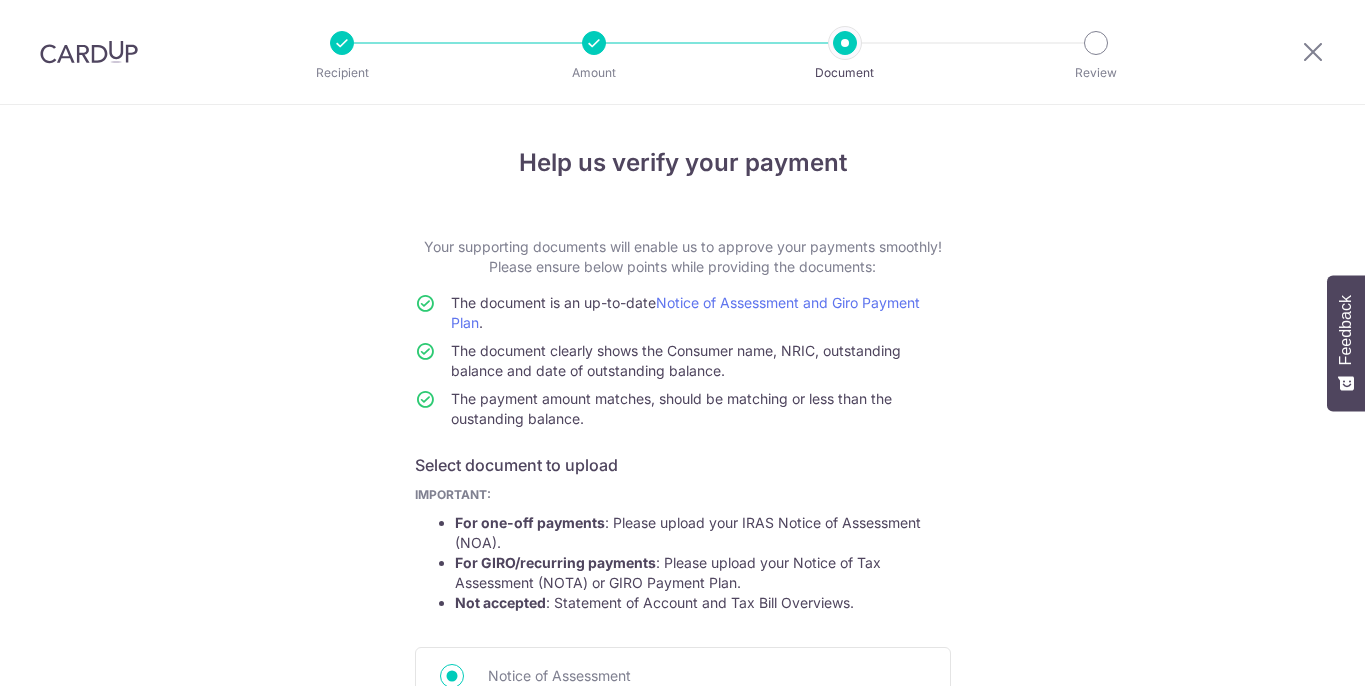 scroll, scrollTop: 0, scrollLeft: 0, axis: both 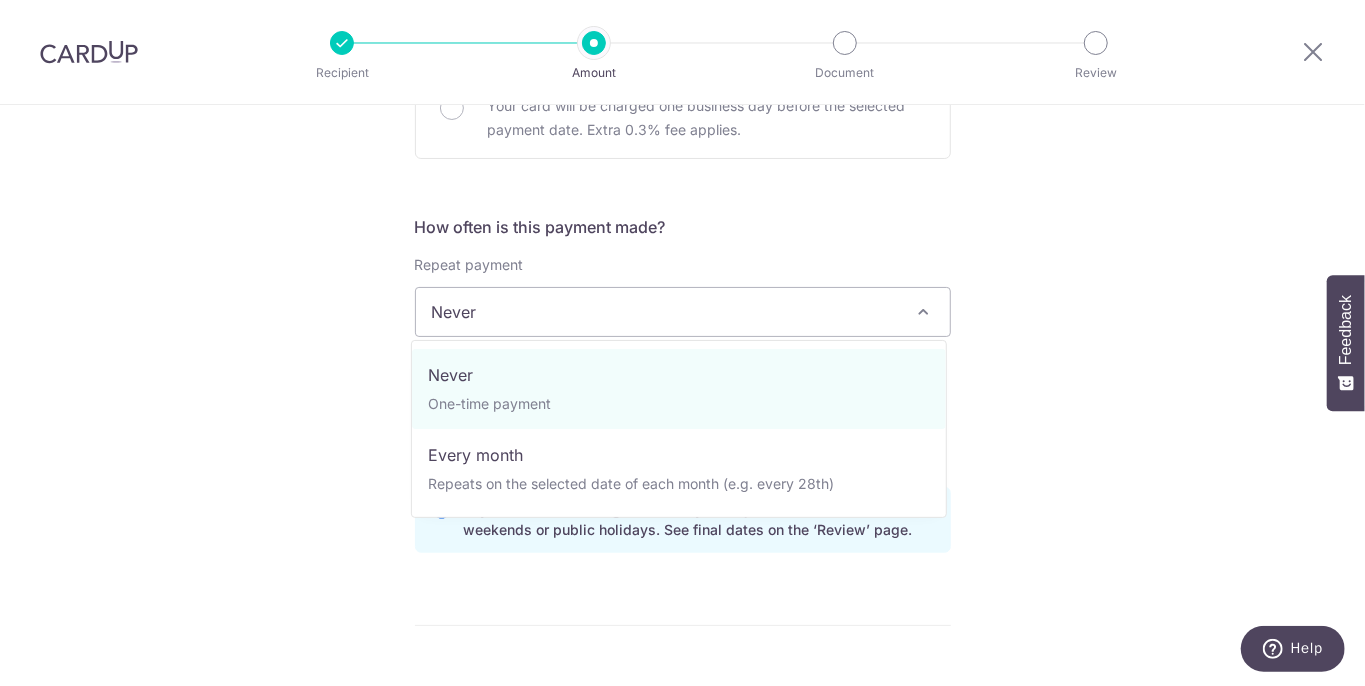 click on "Never" at bounding box center [683, 312] 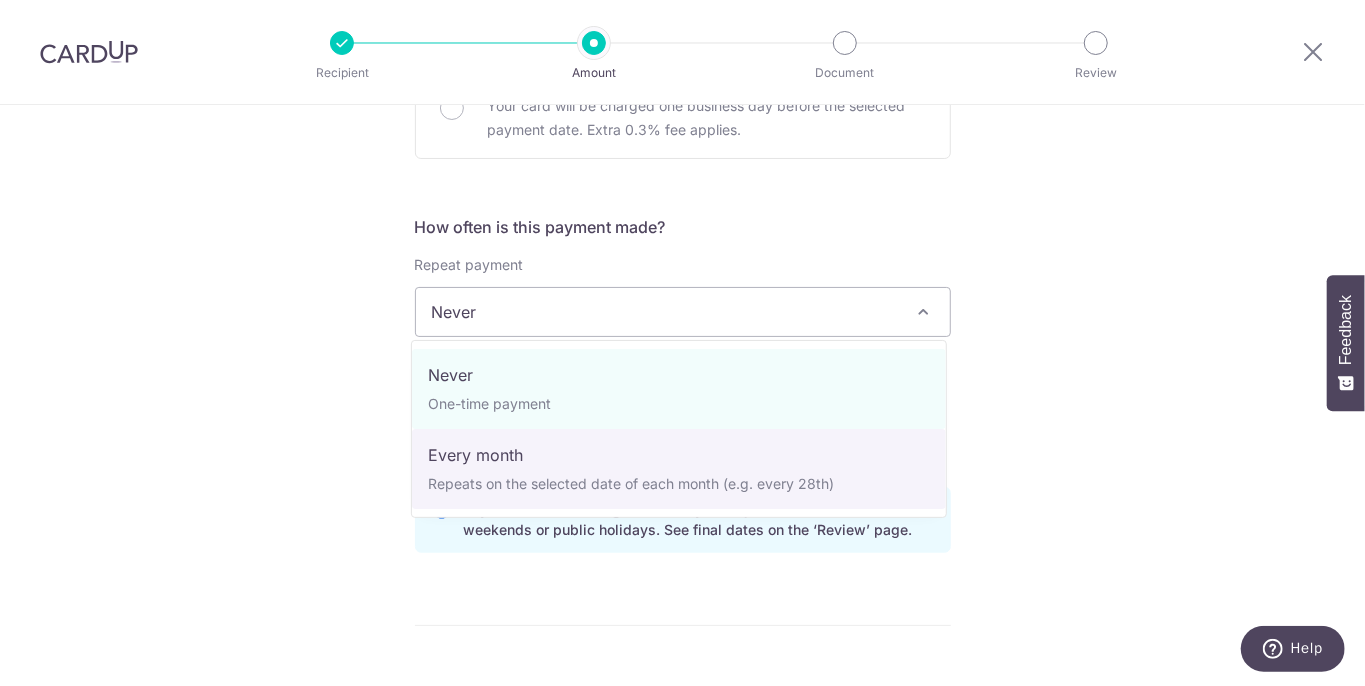 select on "3" 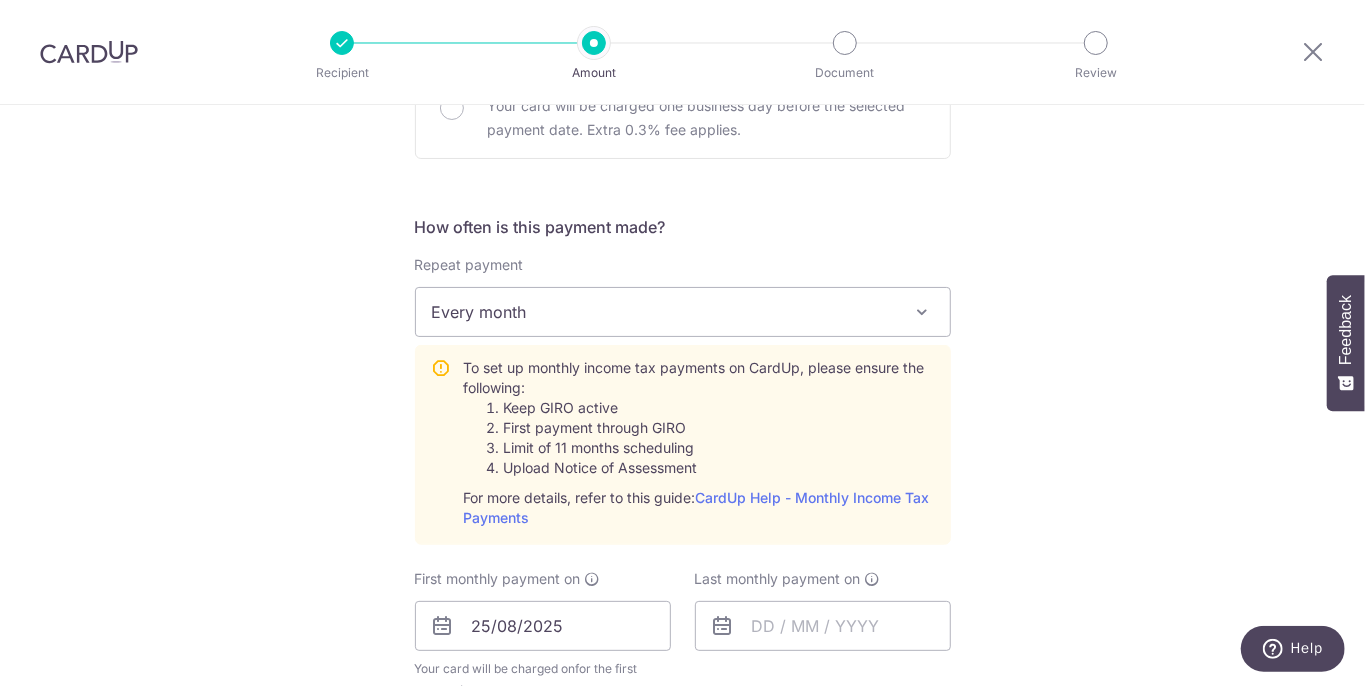 scroll, scrollTop: 1035, scrollLeft: 0, axis: vertical 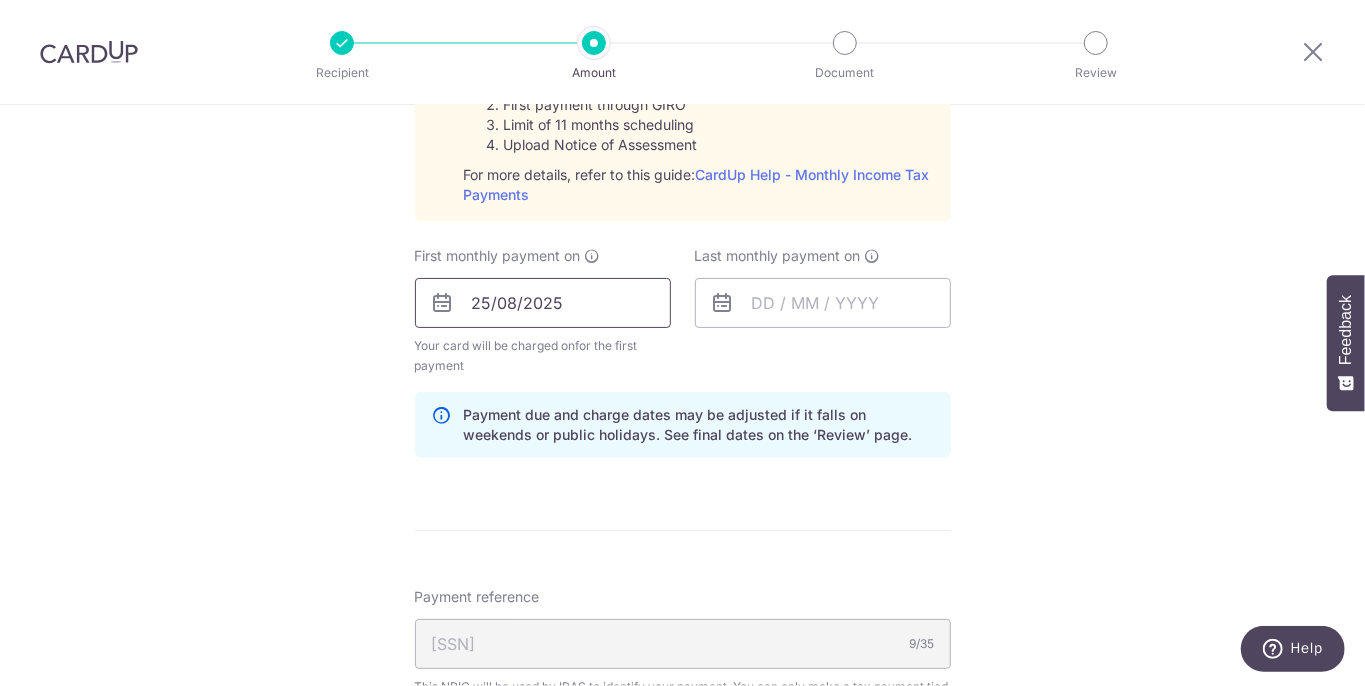 click on "25/08/2025" at bounding box center (543, 303) 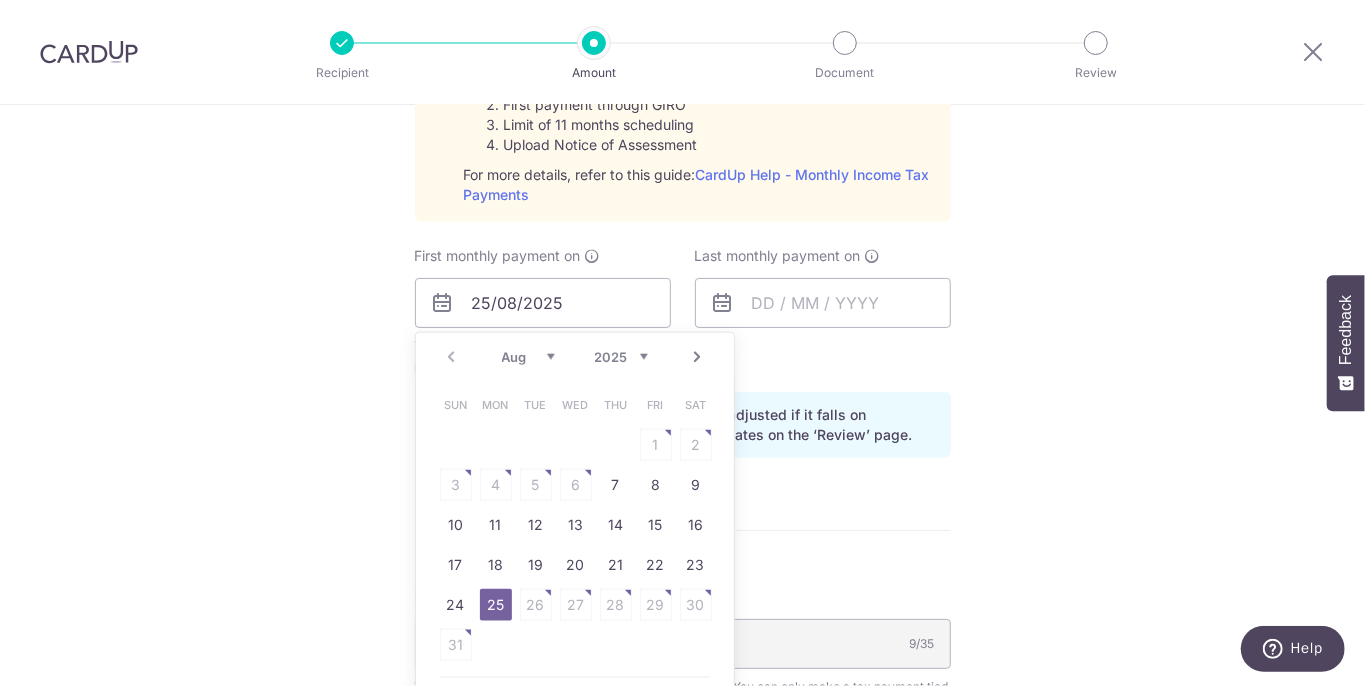 click on "Last monthly payment on" at bounding box center (823, 311) 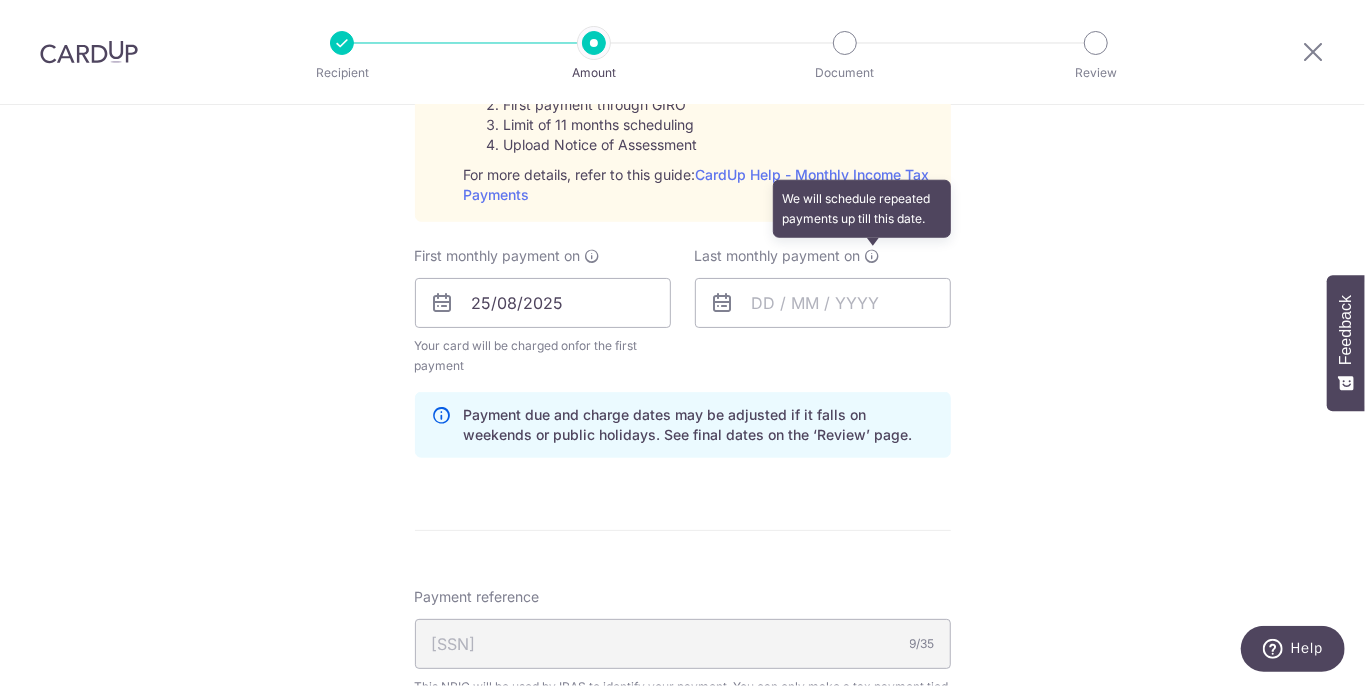 click at bounding box center [873, 256] 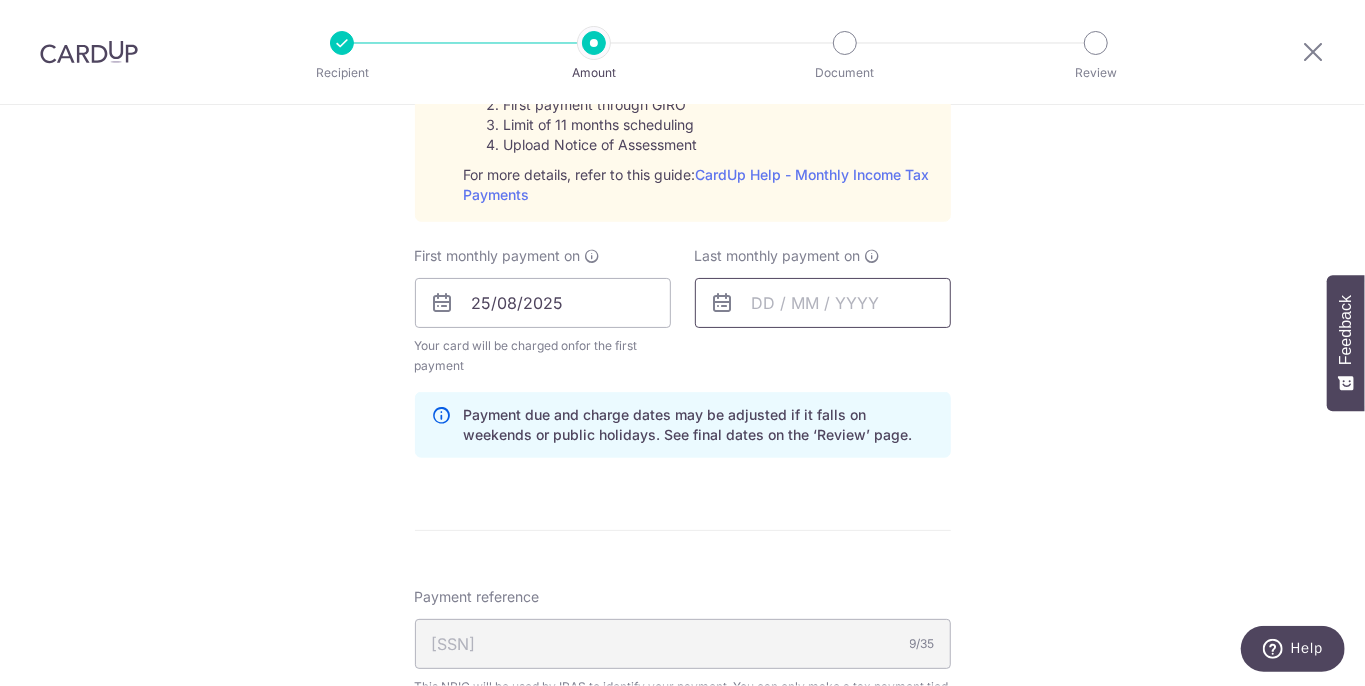 click at bounding box center (823, 303) 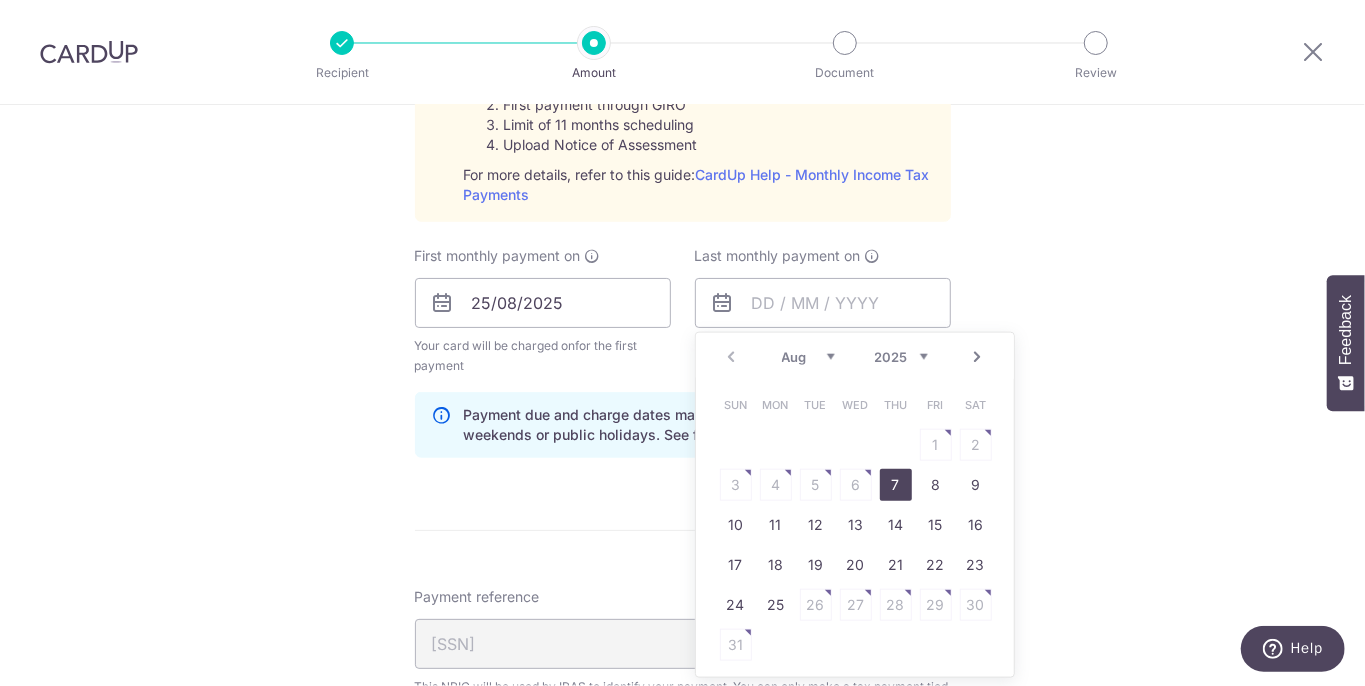 click on "Next" at bounding box center (978, 357) 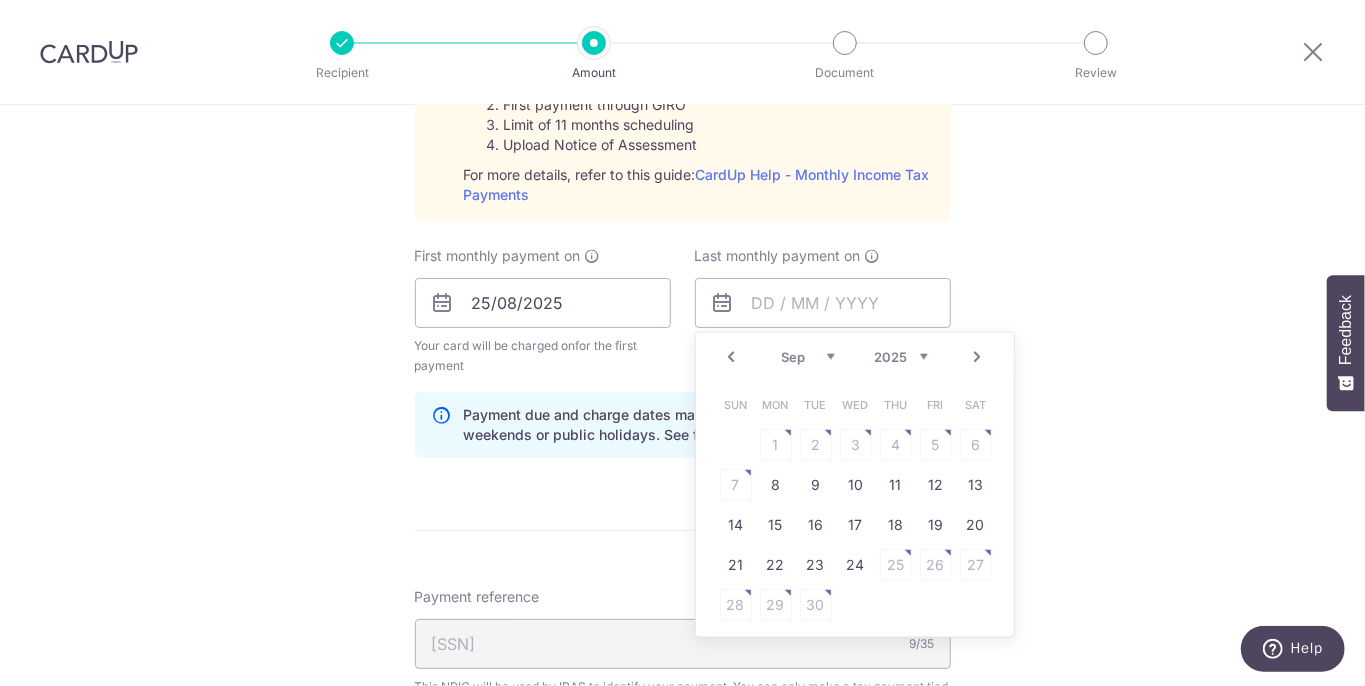 click on "Next" at bounding box center (978, 357) 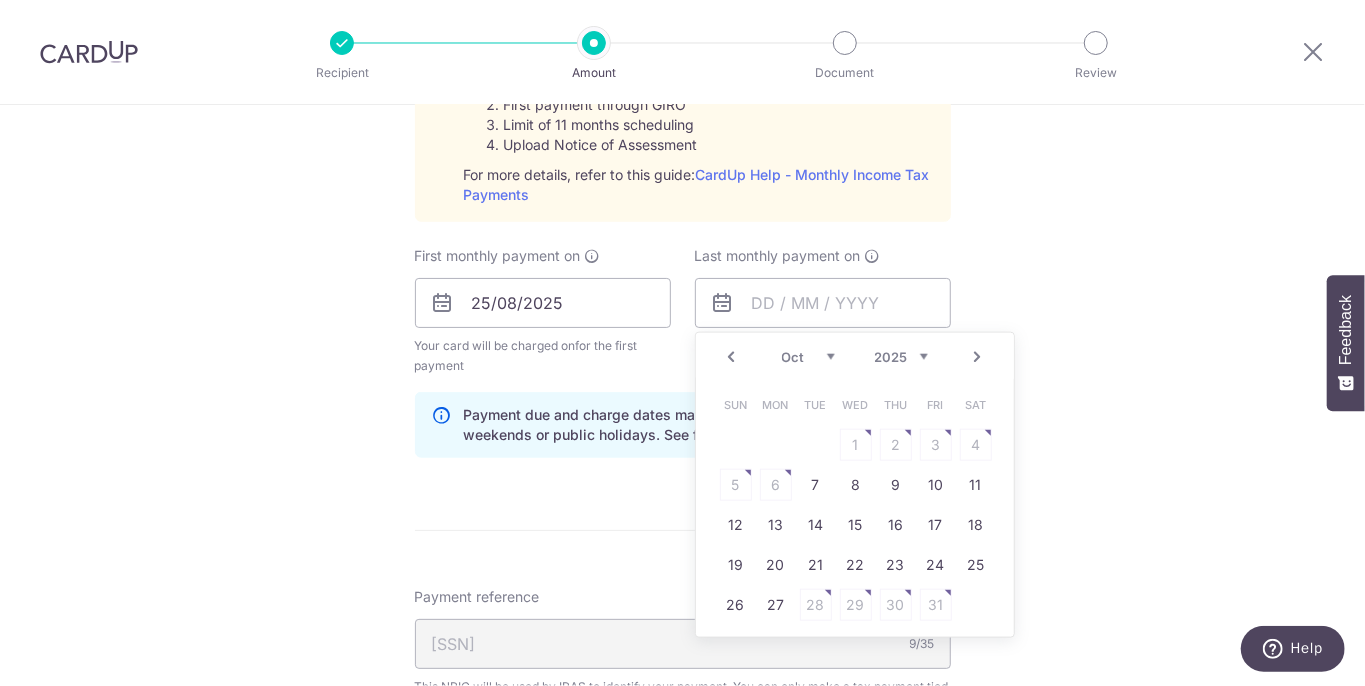 click on "Next" at bounding box center (978, 357) 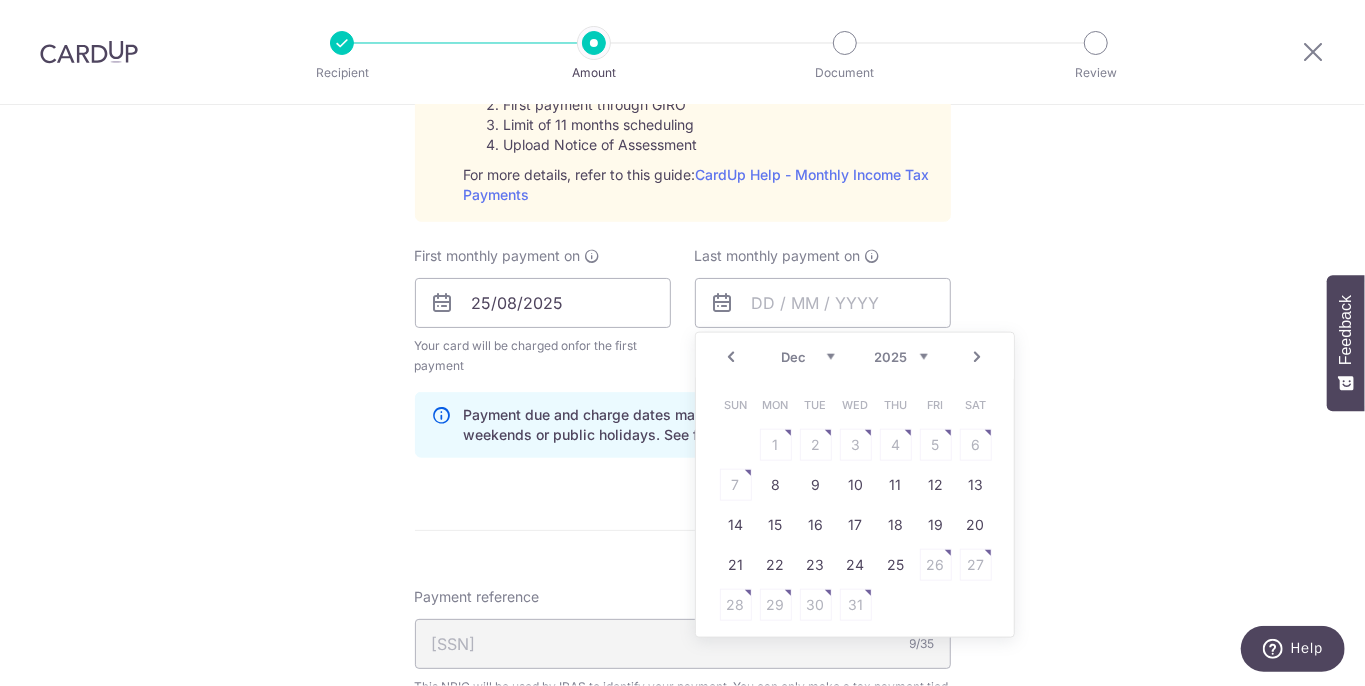 click on "Next" at bounding box center [978, 357] 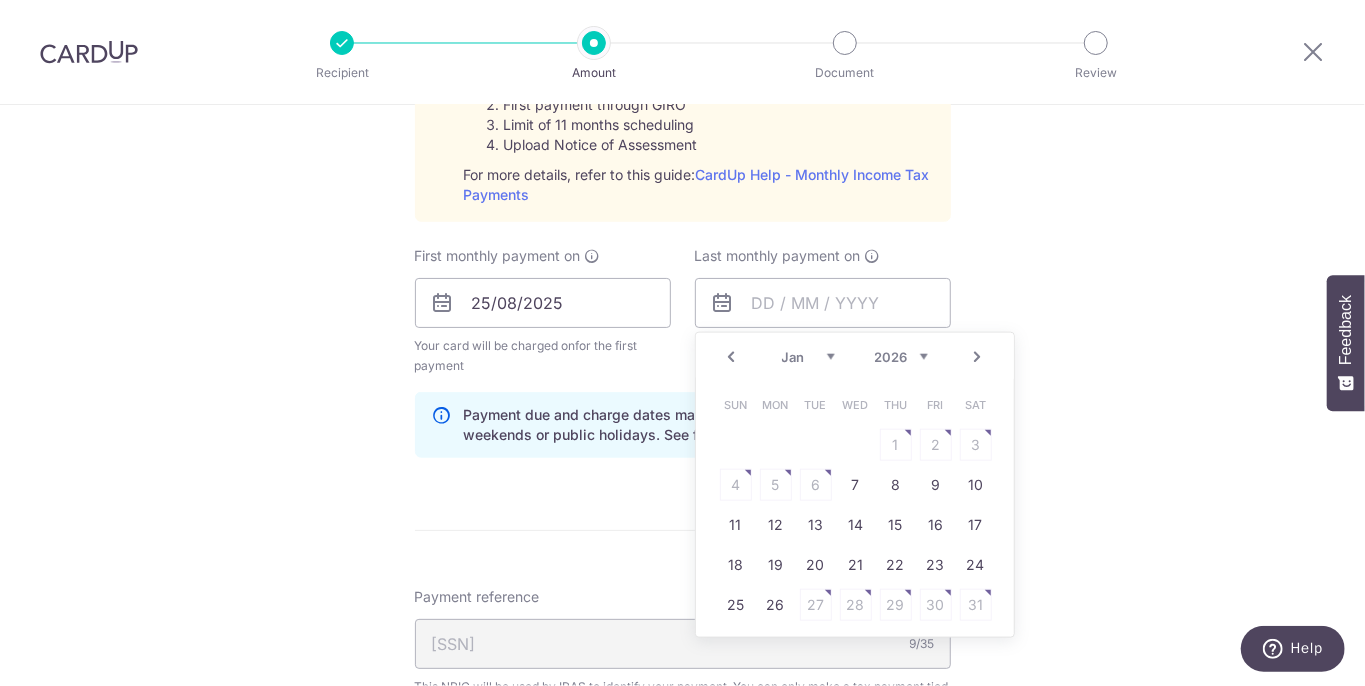 click on "Next" at bounding box center [978, 357] 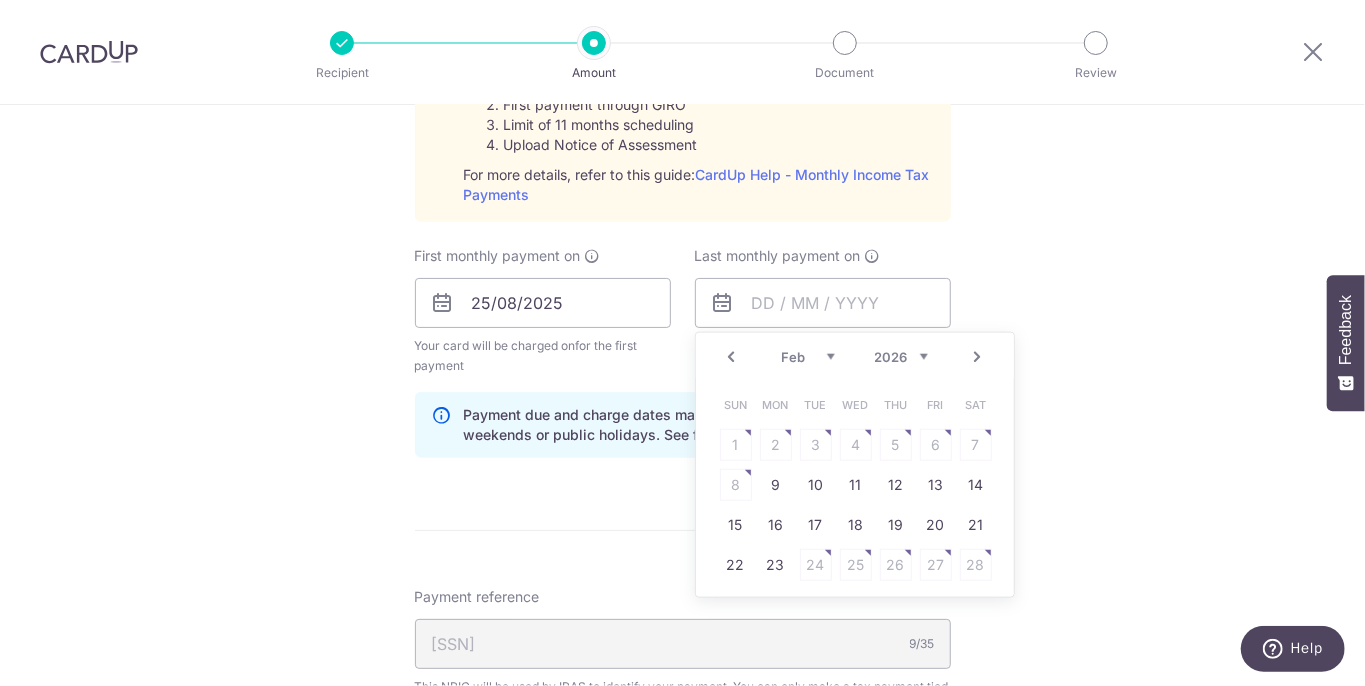 click on "Next" at bounding box center (978, 357) 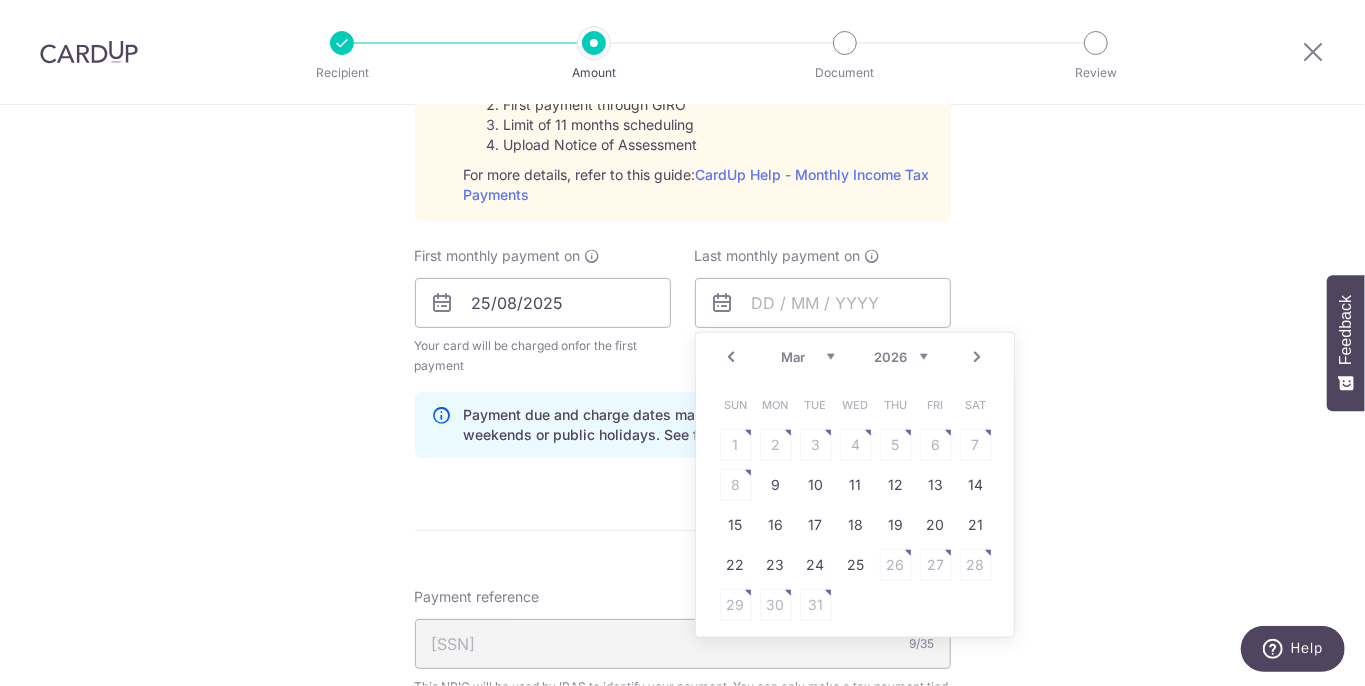 click on "Next" at bounding box center (978, 357) 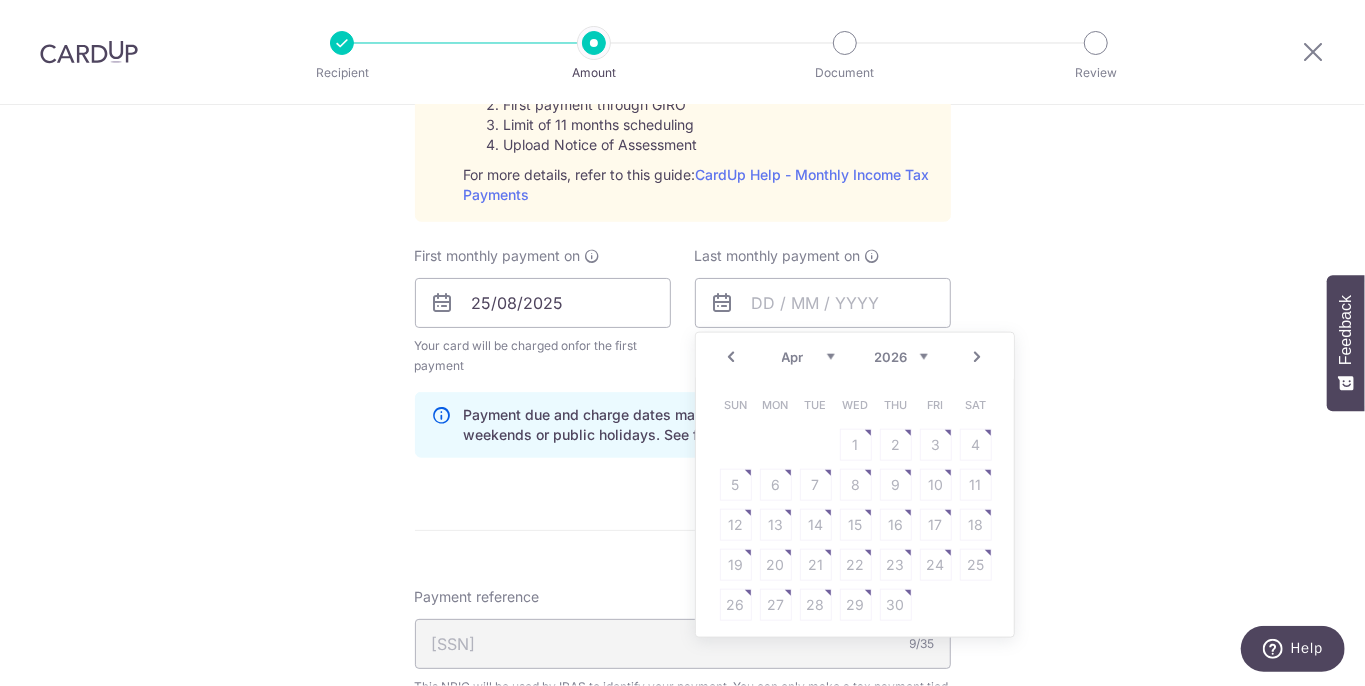 click on "Prev" at bounding box center (732, 357) 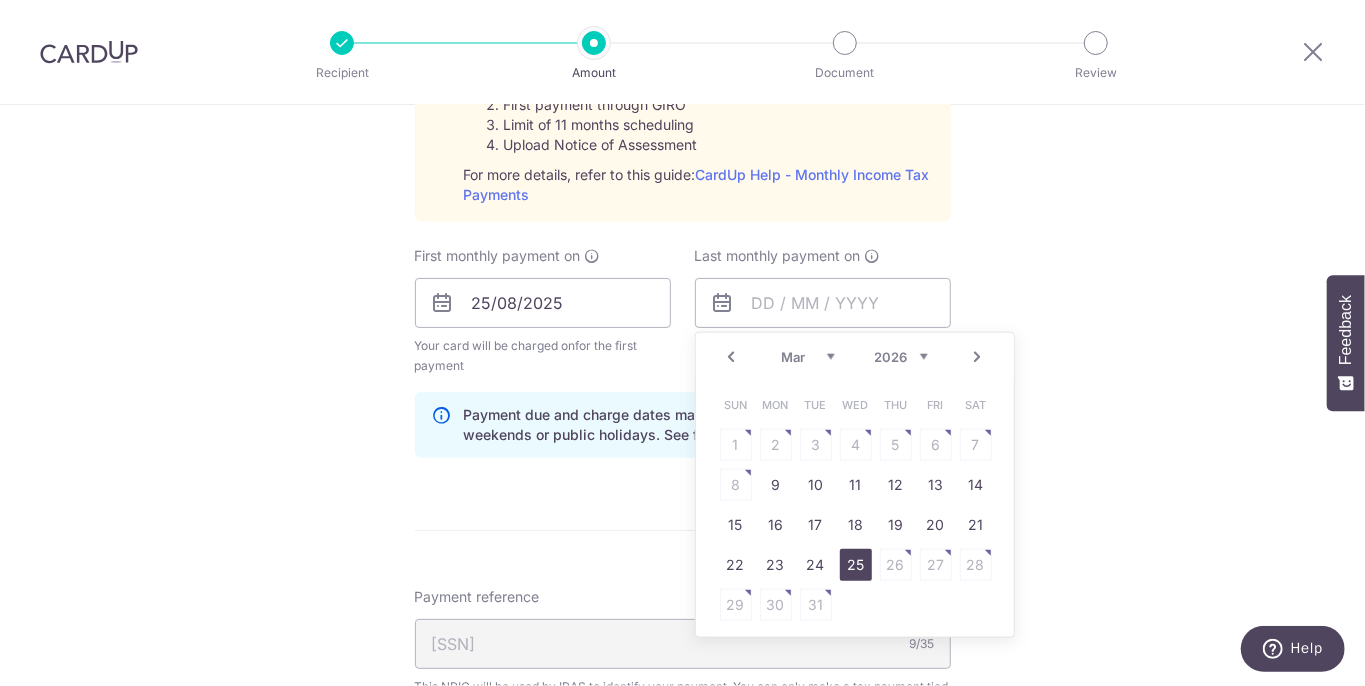 click on "25" at bounding box center [856, 565] 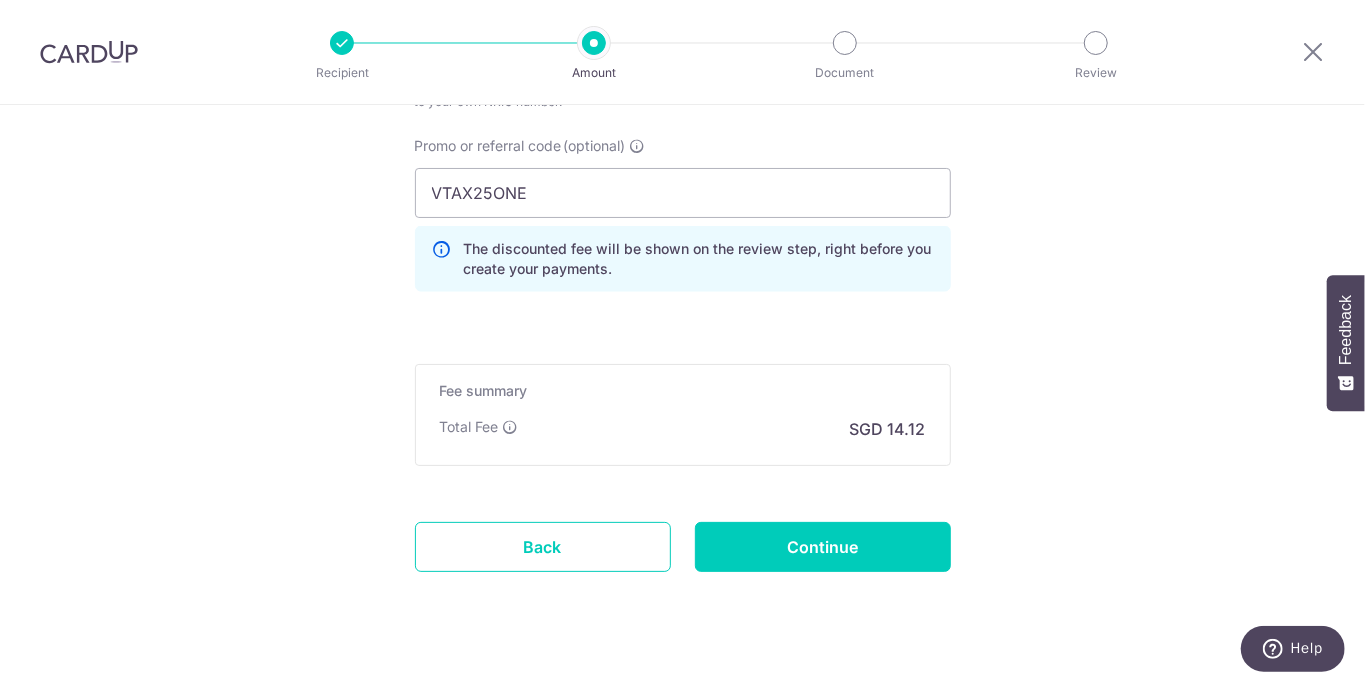 scroll, scrollTop: 1675, scrollLeft: 0, axis: vertical 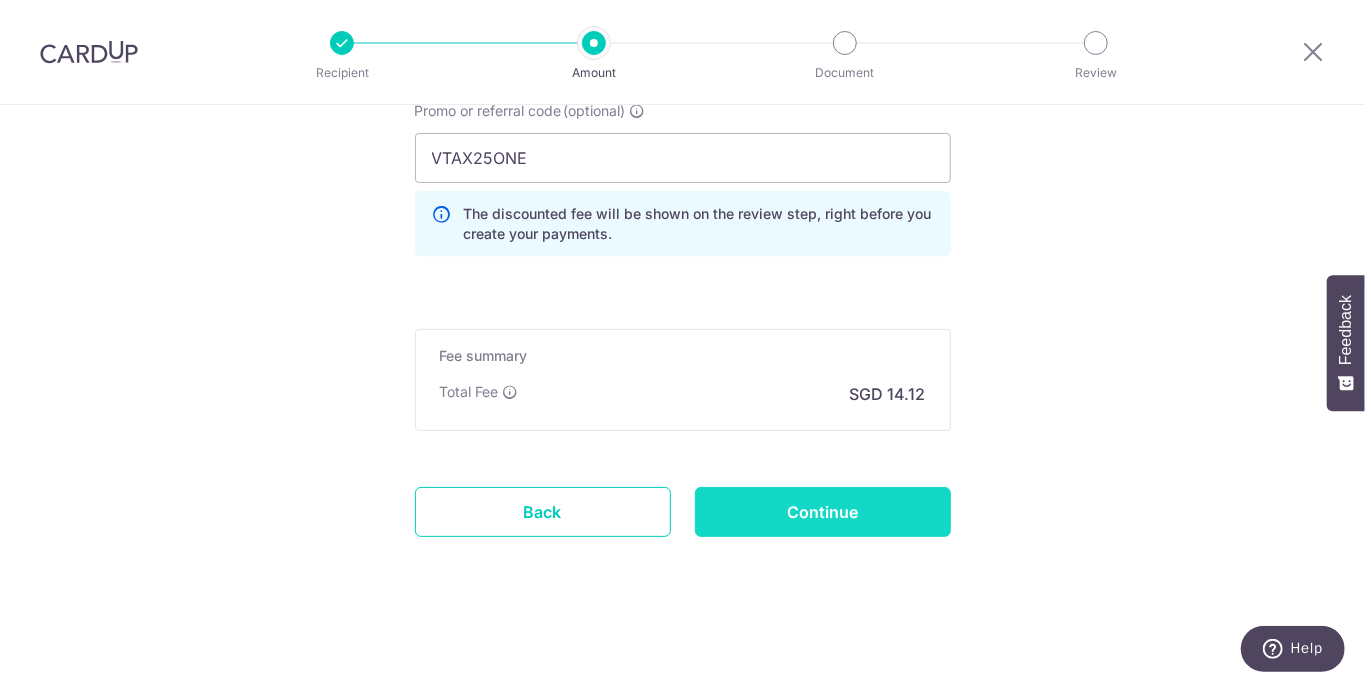 click on "Continue" at bounding box center (823, 512) 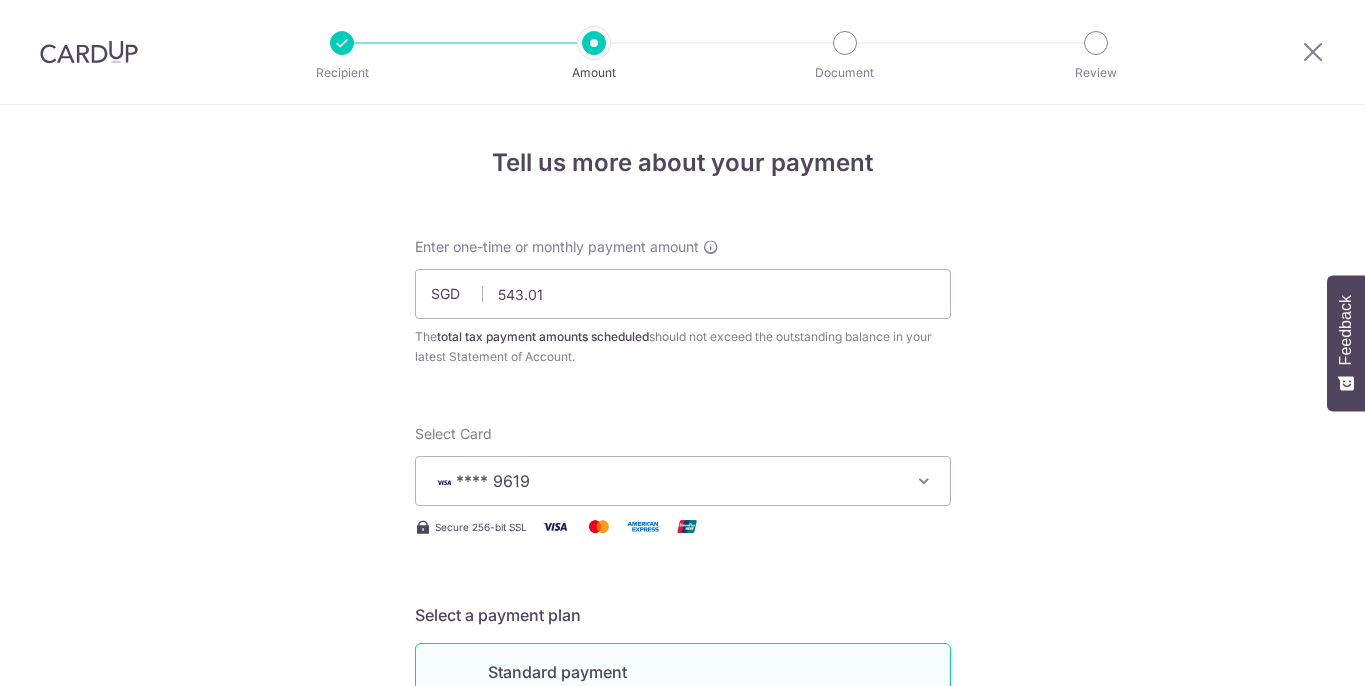 scroll, scrollTop: 0, scrollLeft: 0, axis: both 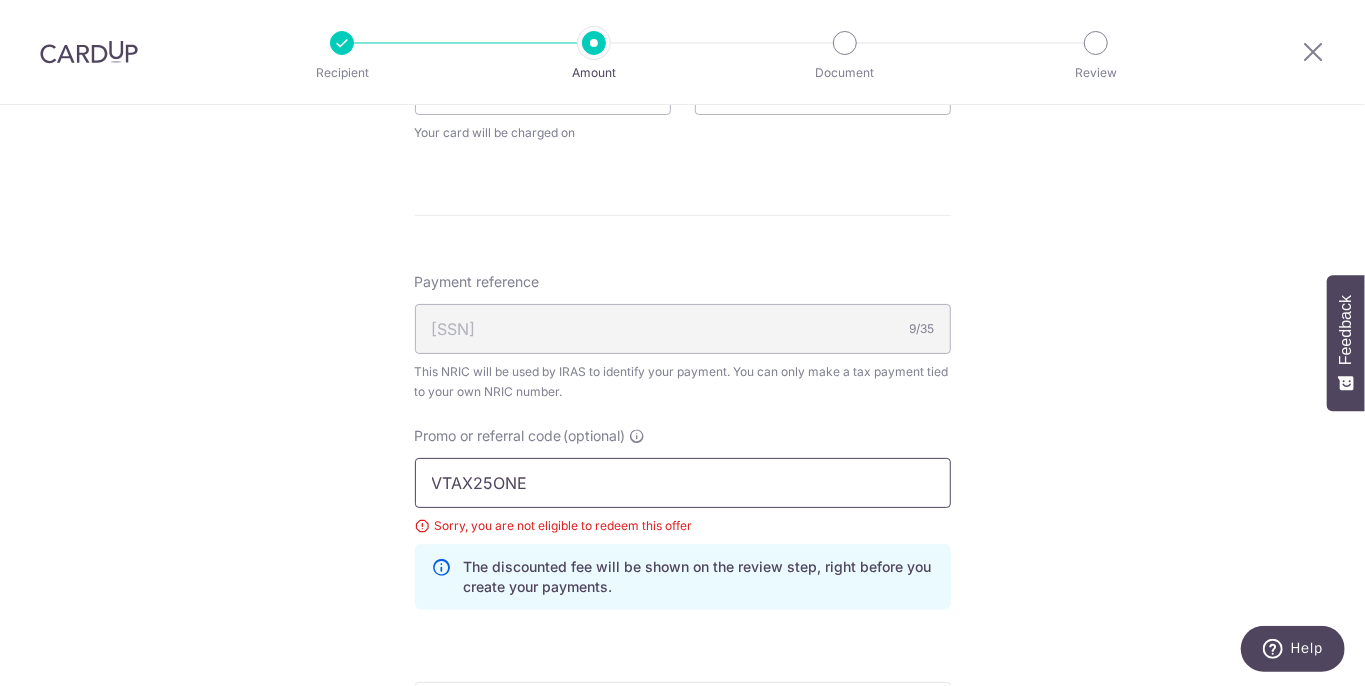 drag, startPoint x: 538, startPoint y: 487, endPoint x: 394, endPoint y: 475, distance: 144.49913 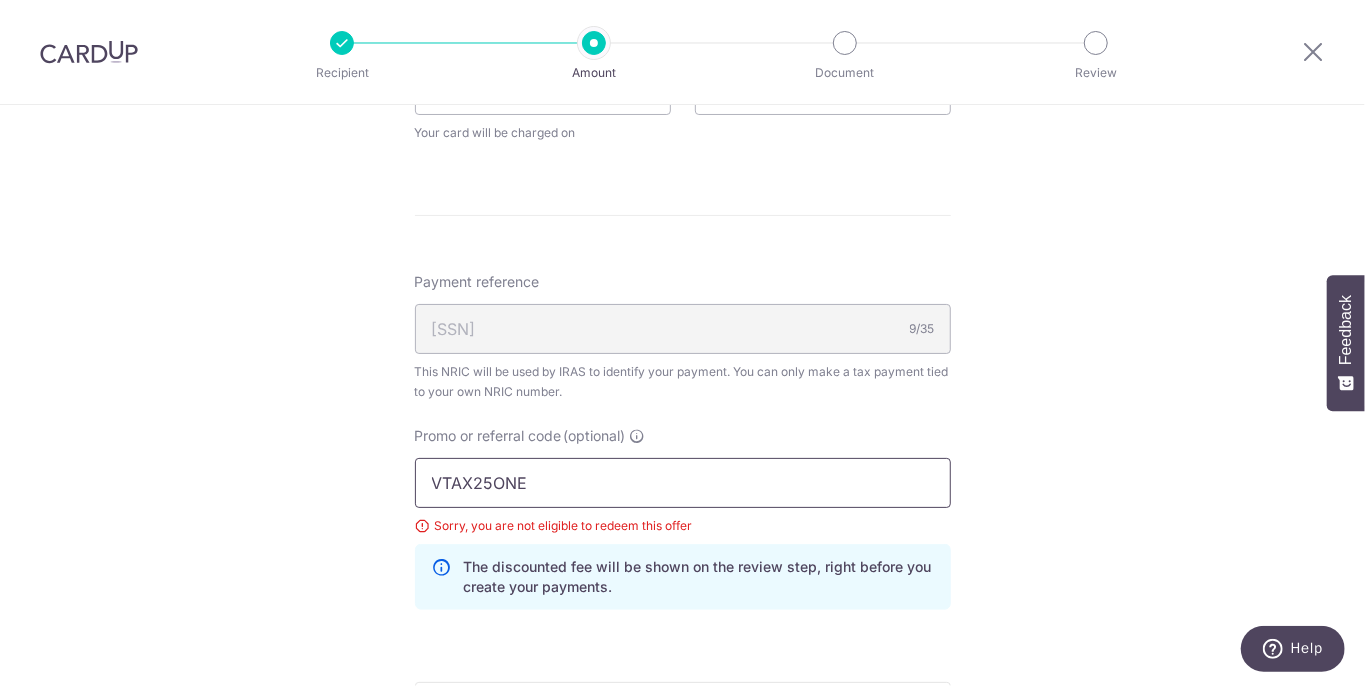paste on "R" 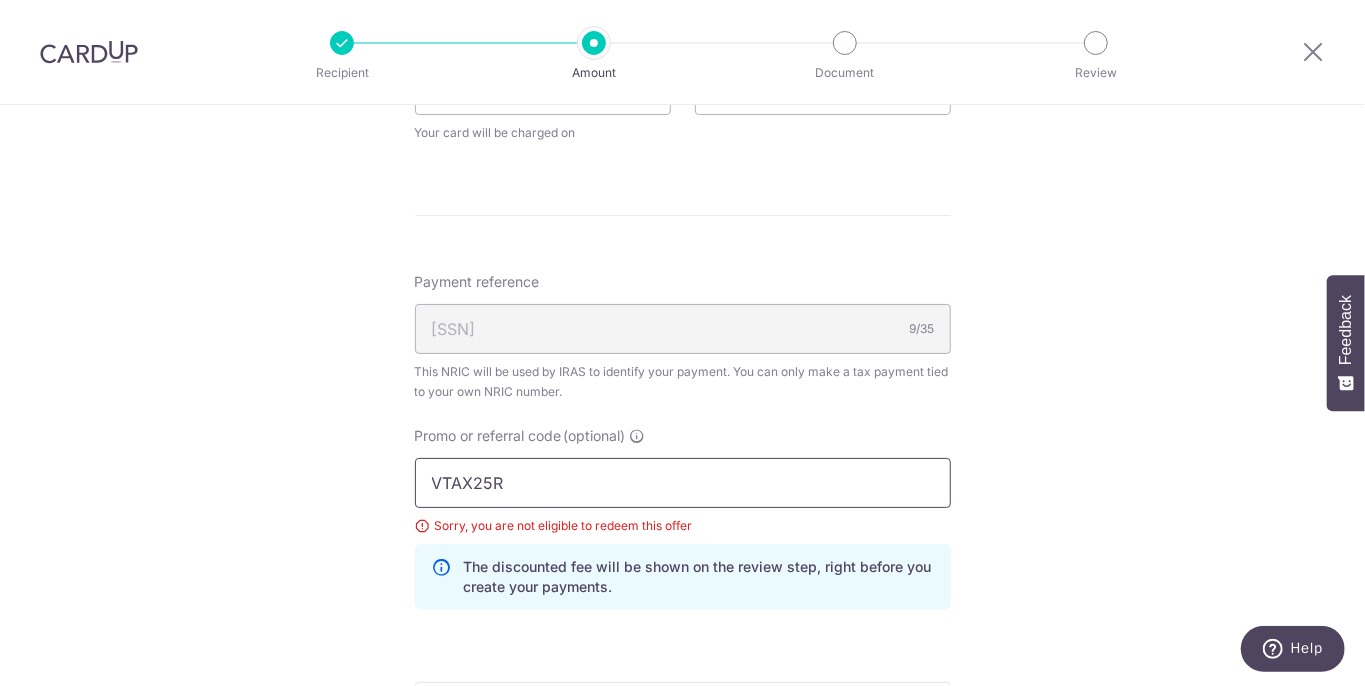 scroll, scrollTop: 1393, scrollLeft: 0, axis: vertical 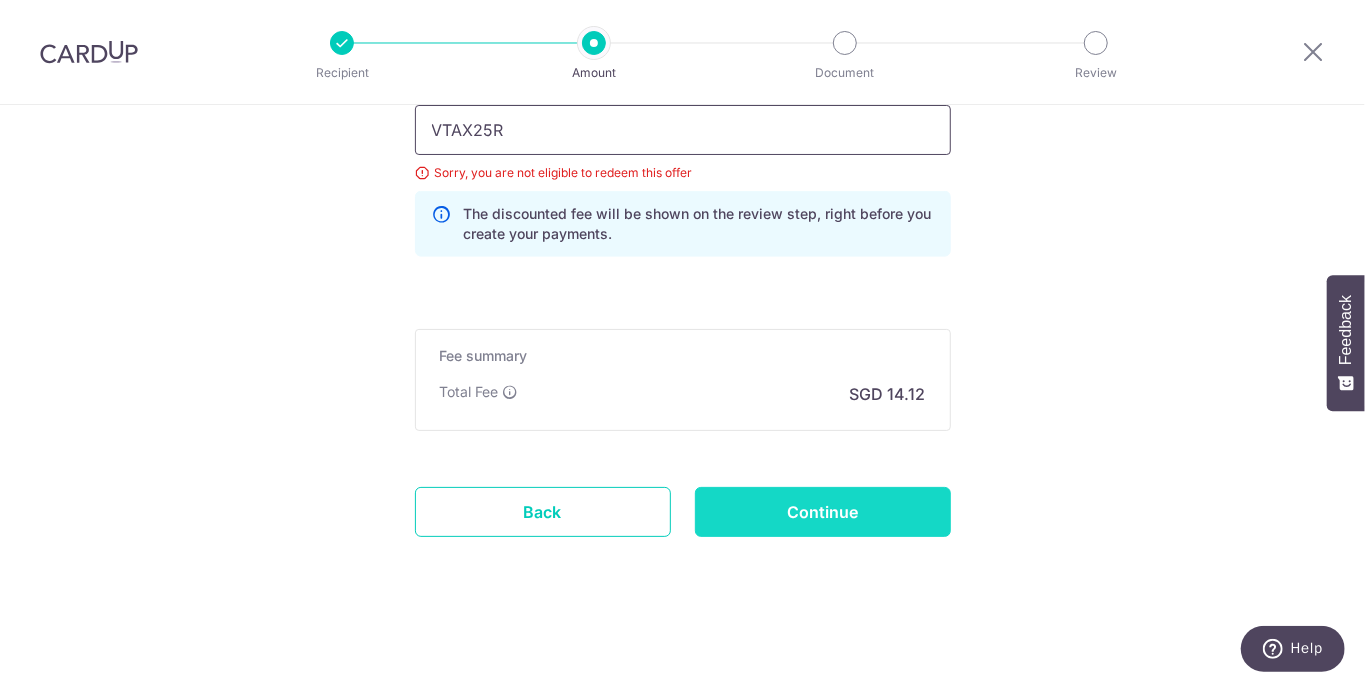 type on "VTAX25R" 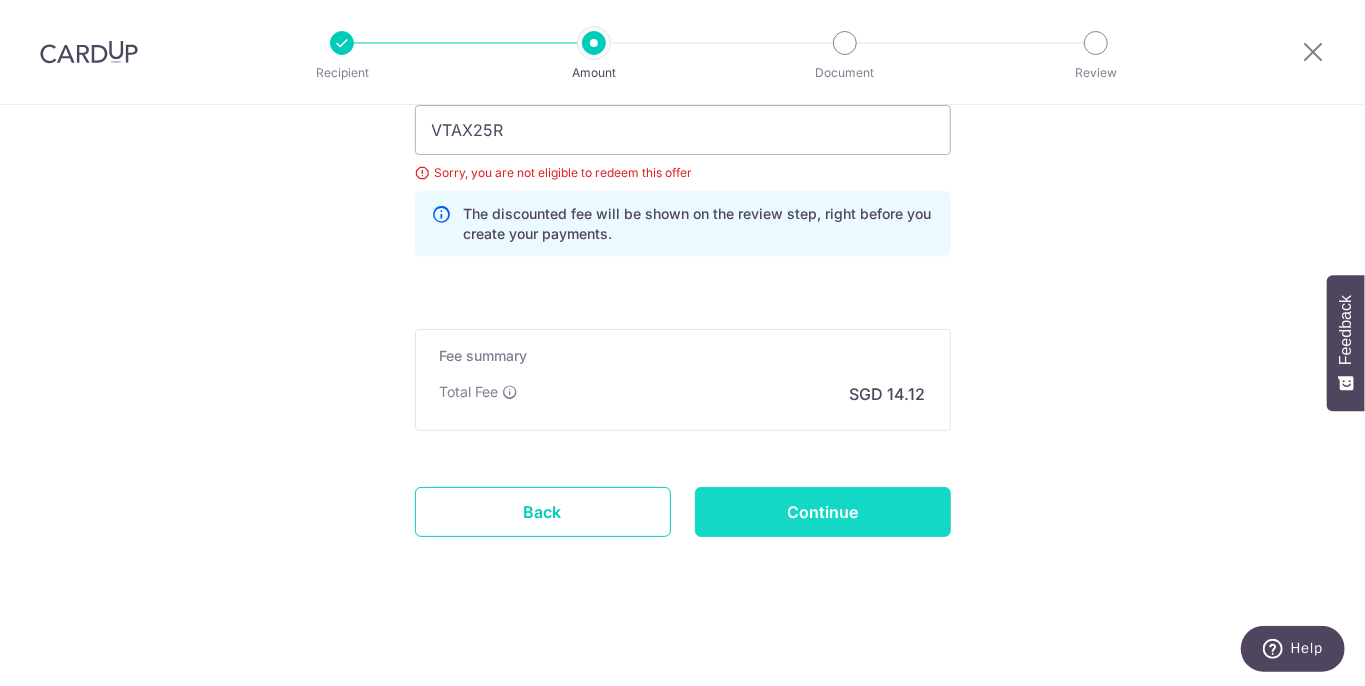 click on "Continue" at bounding box center (823, 512) 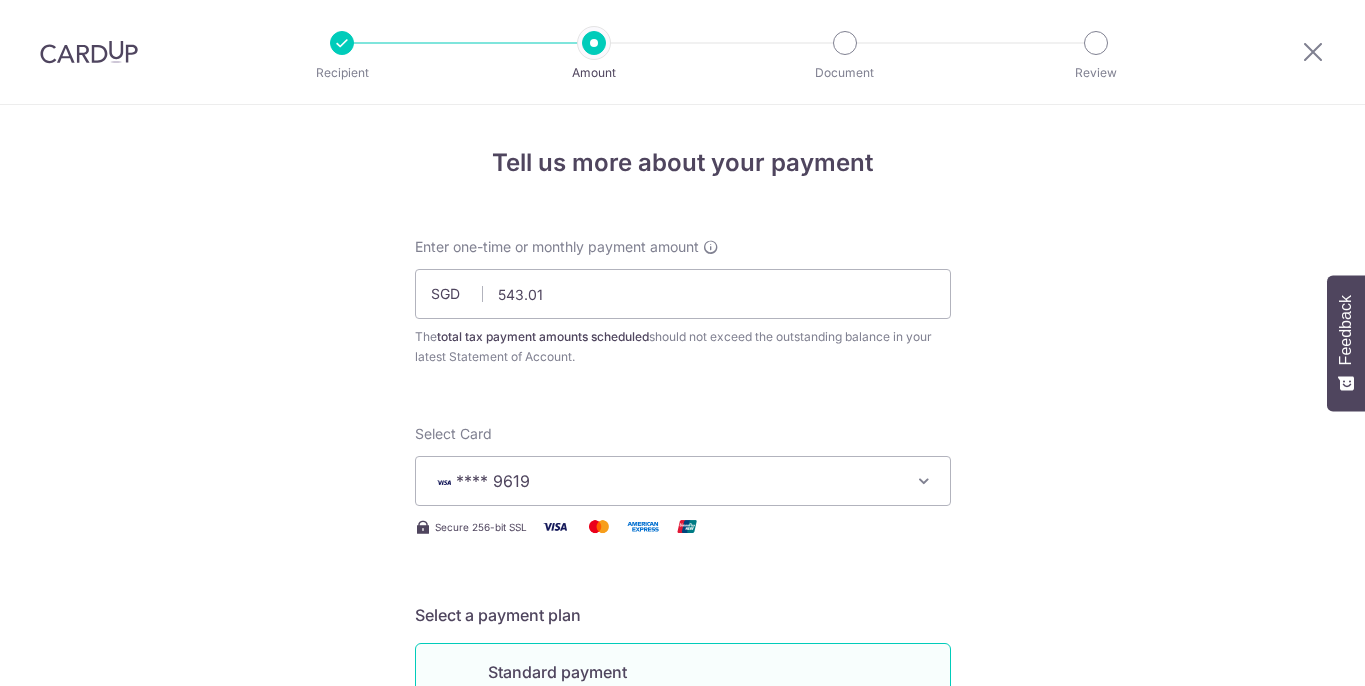 scroll, scrollTop: 0, scrollLeft: 0, axis: both 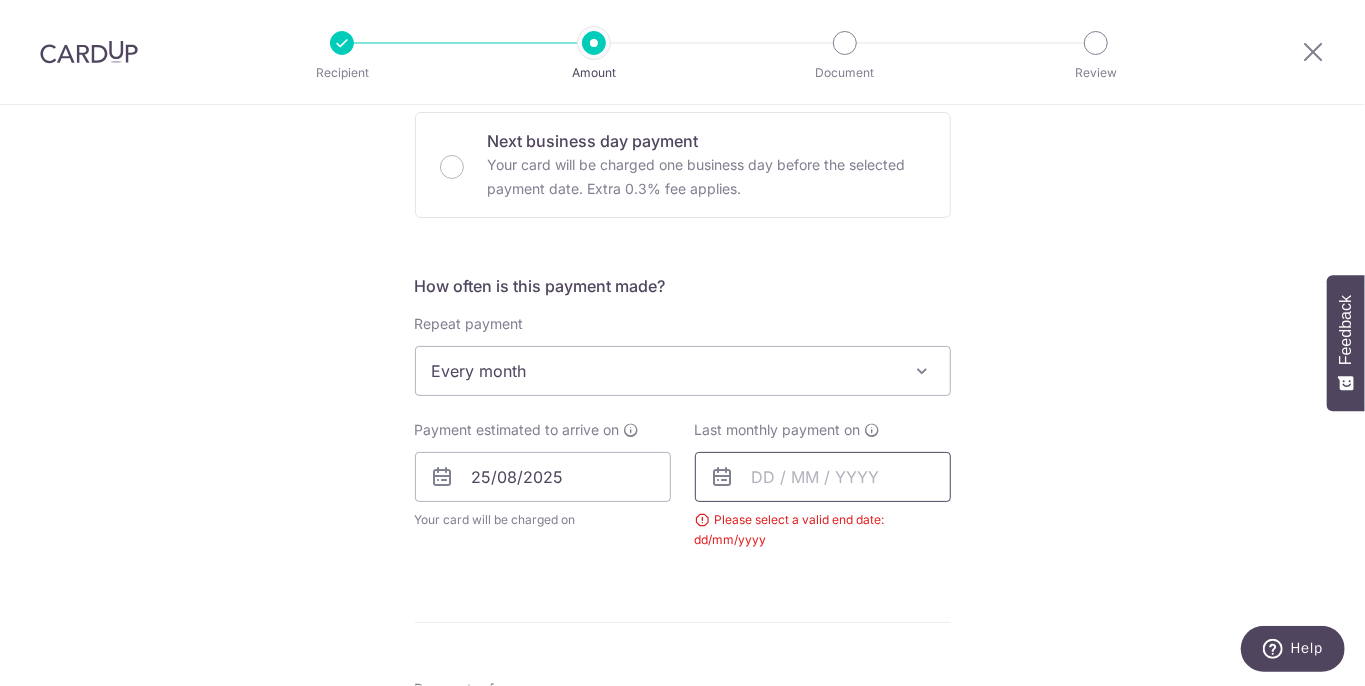 click at bounding box center [823, 477] 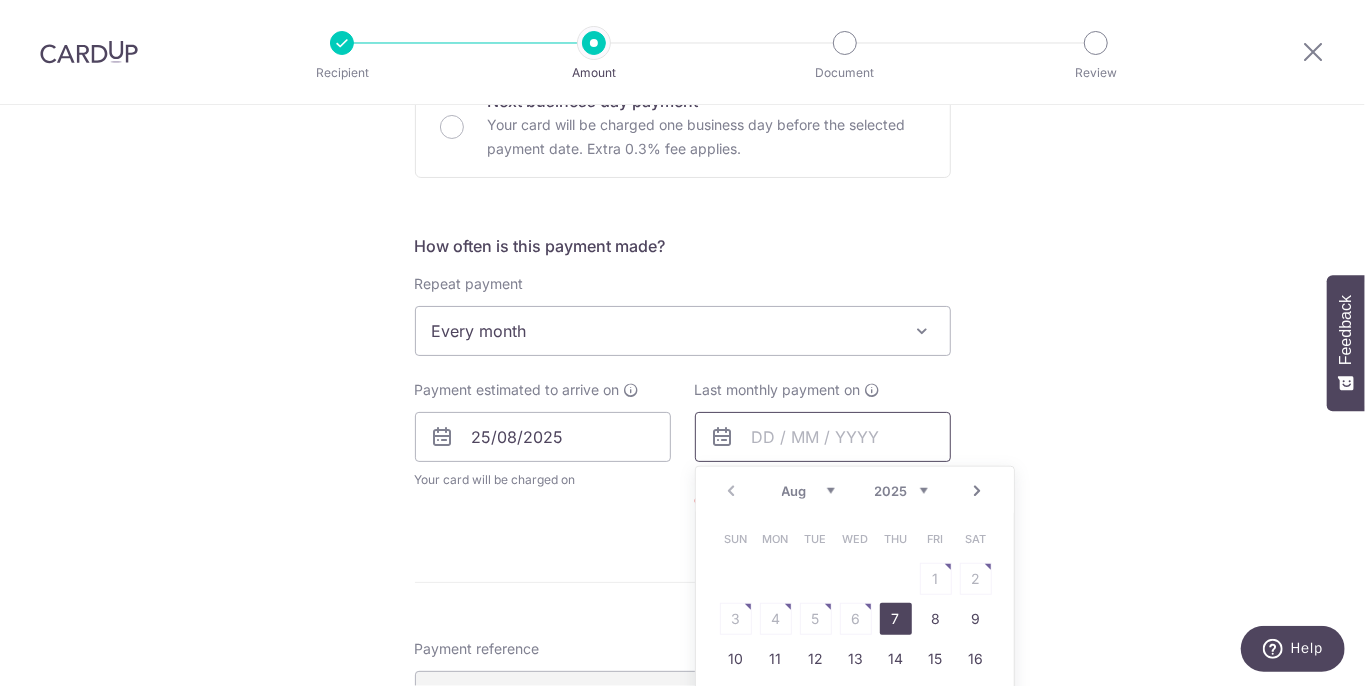 scroll, scrollTop: 710, scrollLeft: 0, axis: vertical 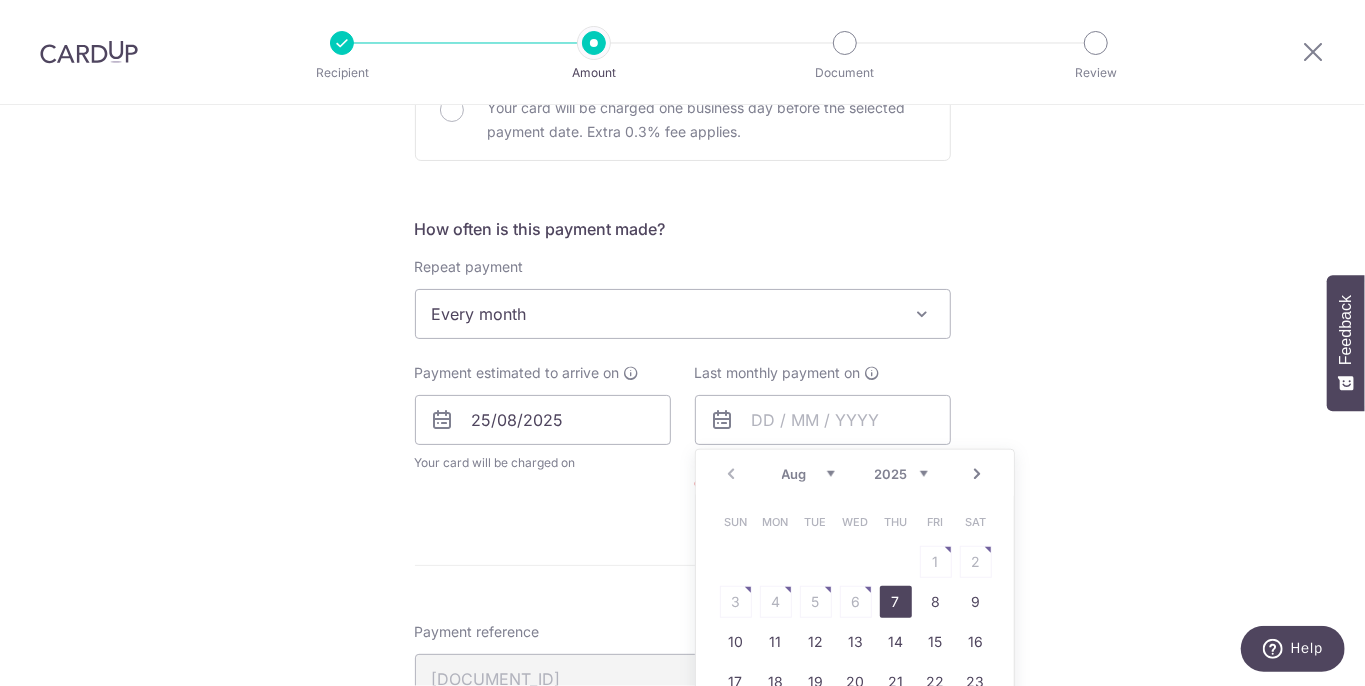 click on "Next" at bounding box center (978, 474) 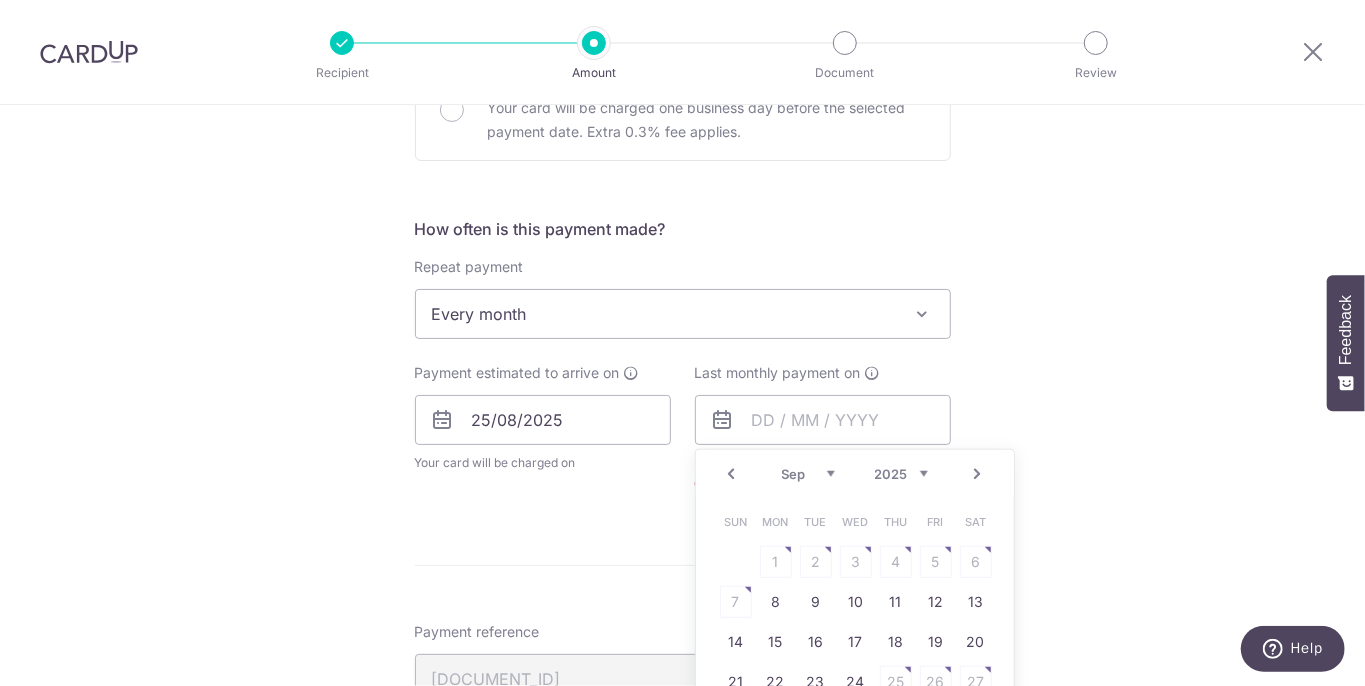 click on "Next" at bounding box center (978, 474) 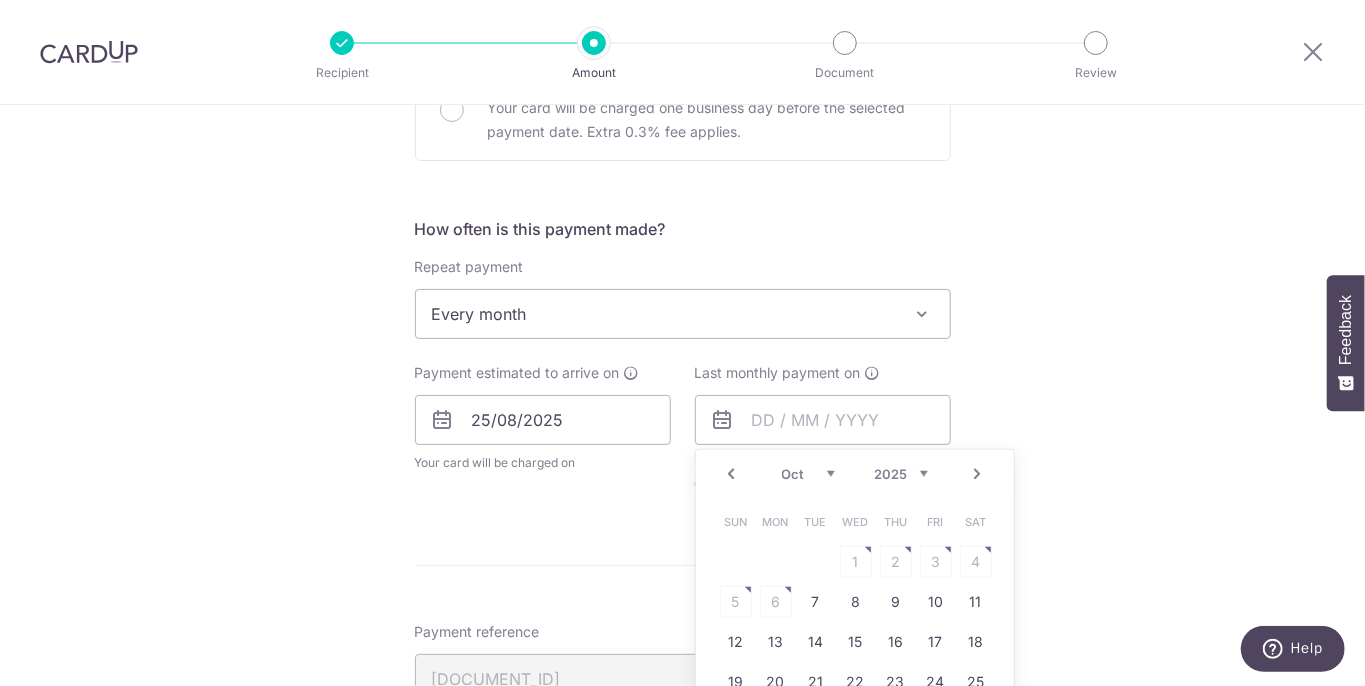 click on "Next" at bounding box center (978, 474) 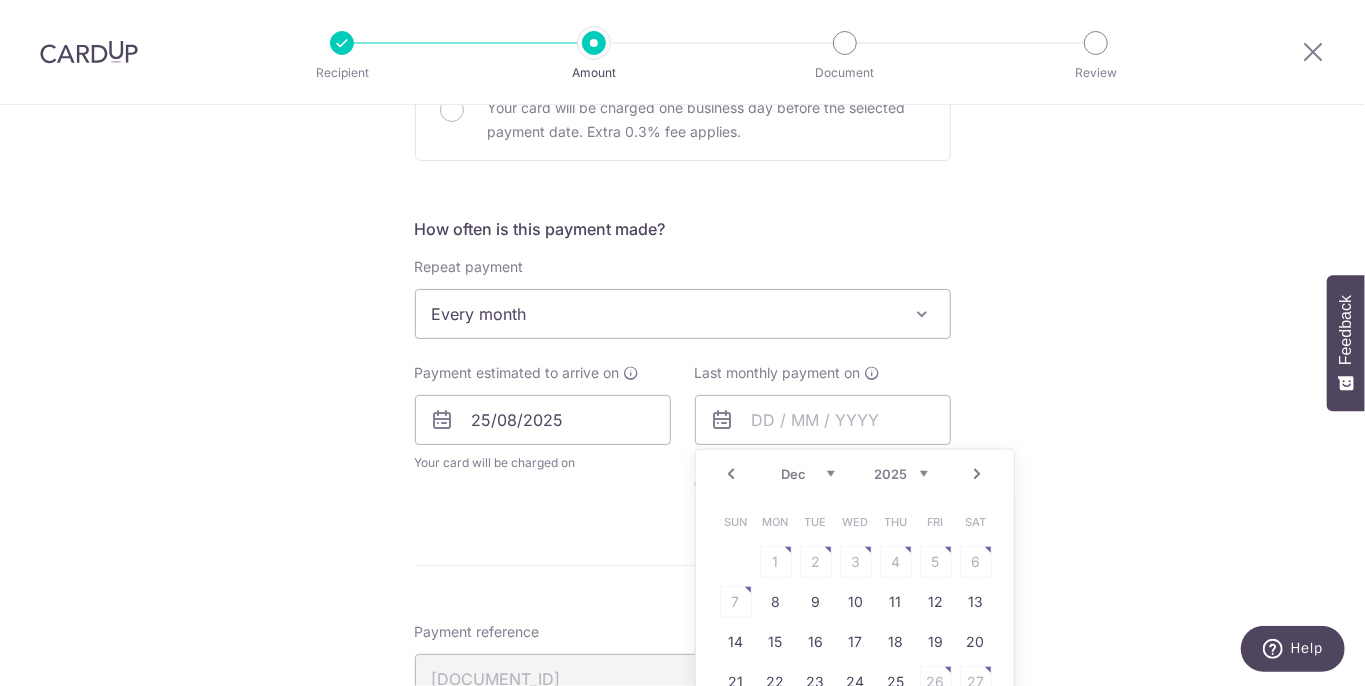 click on "Next" at bounding box center [978, 474] 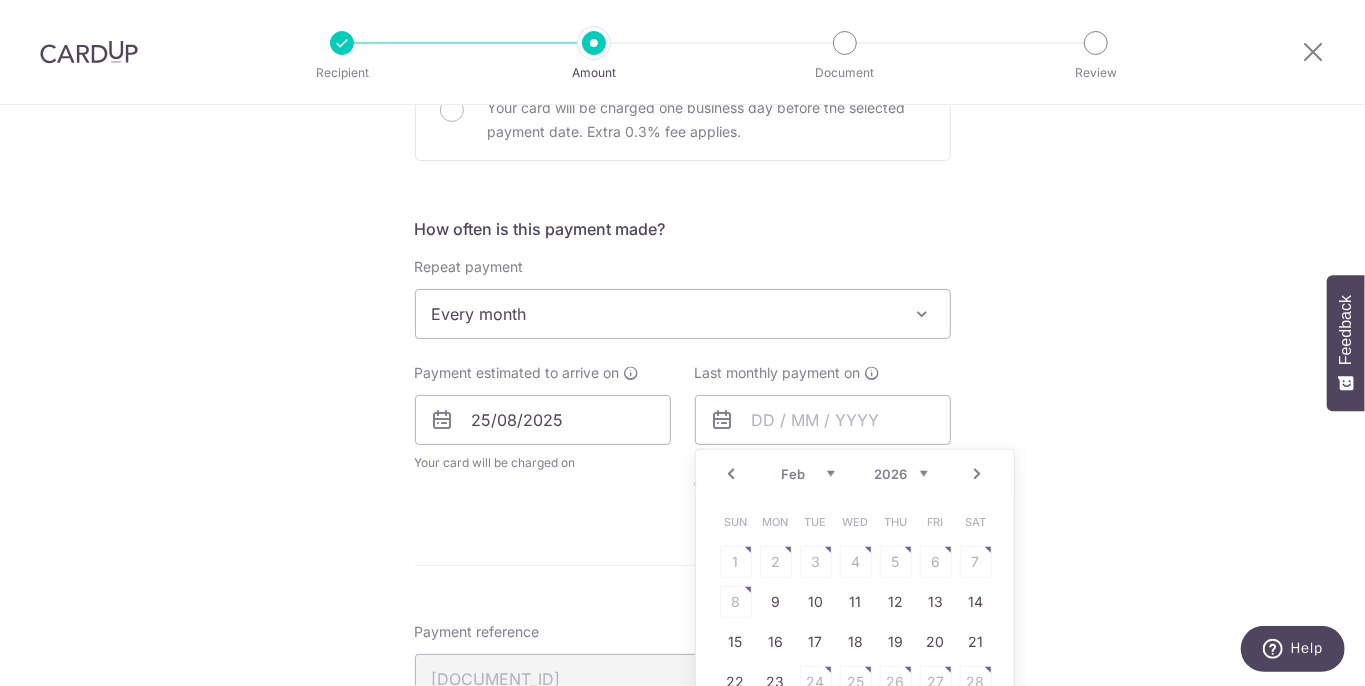 click on "Next" at bounding box center (978, 474) 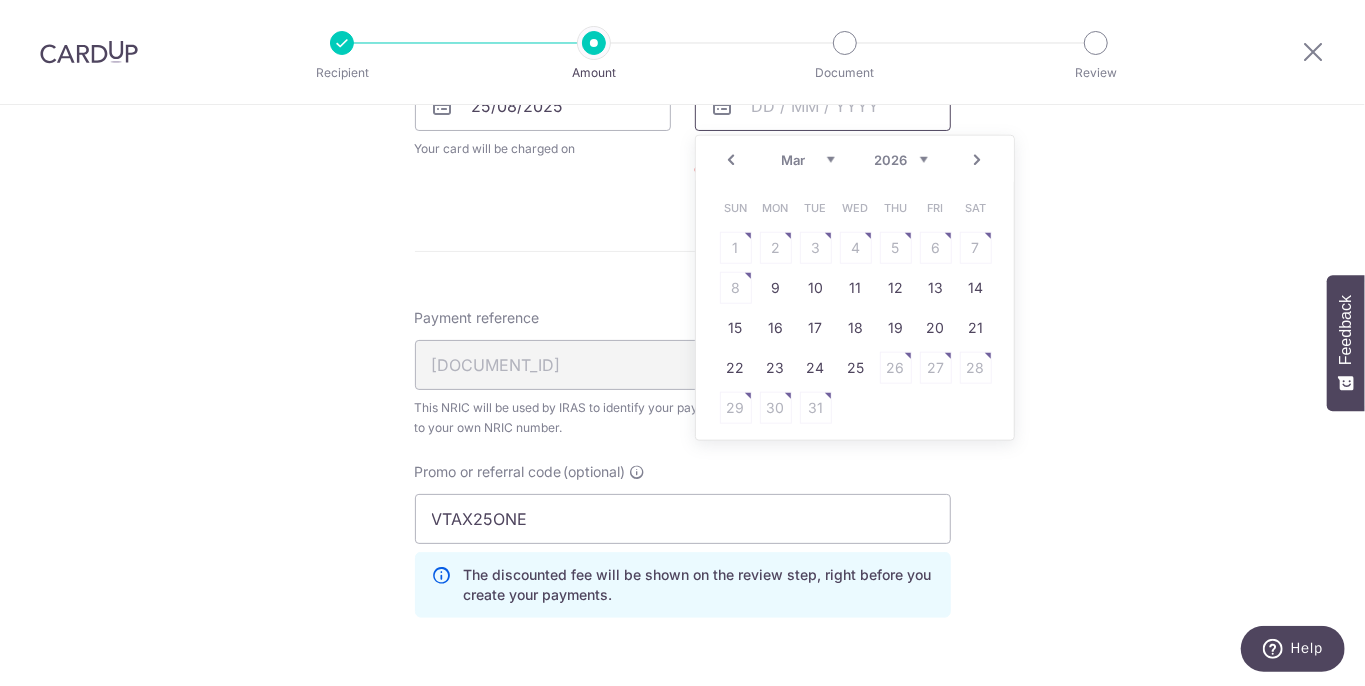 scroll, scrollTop: 1047, scrollLeft: 0, axis: vertical 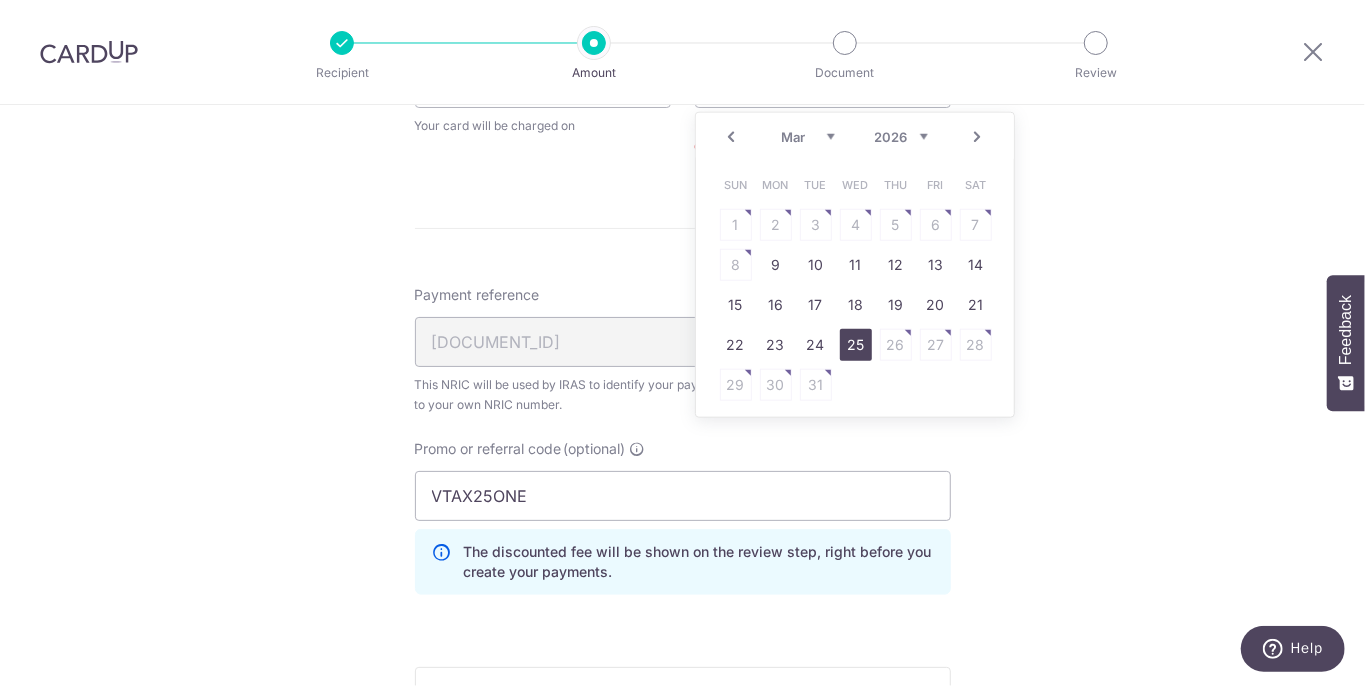 click on "25" at bounding box center (856, 345) 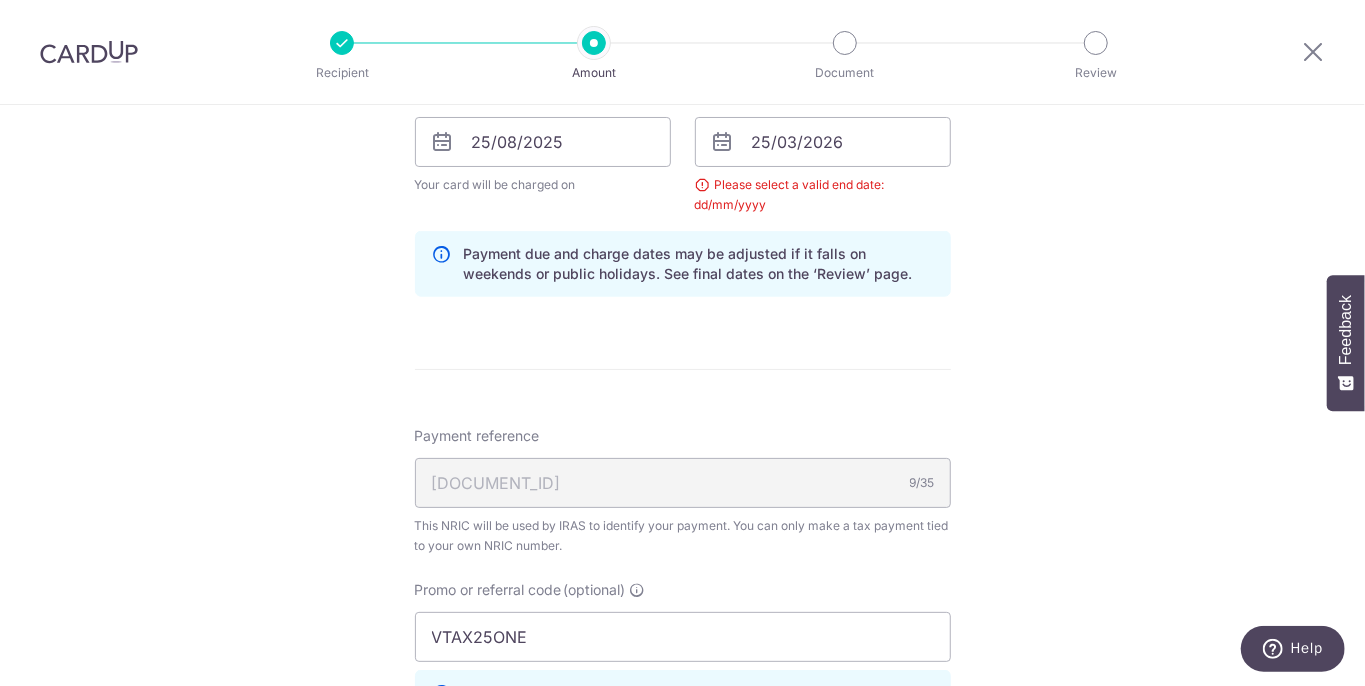 scroll, scrollTop: 931, scrollLeft: 0, axis: vertical 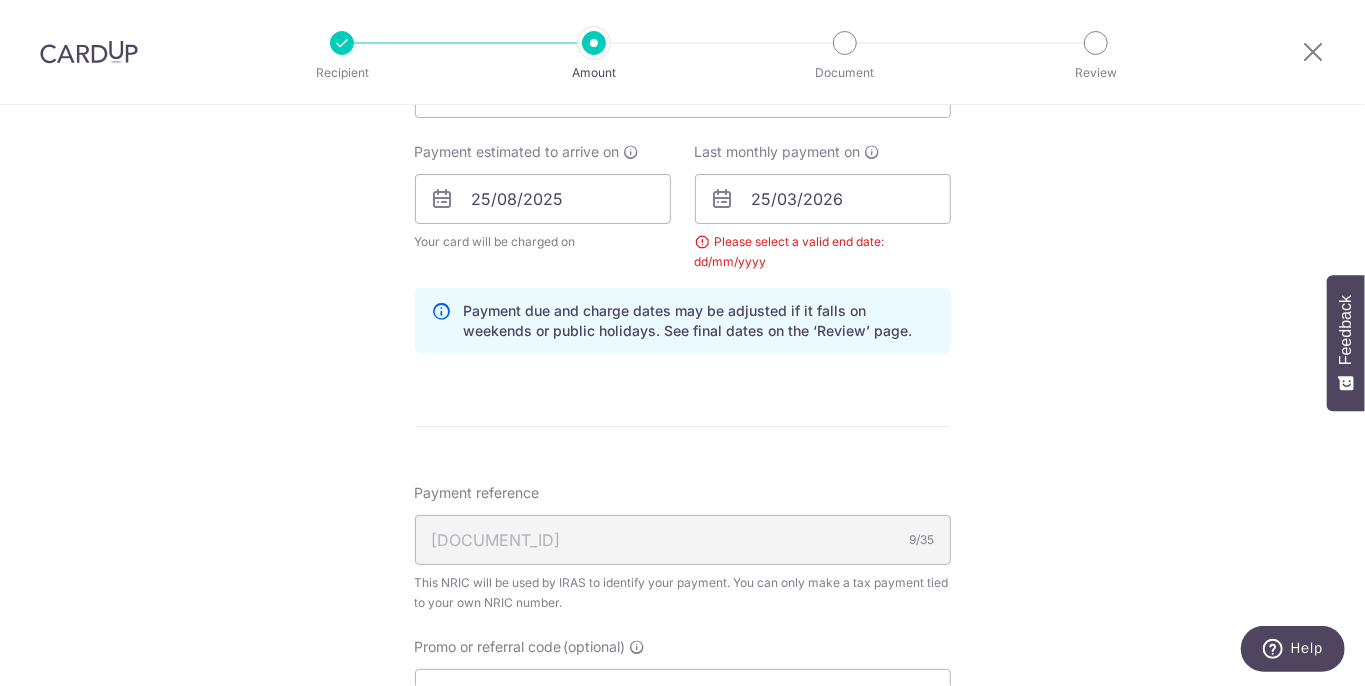 click on "Tell us more about your payment
Enter one-time or monthly payment amount
SGD
543.01
543.01
The  total tax payment amounts scheduled  should not exceed the outstanding balance in your latest Statement of Account.
Select Card
**** 9619
Add credit card
Your Cards
**** 4862
**** 9619
Secure 256-bit SSL
Text" at bounding box center (682, 198) 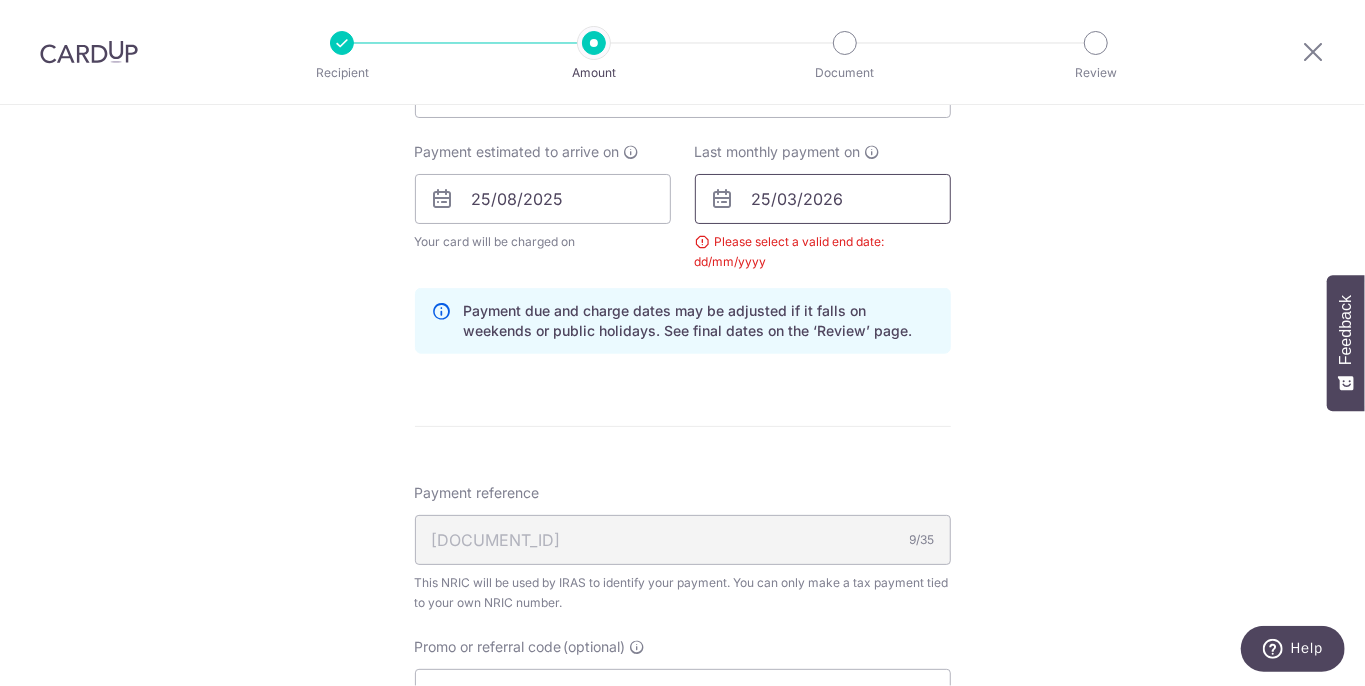 click on "25/03/2026" at bounding box center [823, 199] 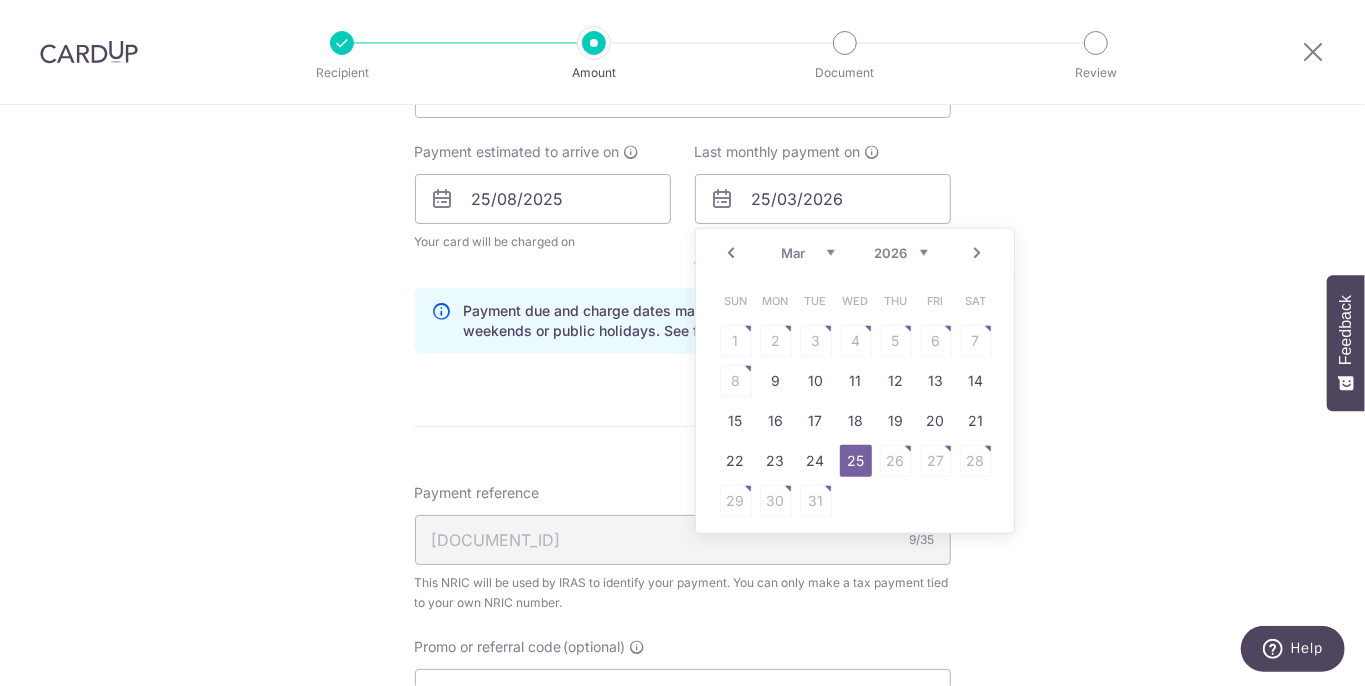 click on "25" at bounding box center (856, 461) 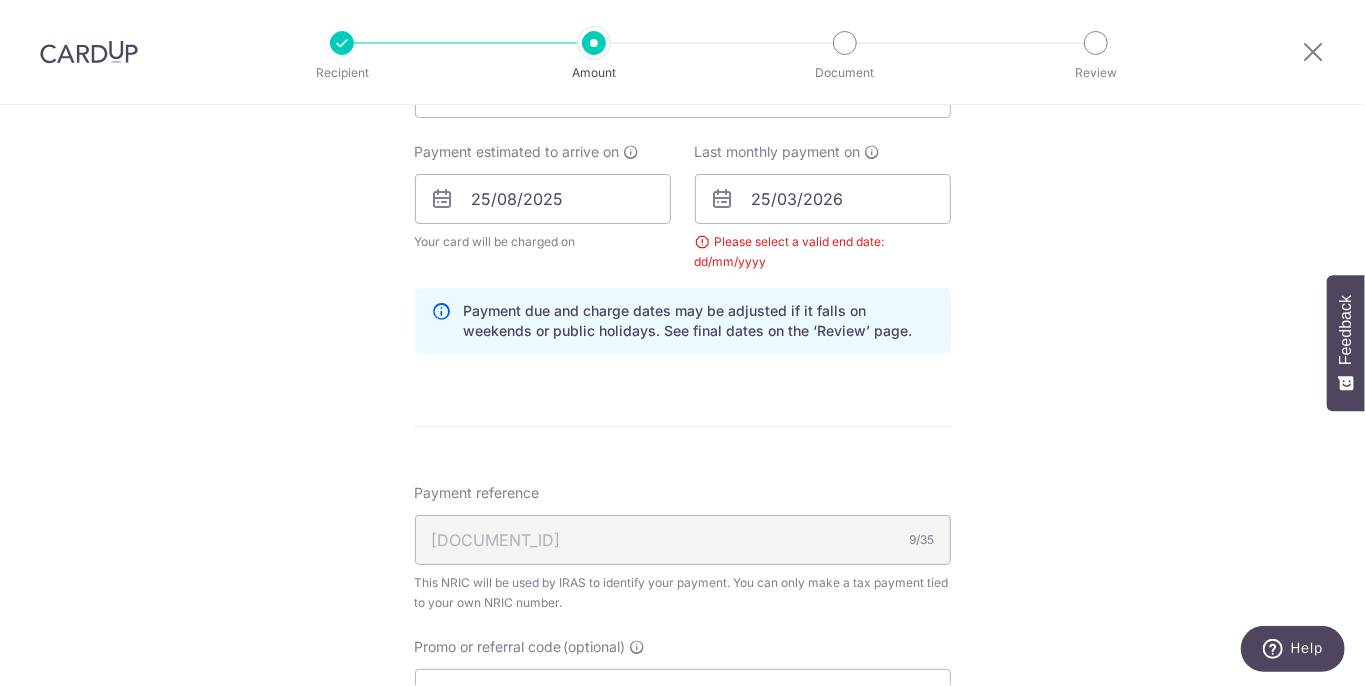 click on "Tell us more about your payment
Enter one-time or monthly payment amount
SGD
543.01
543.01
The  total tax payment amounts scheduled  should not exceed the outstanding balance in your latest Statement of Account.
Select Card
**** 9619
Add credit card
Your Cards
**** 4862
**** 9619
Secure 256-bit SSL
Text" at bounding box center (682, 198) 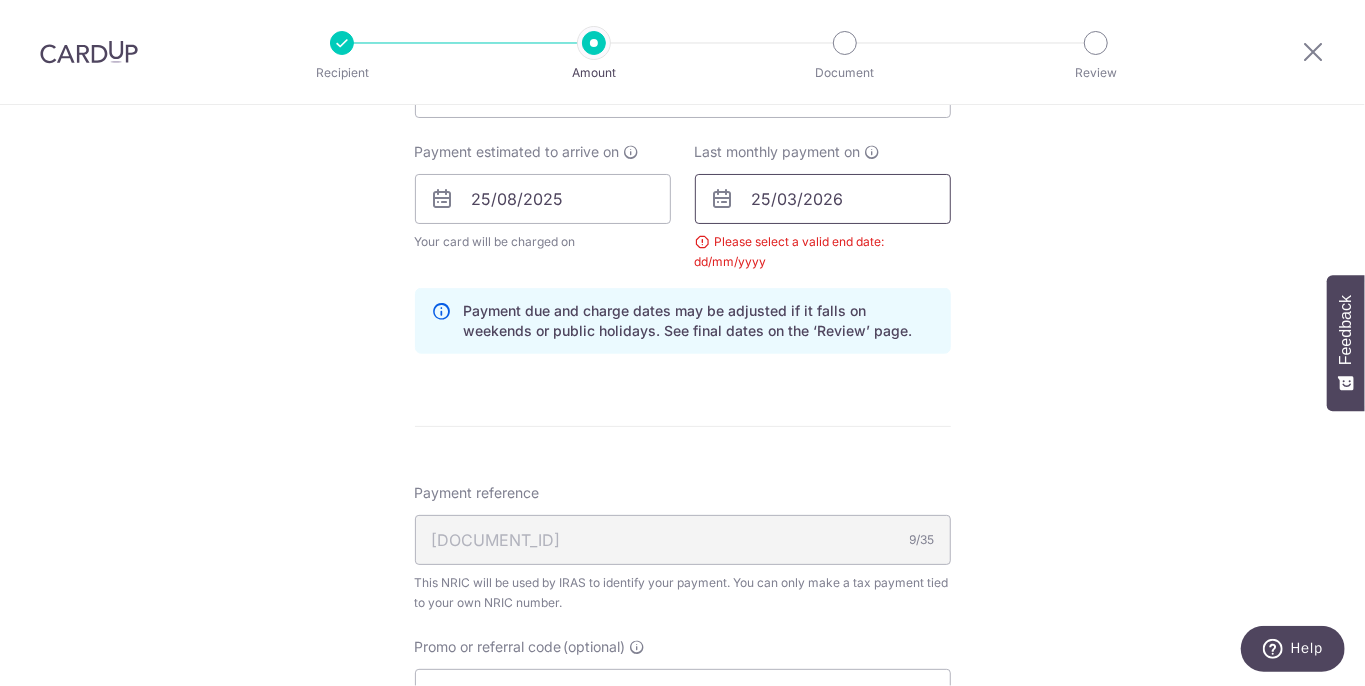 click on "25/03/2026" at bounding box center [823, 199] 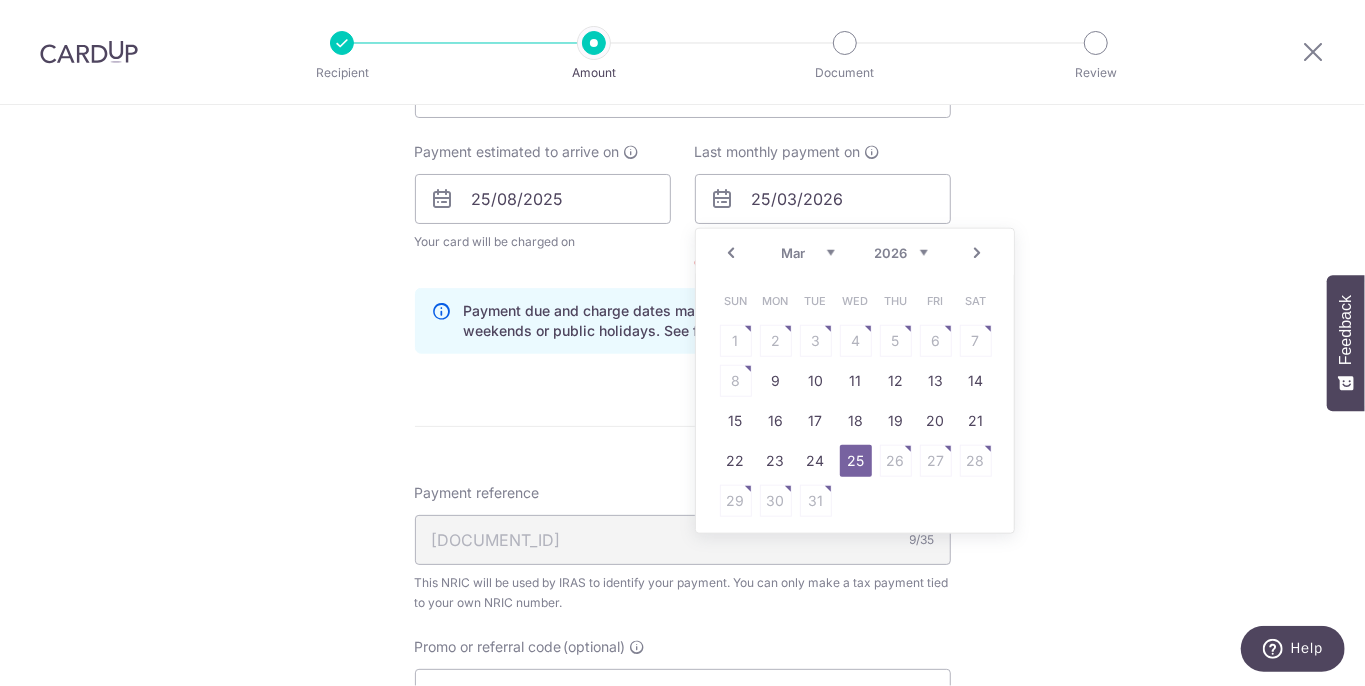 click on "Prev" at bounding box center (732, 253) 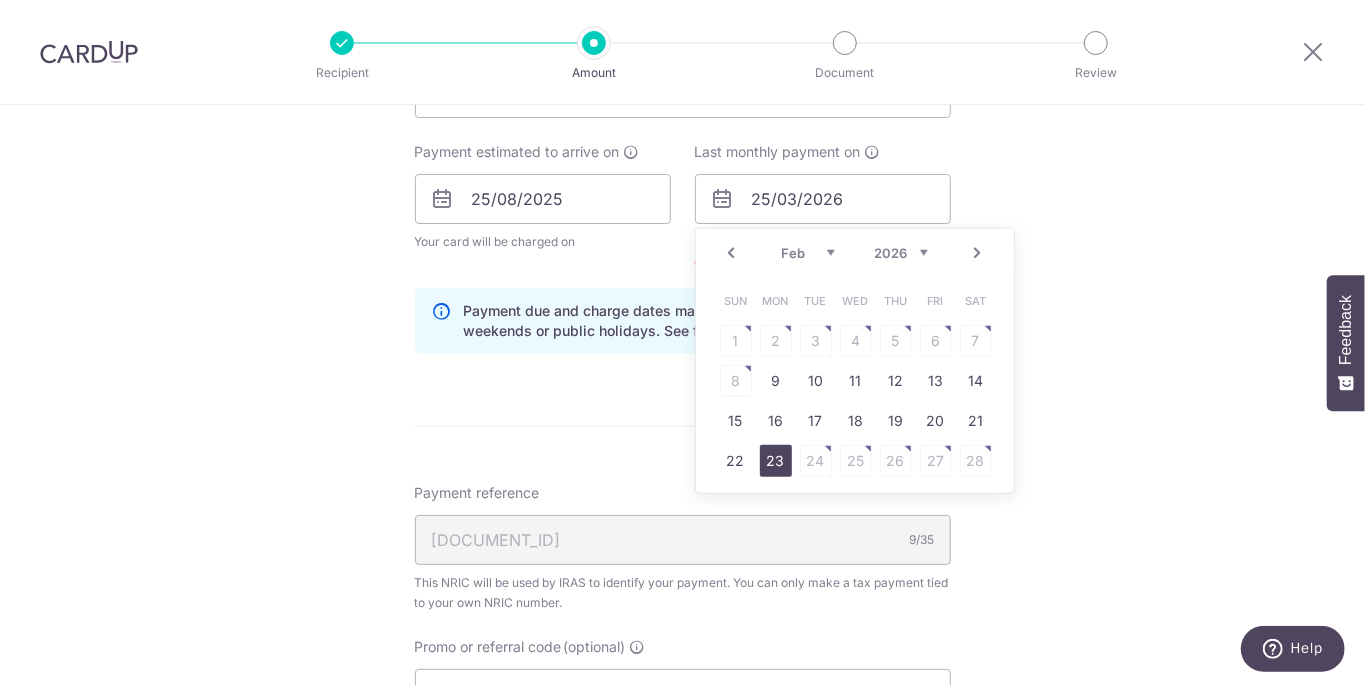 click on "23" at bounding box center (776, 461) 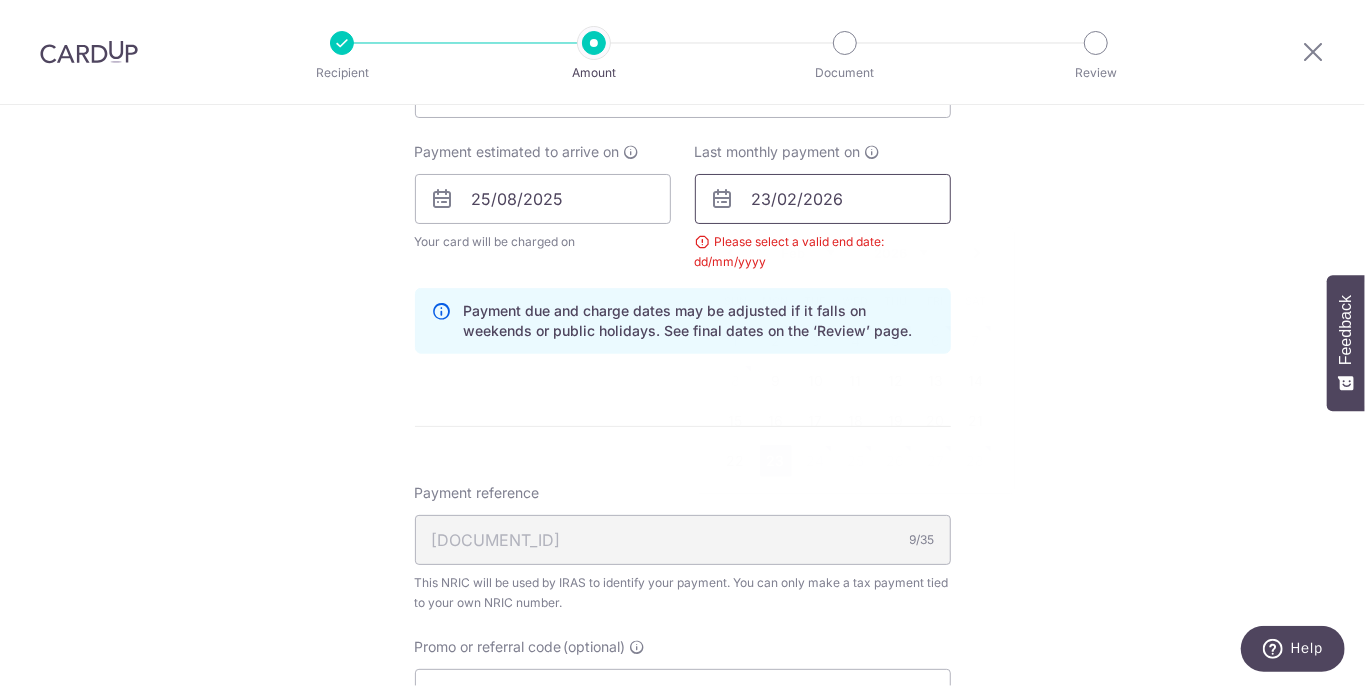 click on "23/02/2026" at bounding box center [823, 199] 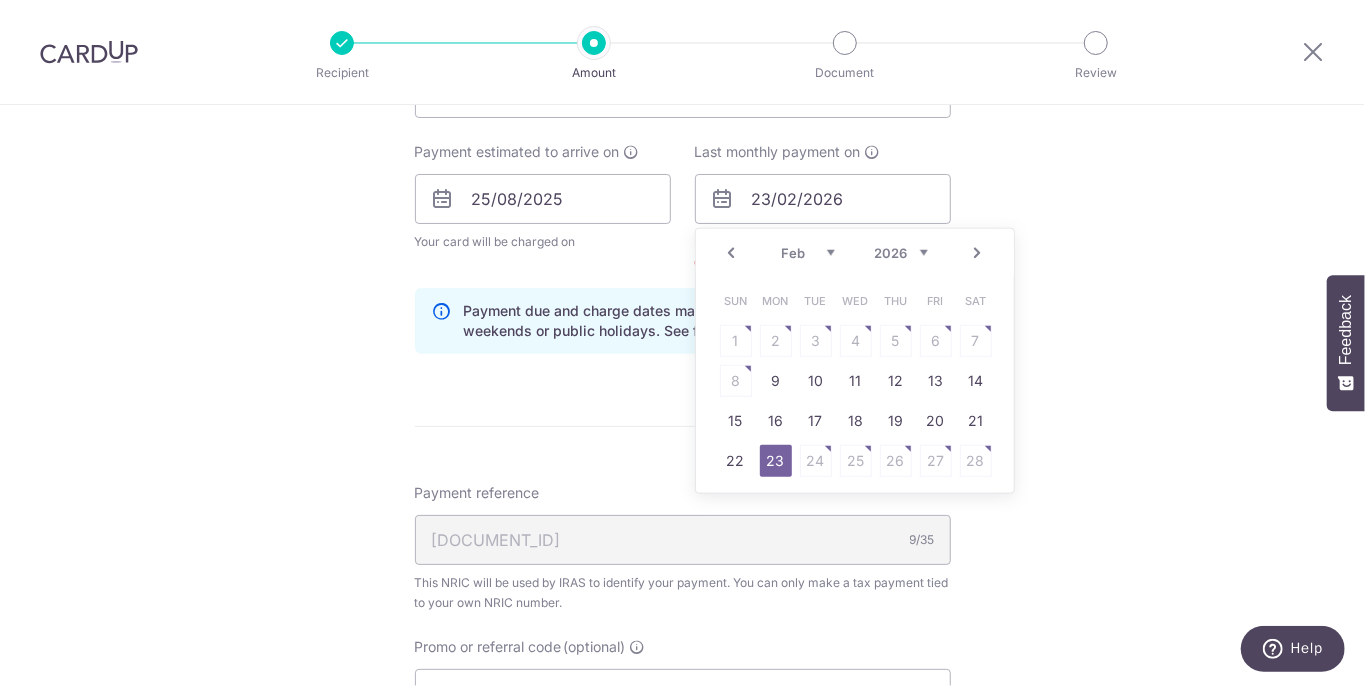click on "Prev" at bounding box center (732, 253) 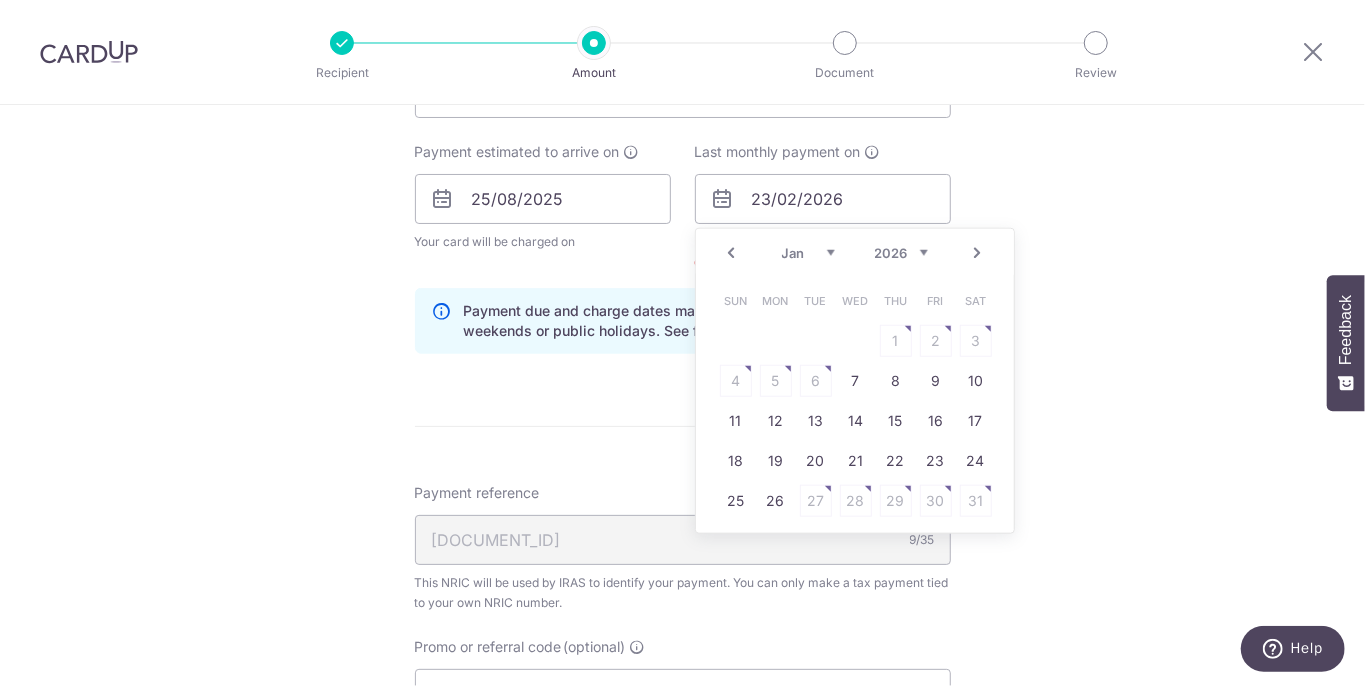 click on "Prev" at bounding box center [732, 253] 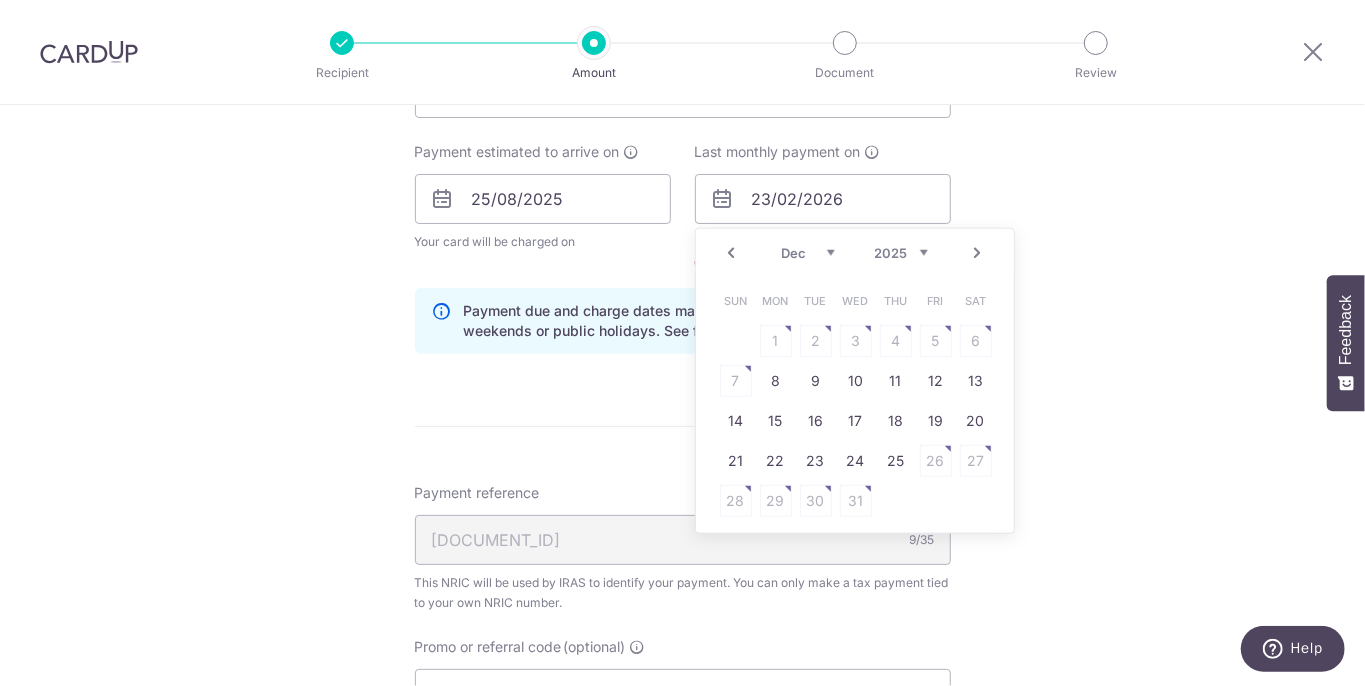 click on "Prev" at bounding box center [732, 253] 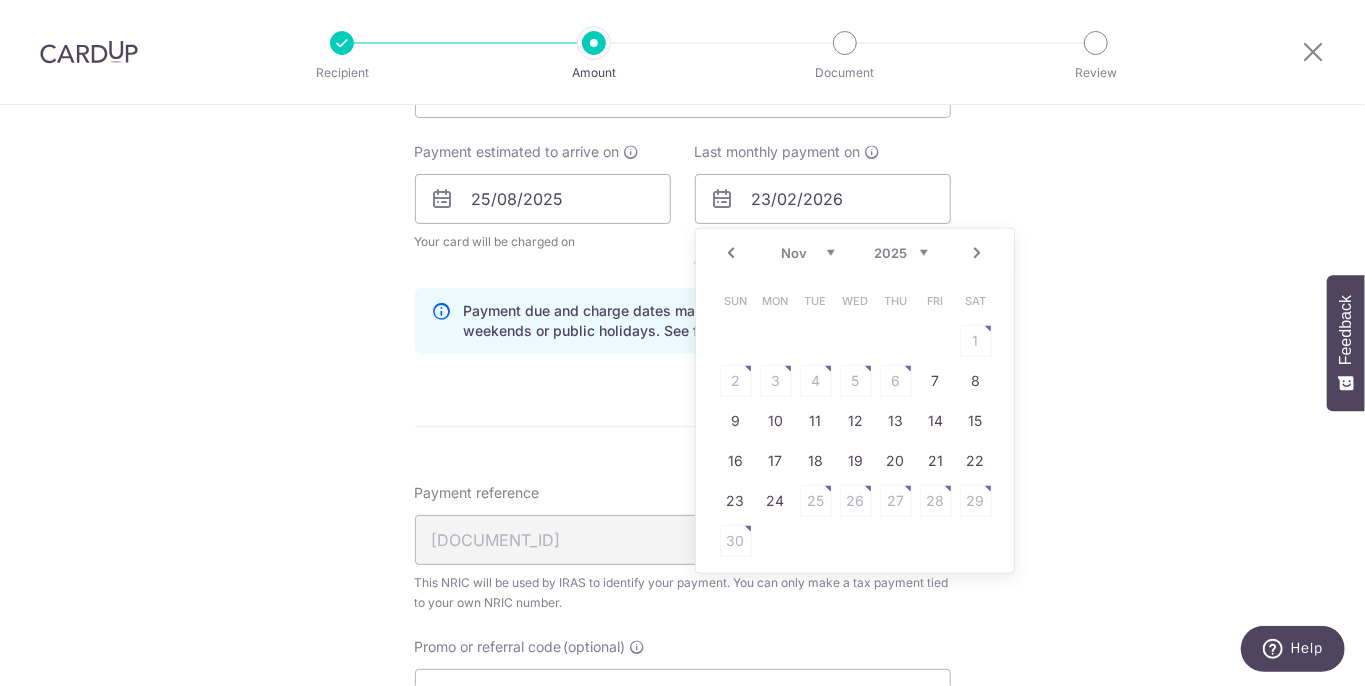click on "Prev" at bounding box center [732, 253] 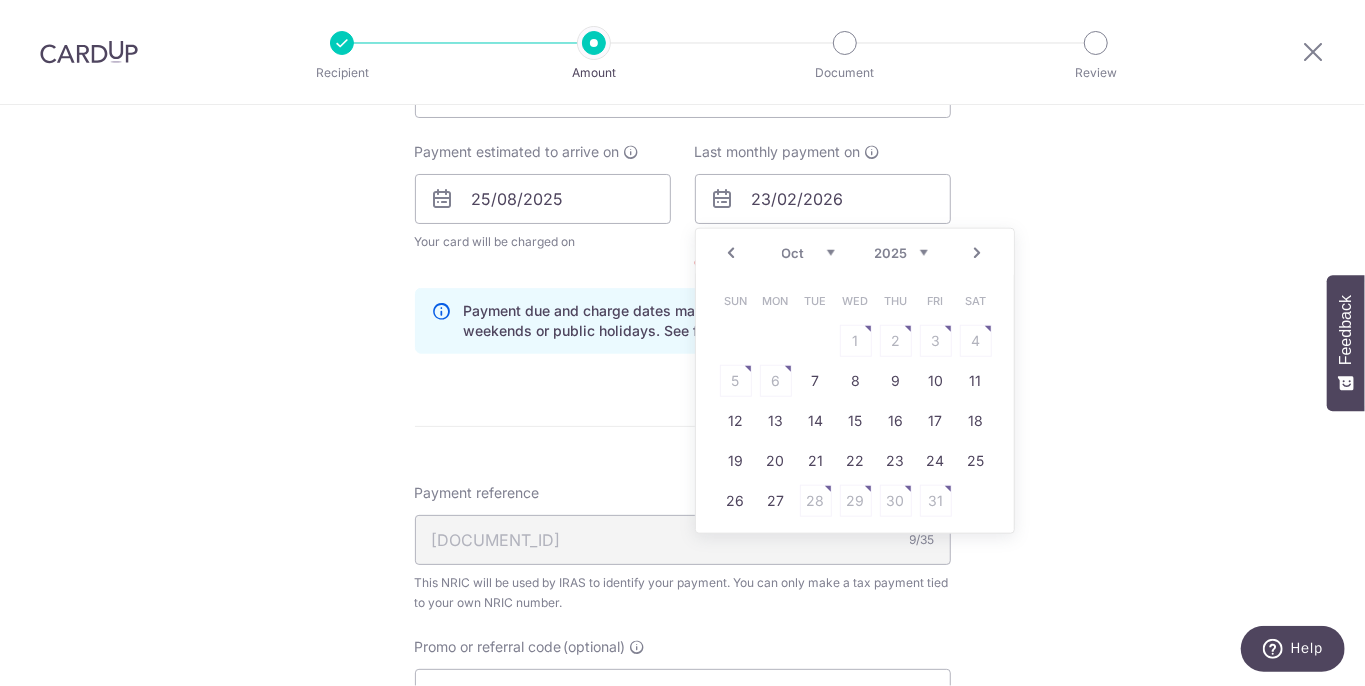 click on "Prev" at bounding box center (732, 253) 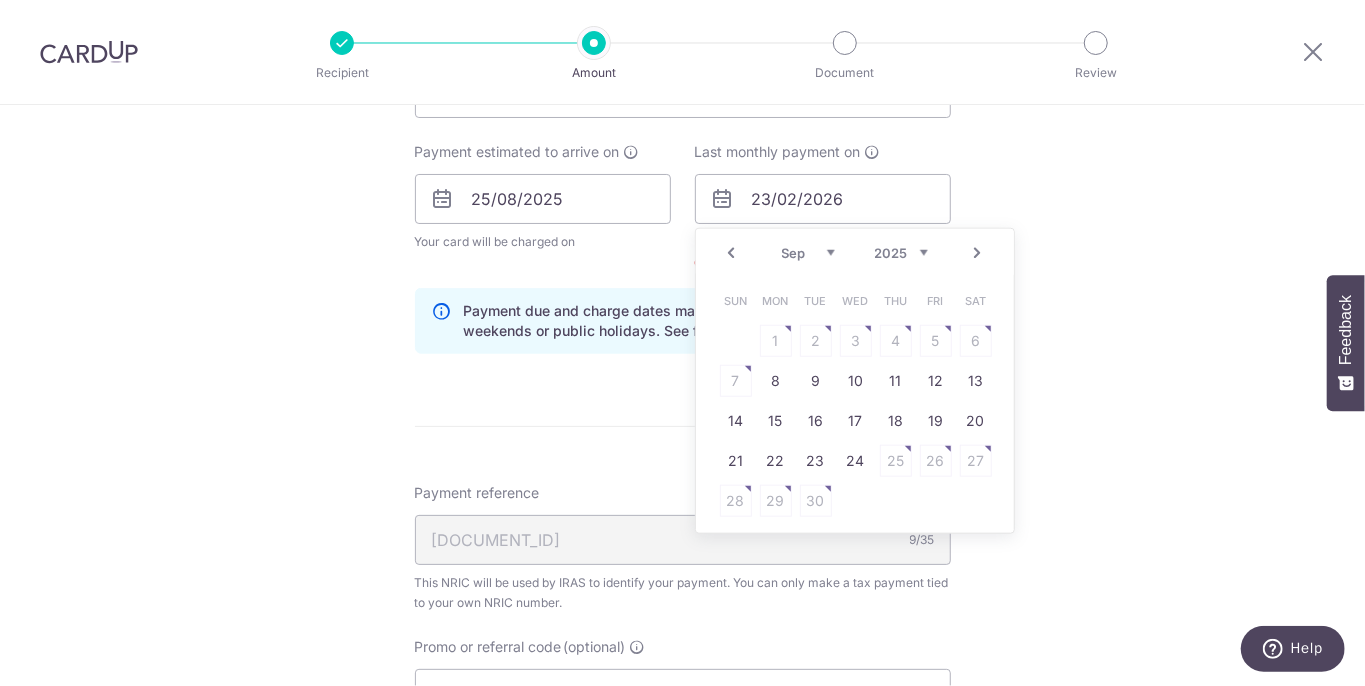 click on "Prev" at bounding box center [732, 253] 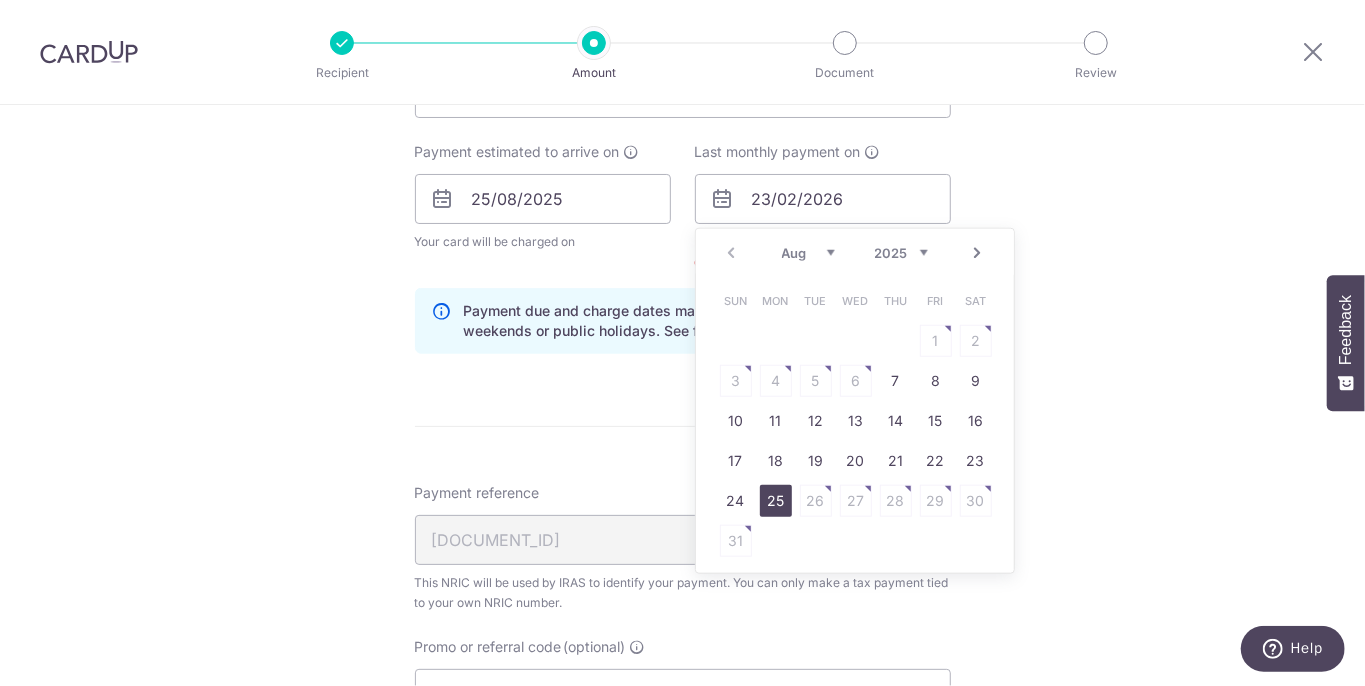 click on "25" at bounding box center [776, 501] 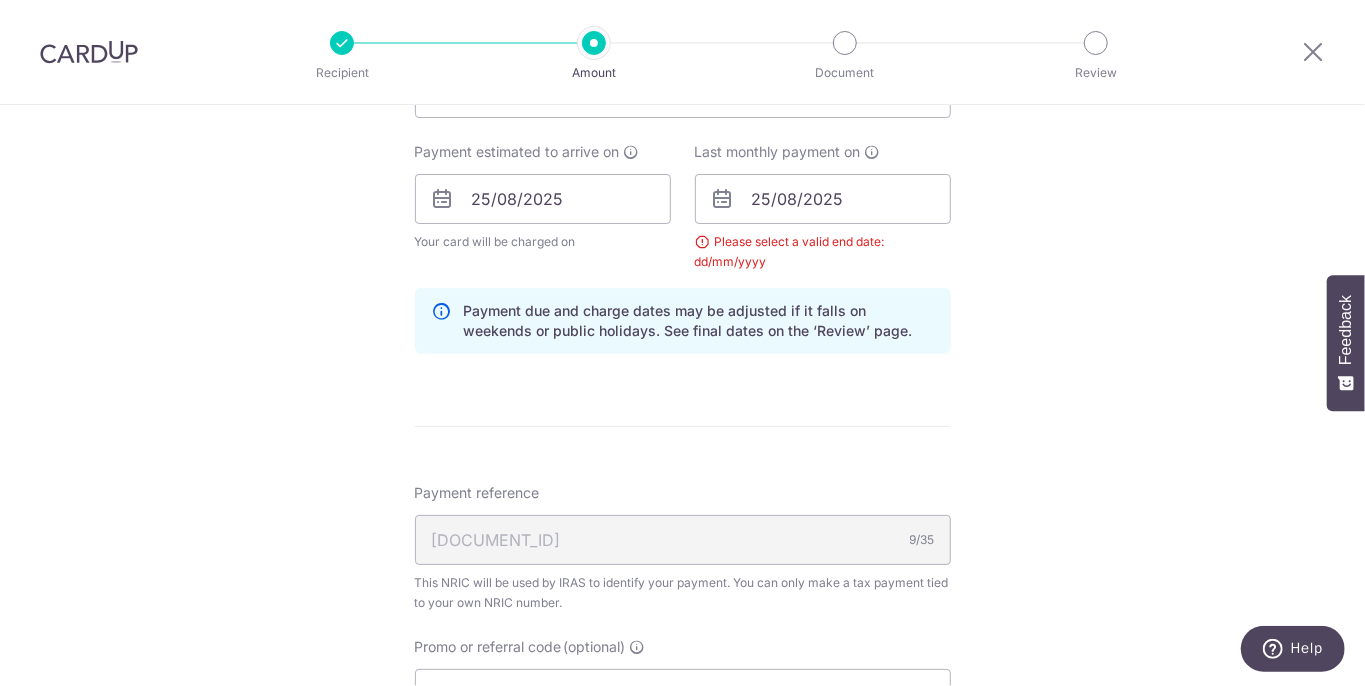 click on "Tell us more about your payment
Enter one-time or monthly payment amount
SGD
543.01
543.01
The  total tax payment amounts scheduled  should not exceed the outstanding balance in your latest Statement of Account.
Select Card
**** 9619
Add credit card
Your Cards
**** 4862
**** 9619
Secure 256-bit SSL
Text" at bounding box center (682, 198) 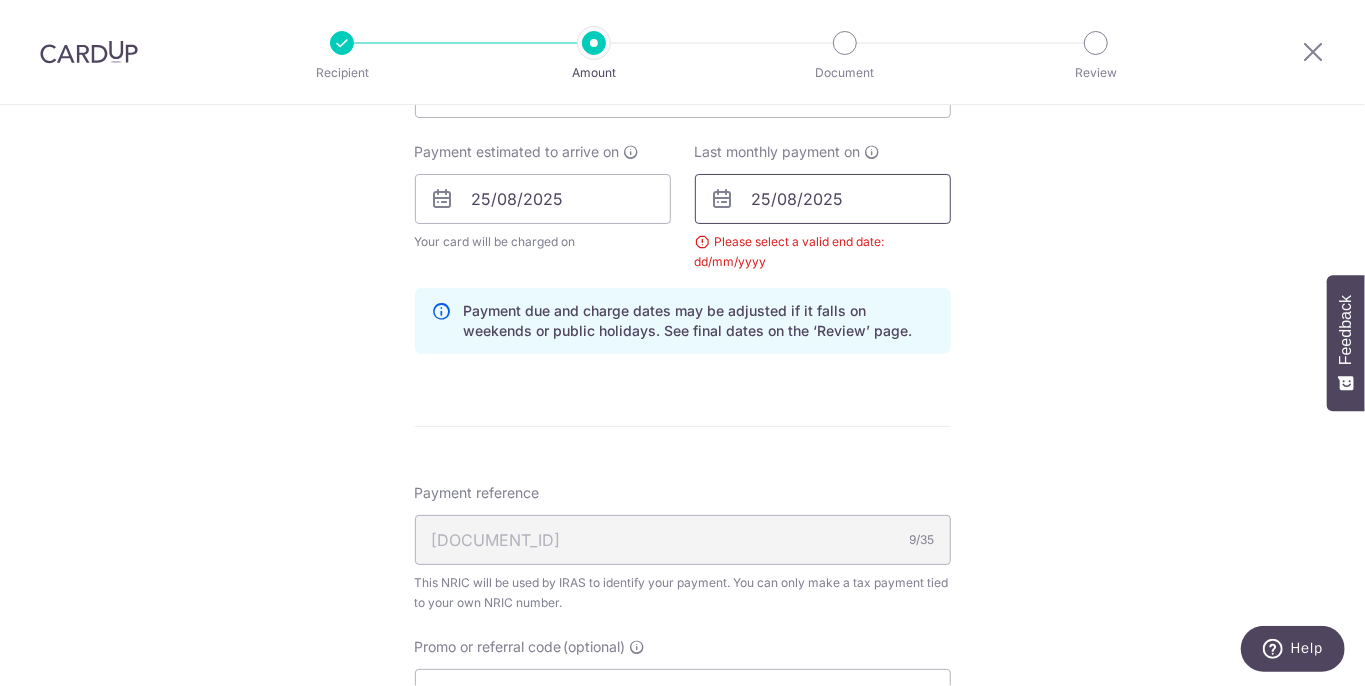 click on "25/08/2025" at bounding box center [823, 199] 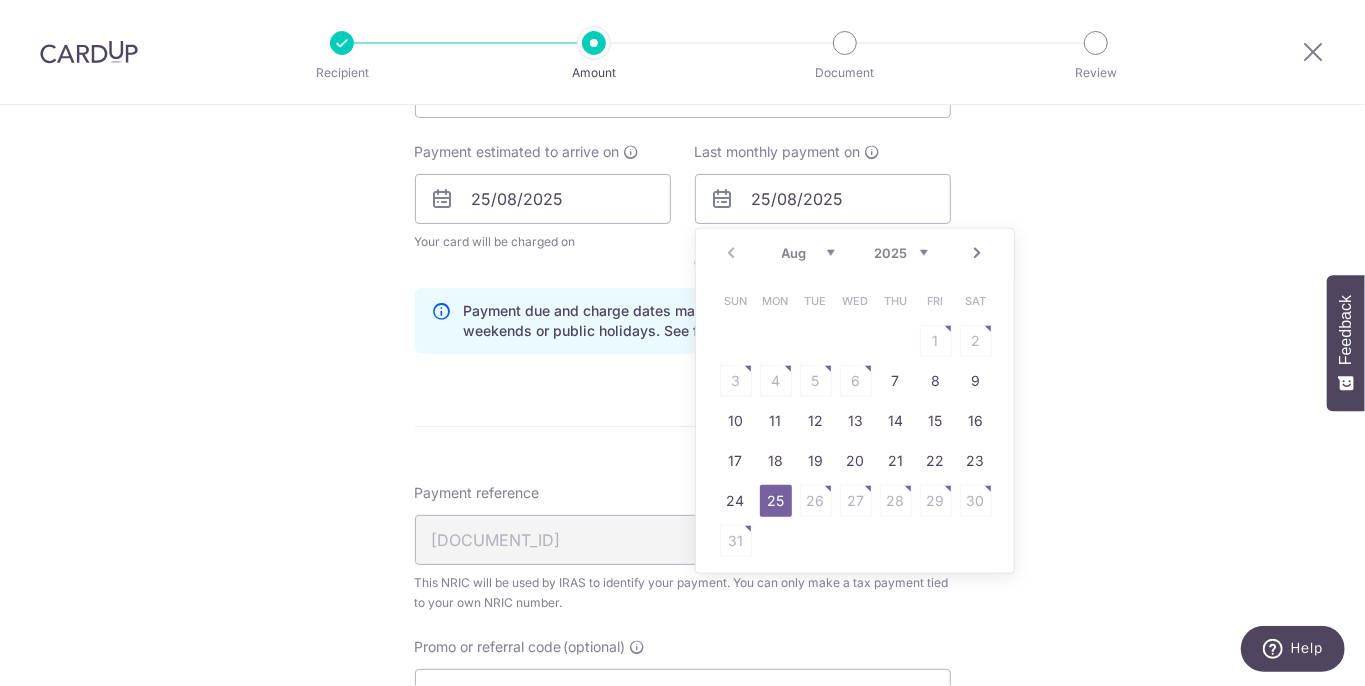 click on "Next" at bounding box center (978, 253) 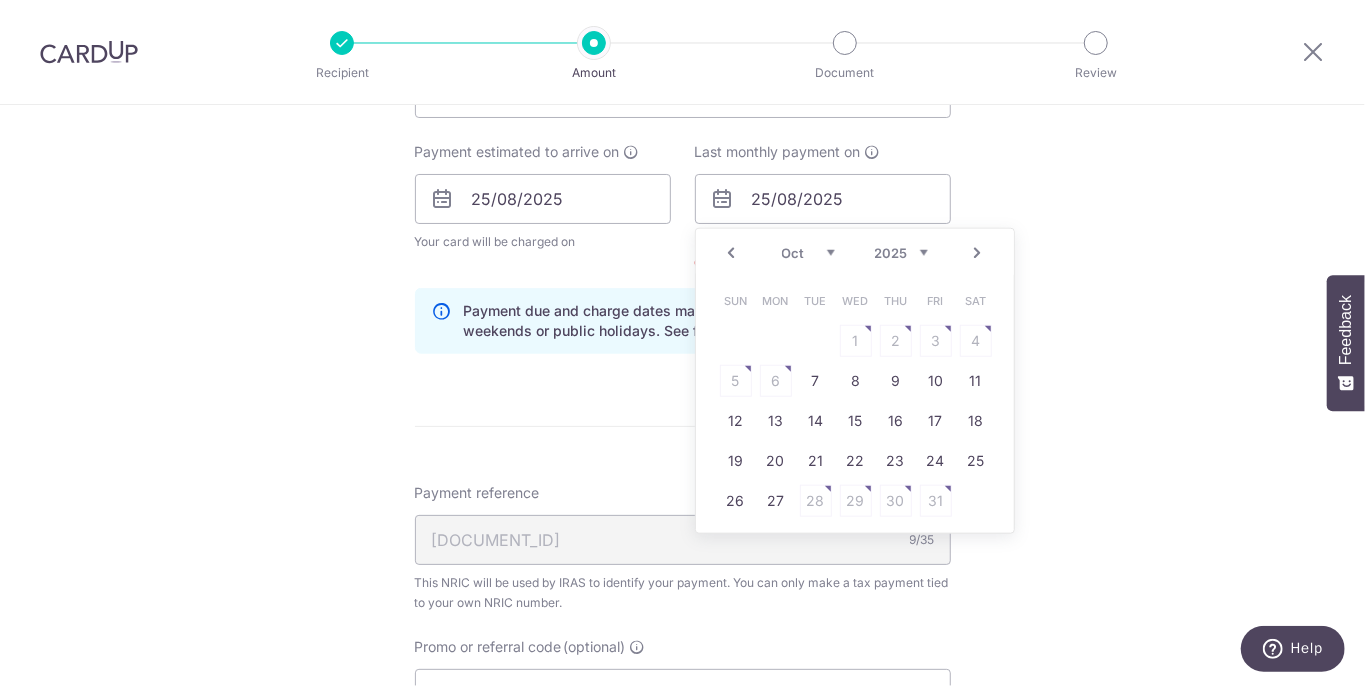 click on "Next" at bounding box center [978, 253] 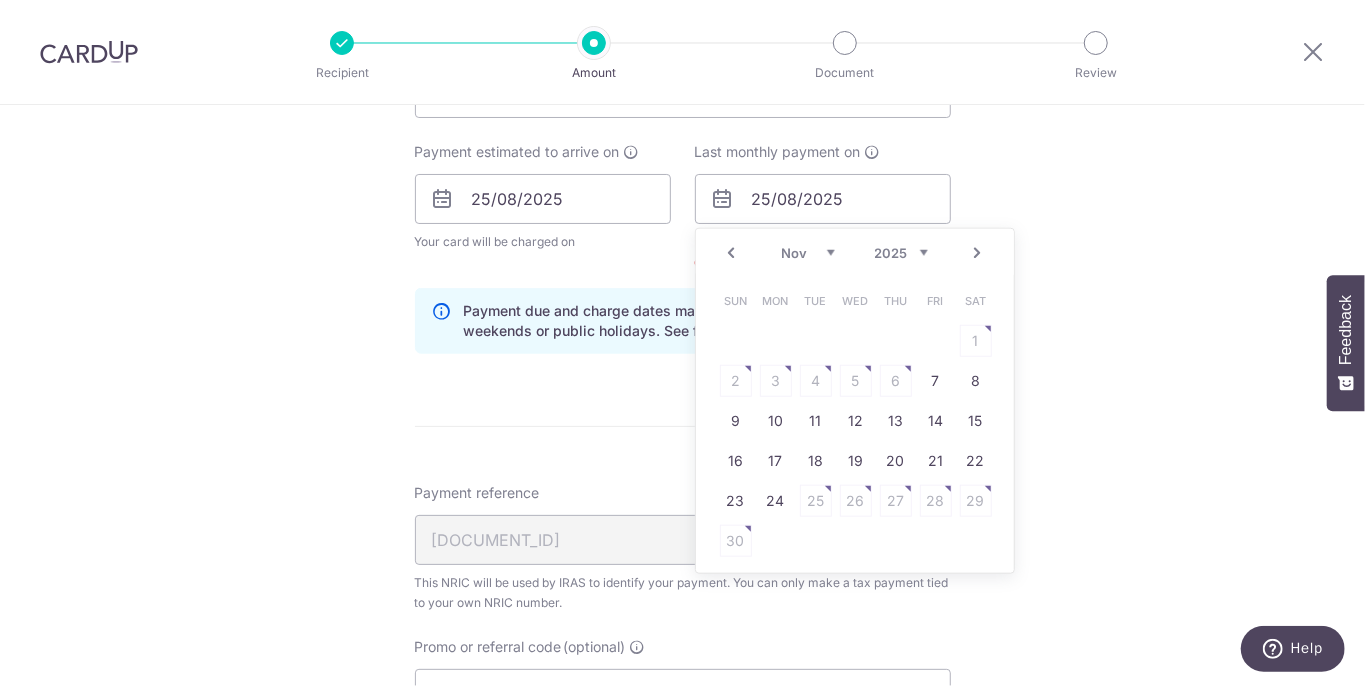 click on "Next" at bounding box center [978, 253] 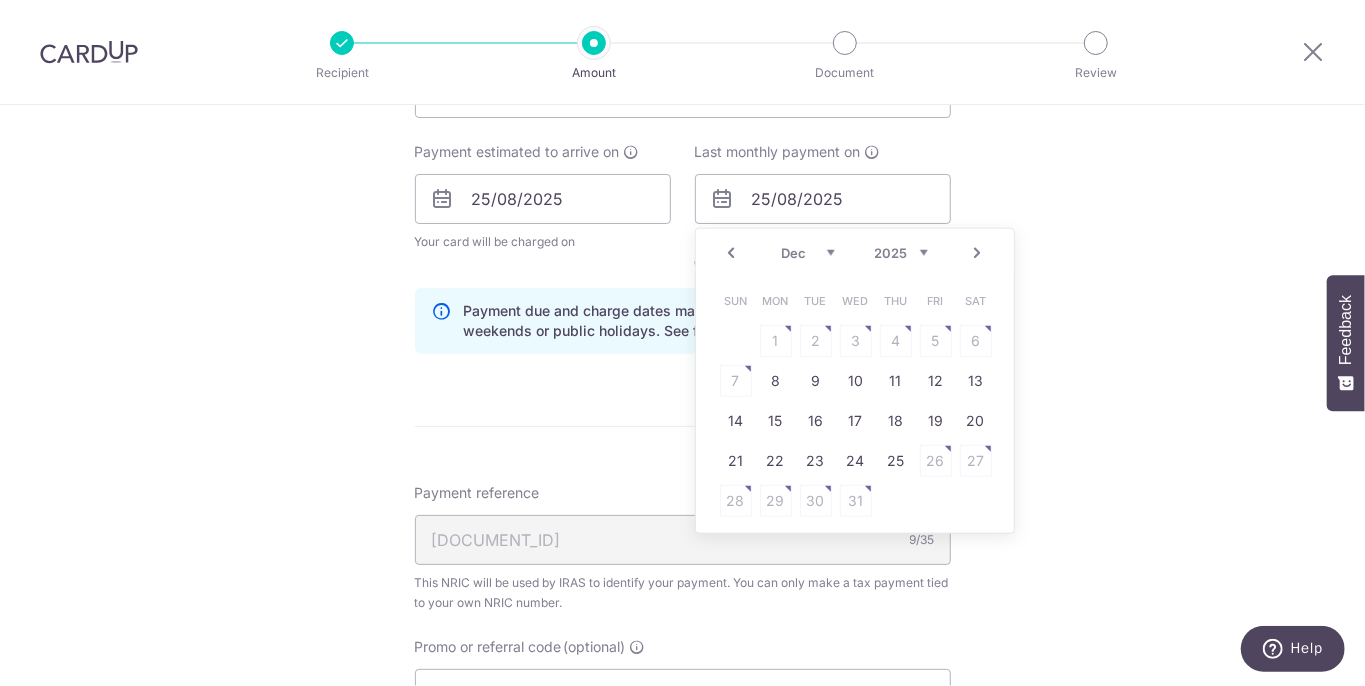 click on "Next" at bounding box center (978, 253) 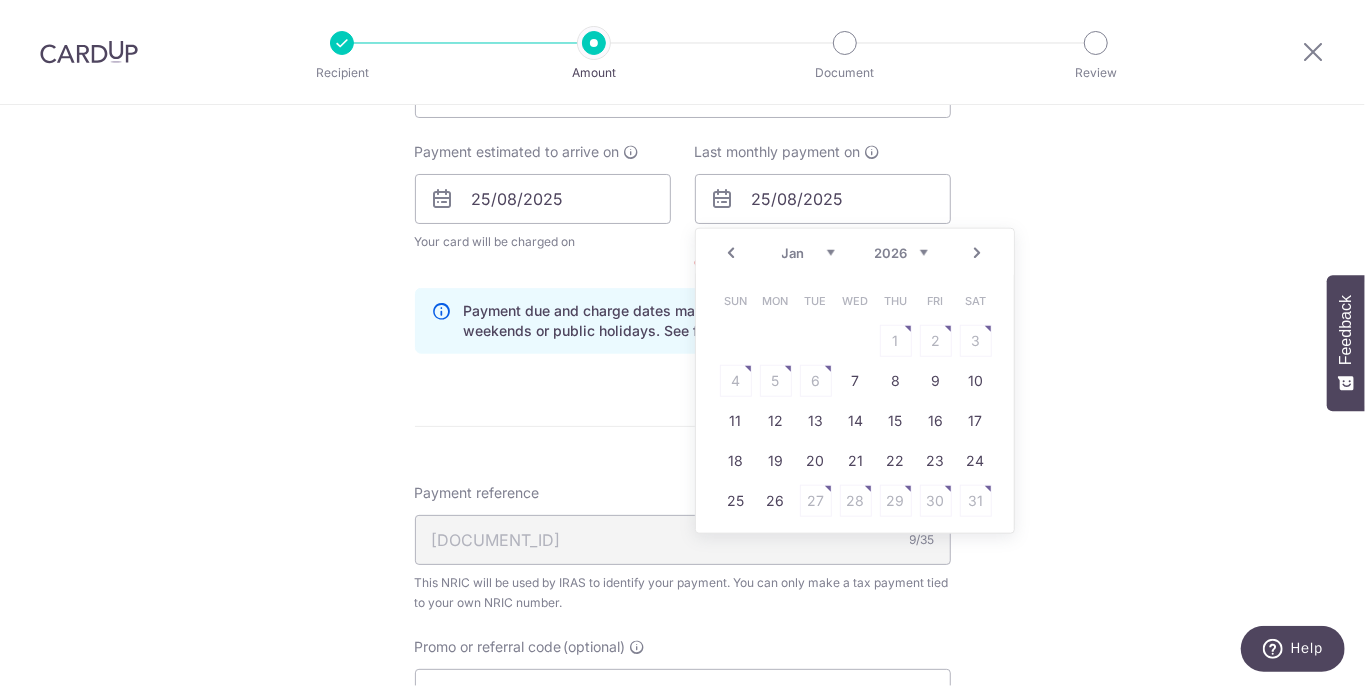 click on "Next" at bounding box center (978, 253) 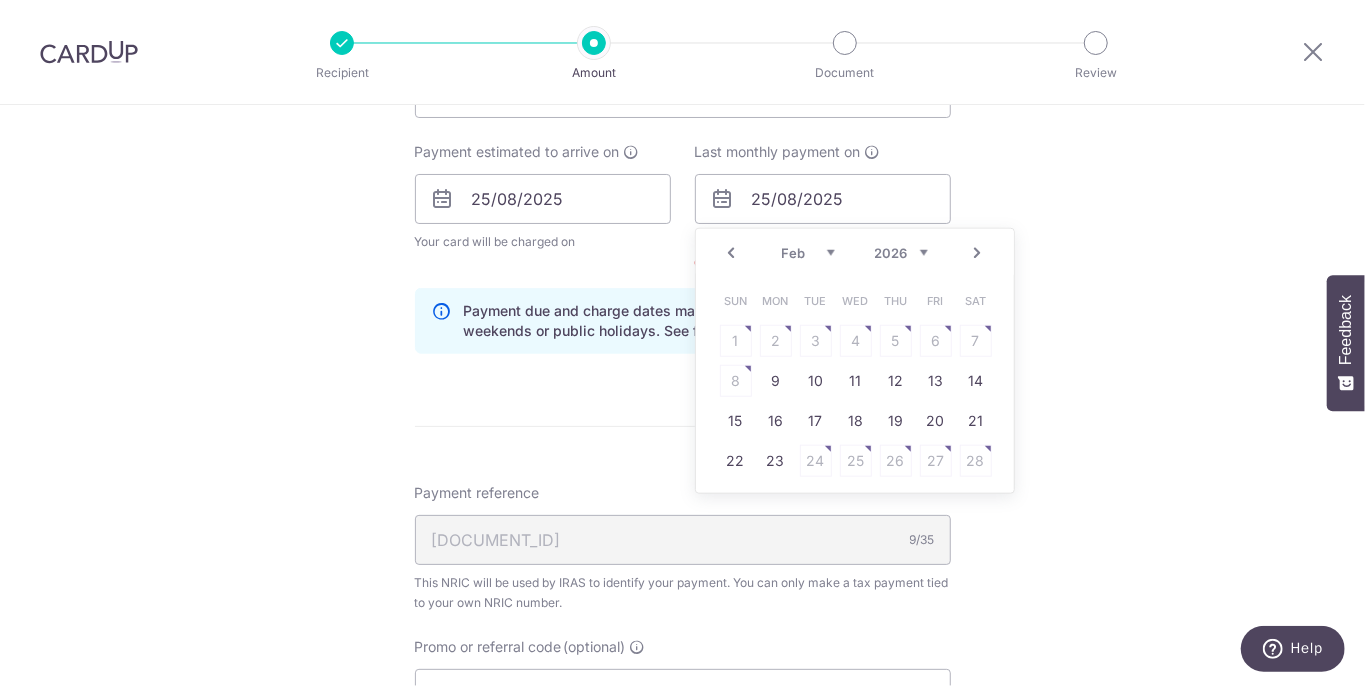 click on "Next" at bounding box center [978, 253] 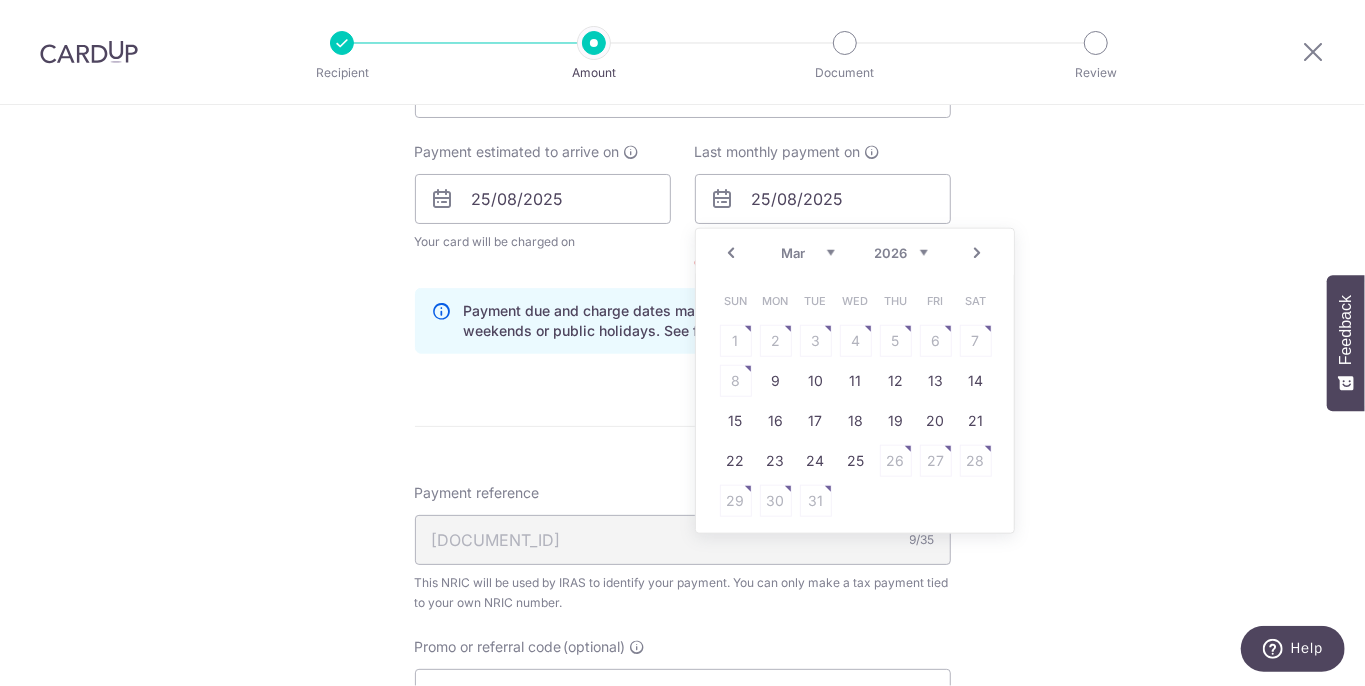 click on "Next" at bounding box center [978, 253] 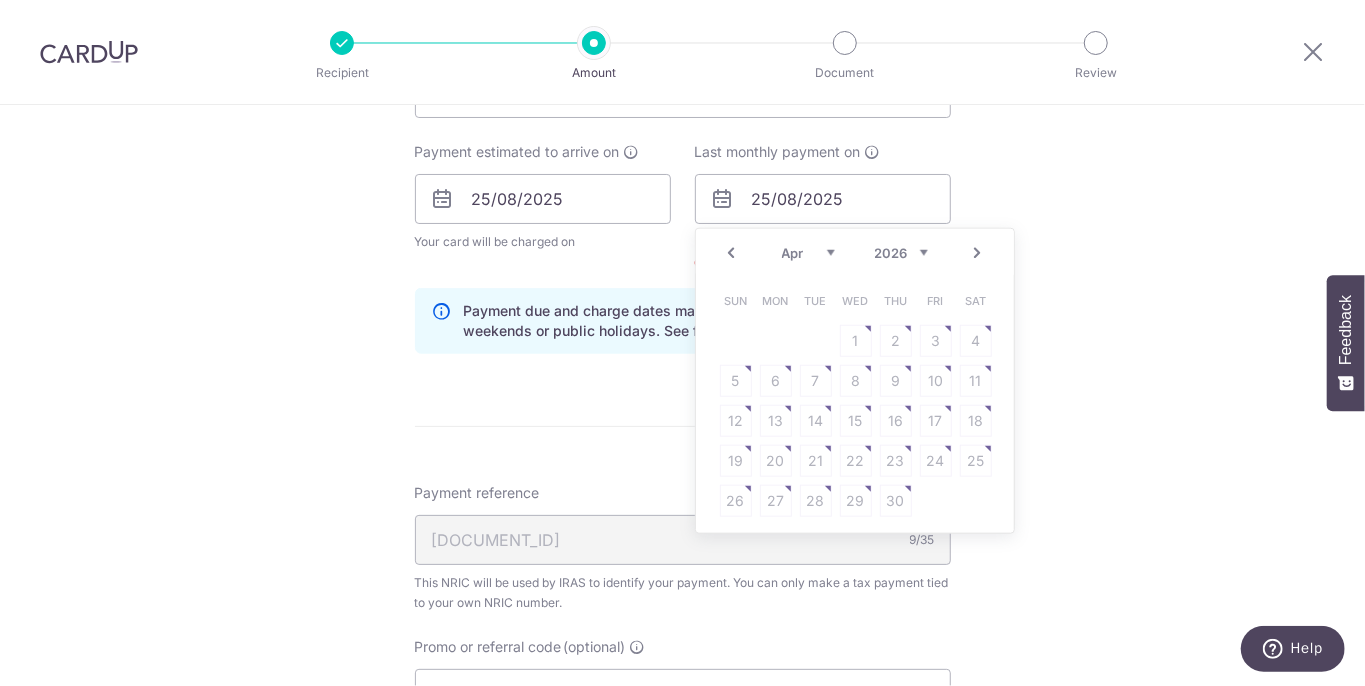 click on "Prev" at bounding box center [732, 253] 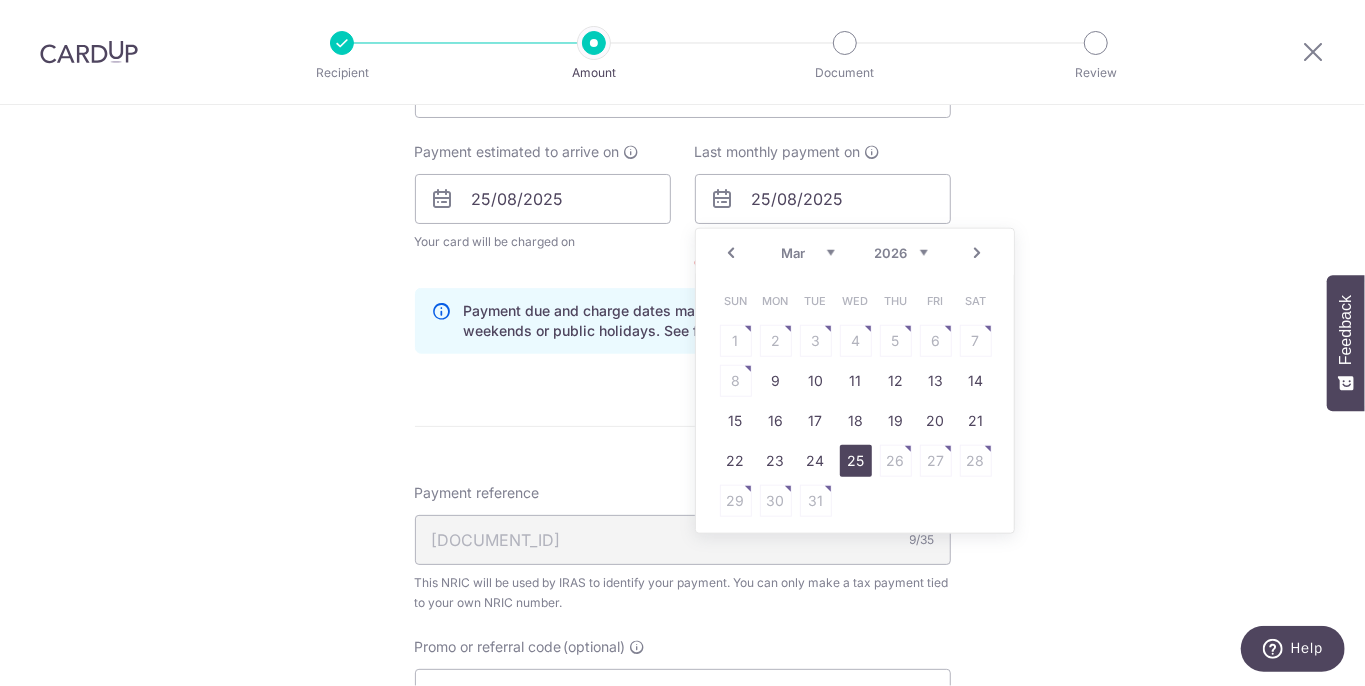 click on "25" at bounding box center (856, 461) 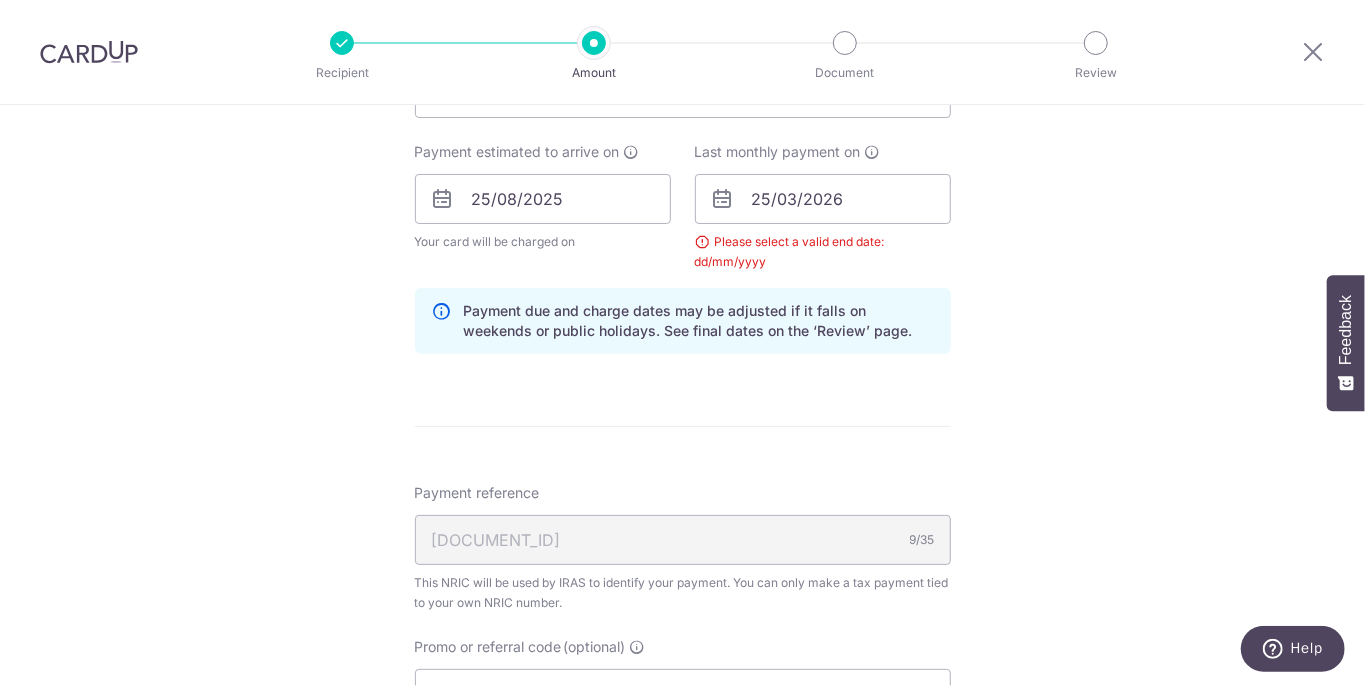 click on "Tell us more about your payment
Enter one-time or monthly payment amount
SGD
543.01
543.01
The  total tax payment amounts scheduled  should not exceed the outstanding balance in your latest Statement of Account.
Select Card
**** 9619
Add credit card
Your Cards
**** 4862
**** 9619
Secure 256-bit SSL
Text" at bounding box center (682, 198) 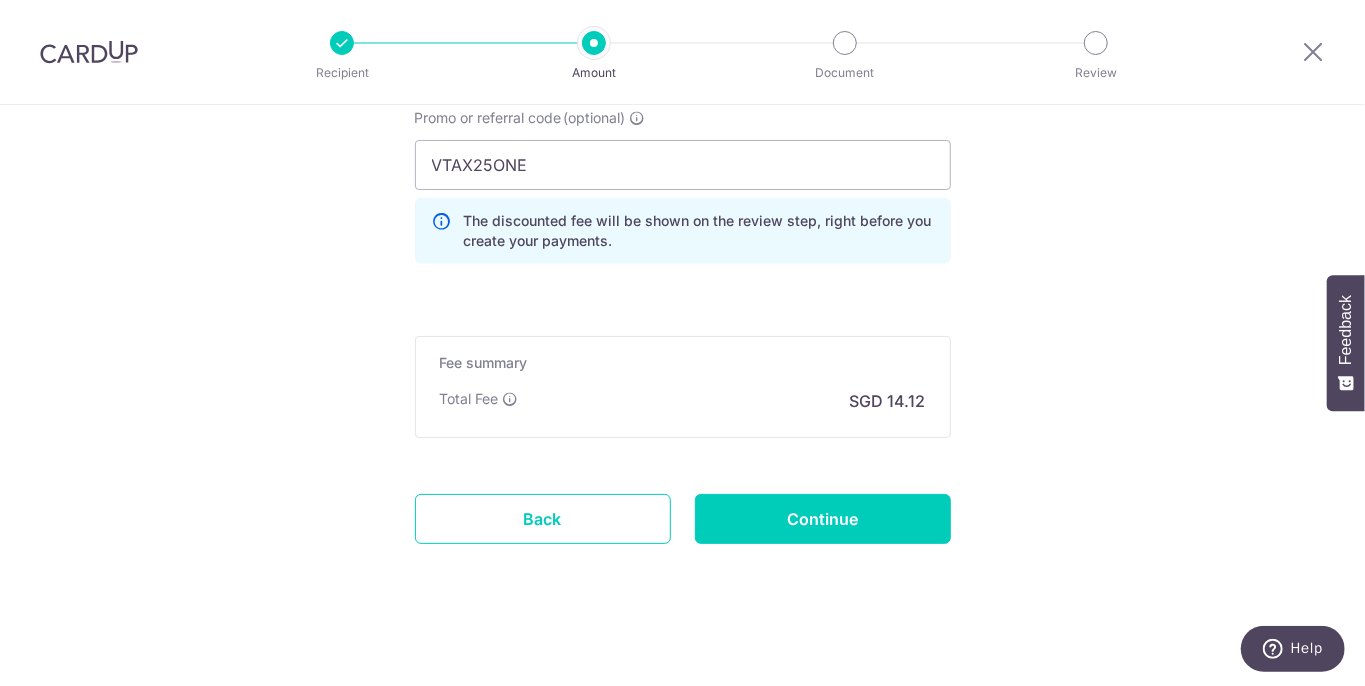 scroll, scrollTop: 1467, scrollLeft: 0, axis: vertical 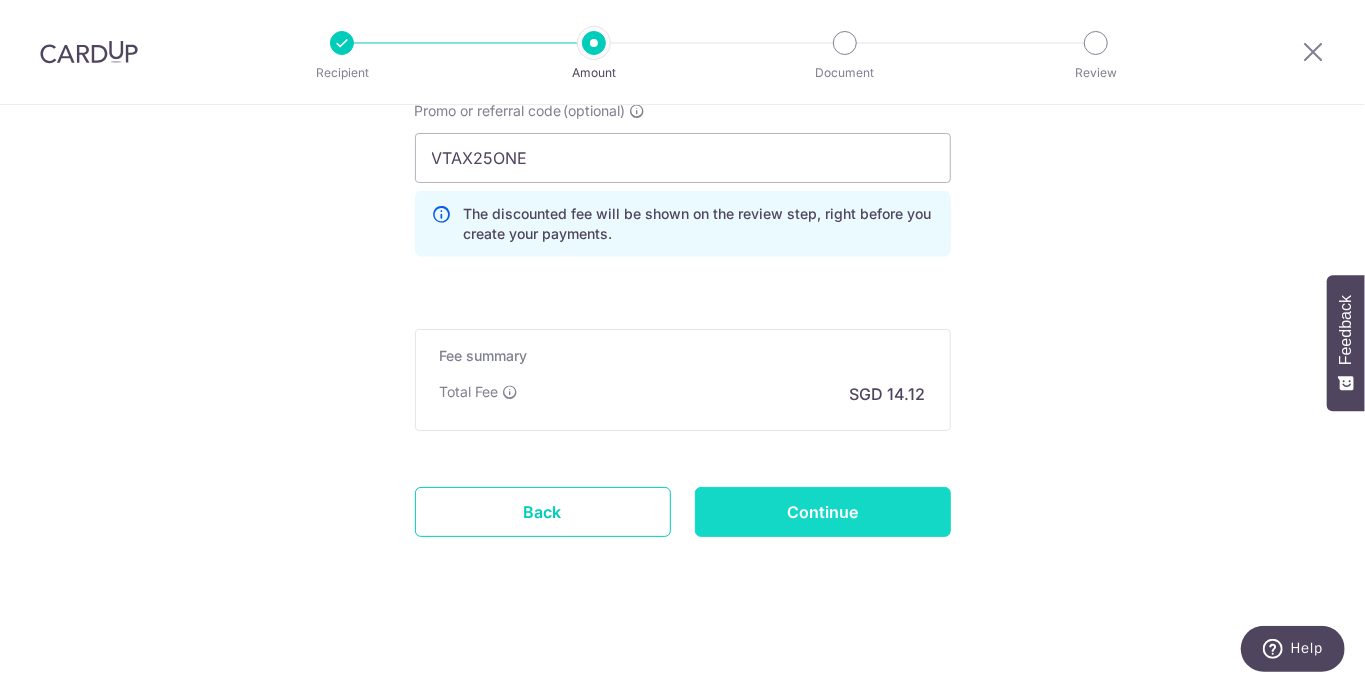 click on "Continue" at bounding box center [823, 512] 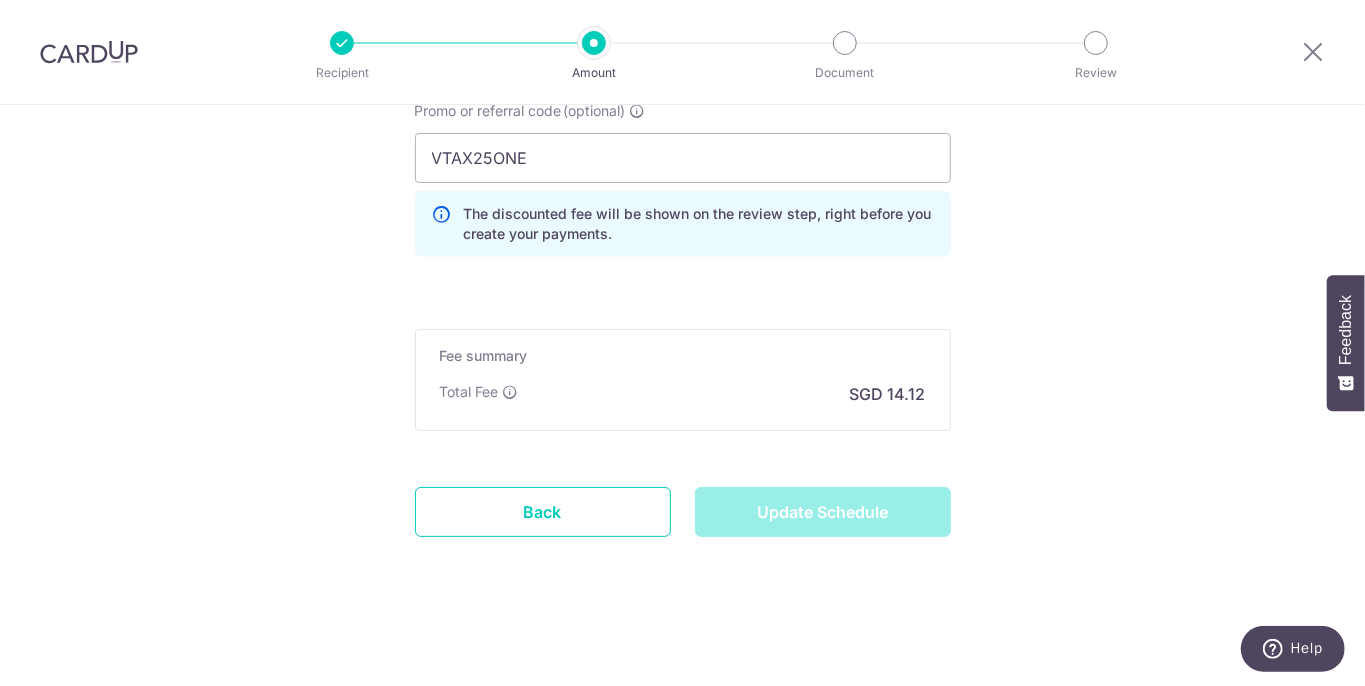 type on "Update Schedule" 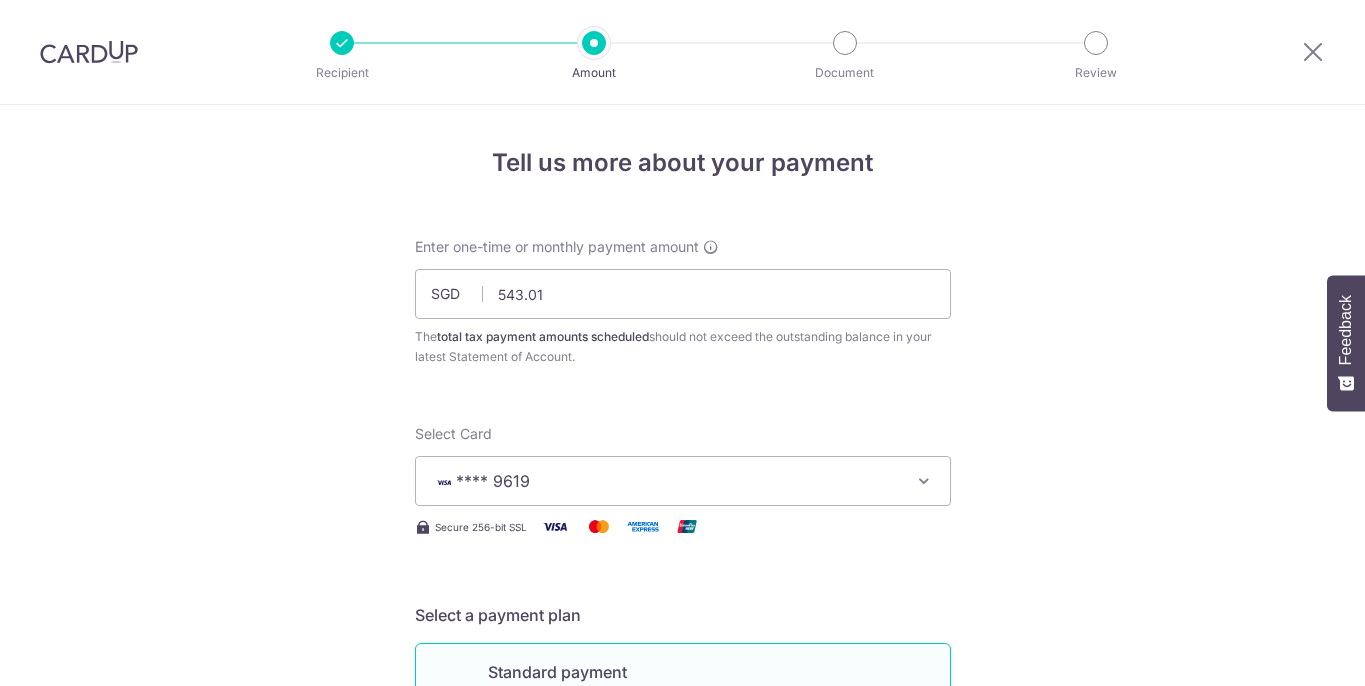 scroll, scrollTop: 0, scrollLeft: 0, axis: both 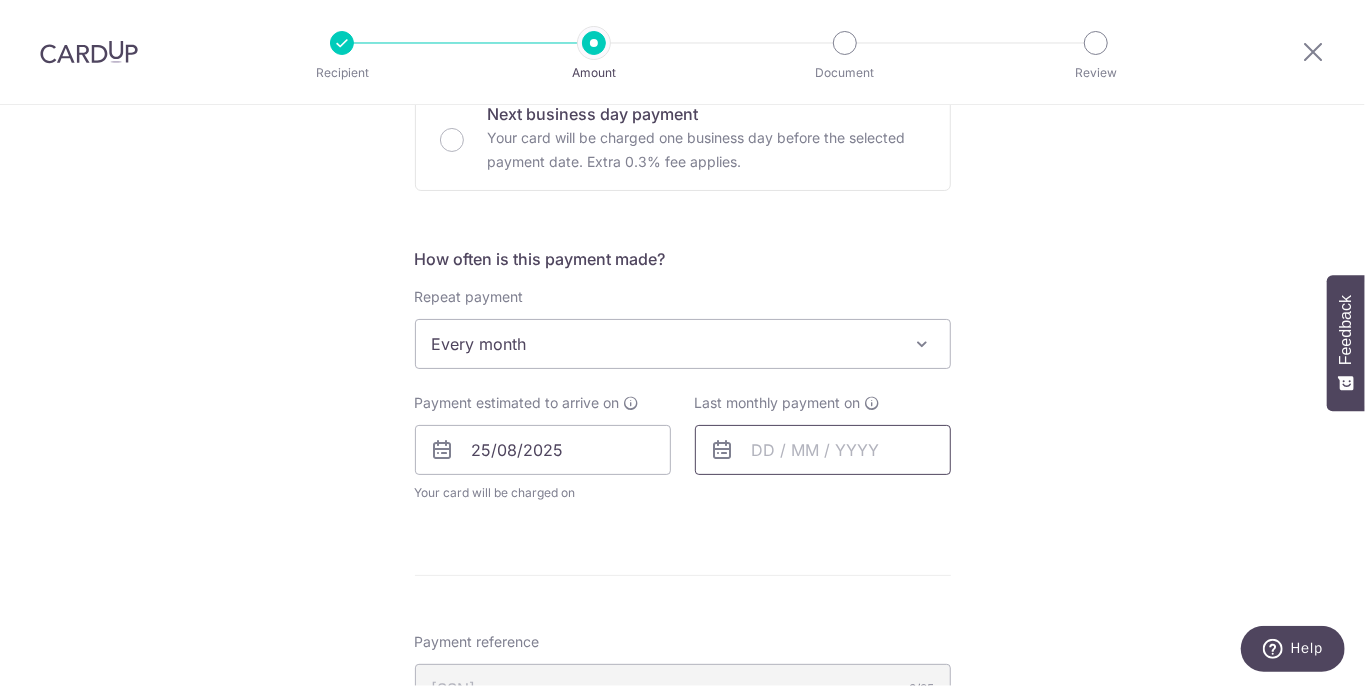 click at bounding box center (823, 450) 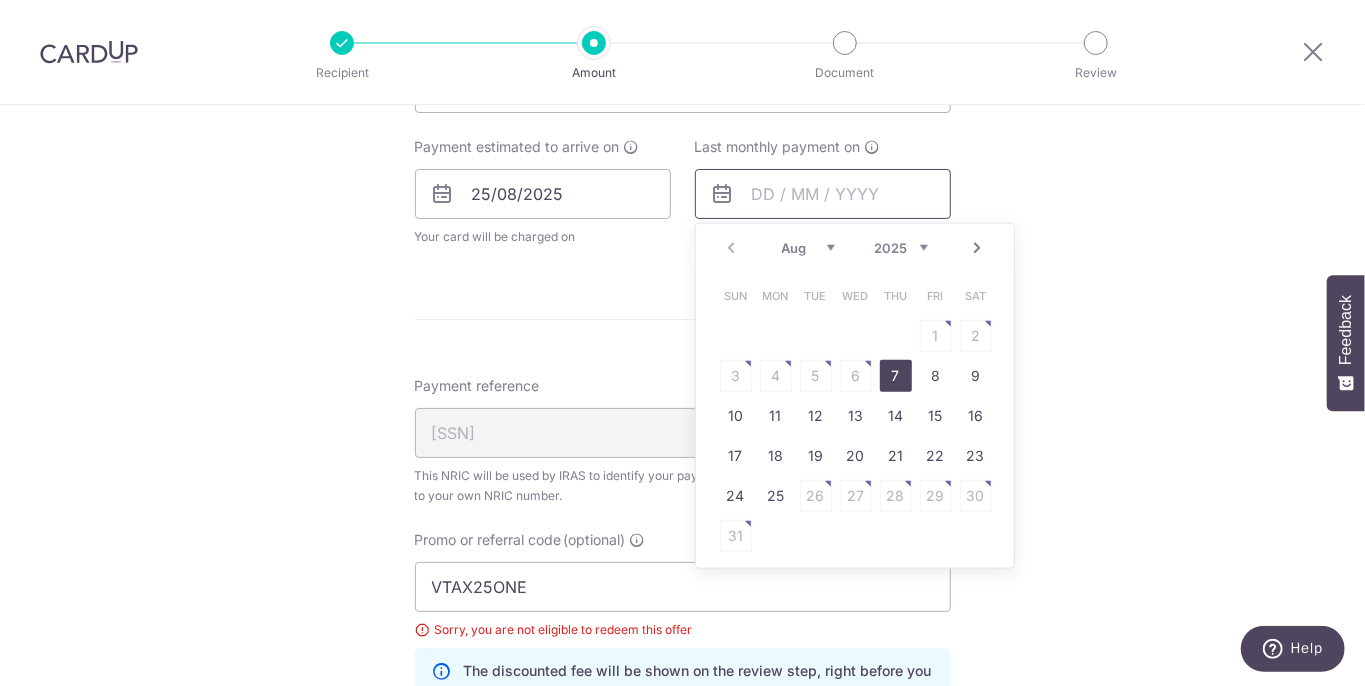 scroll, scrollTop: 999, scrollLeft: 0, axis: vertical 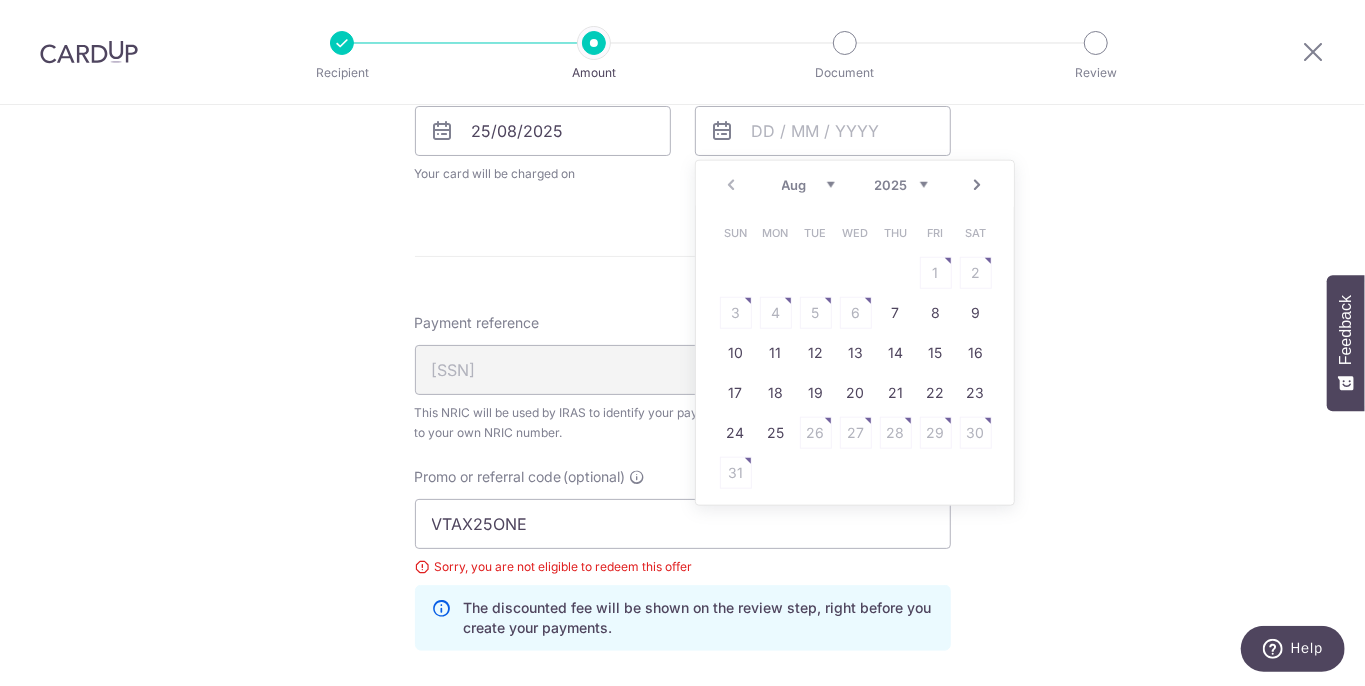 click on "Next" at bounding box center [978, 185] 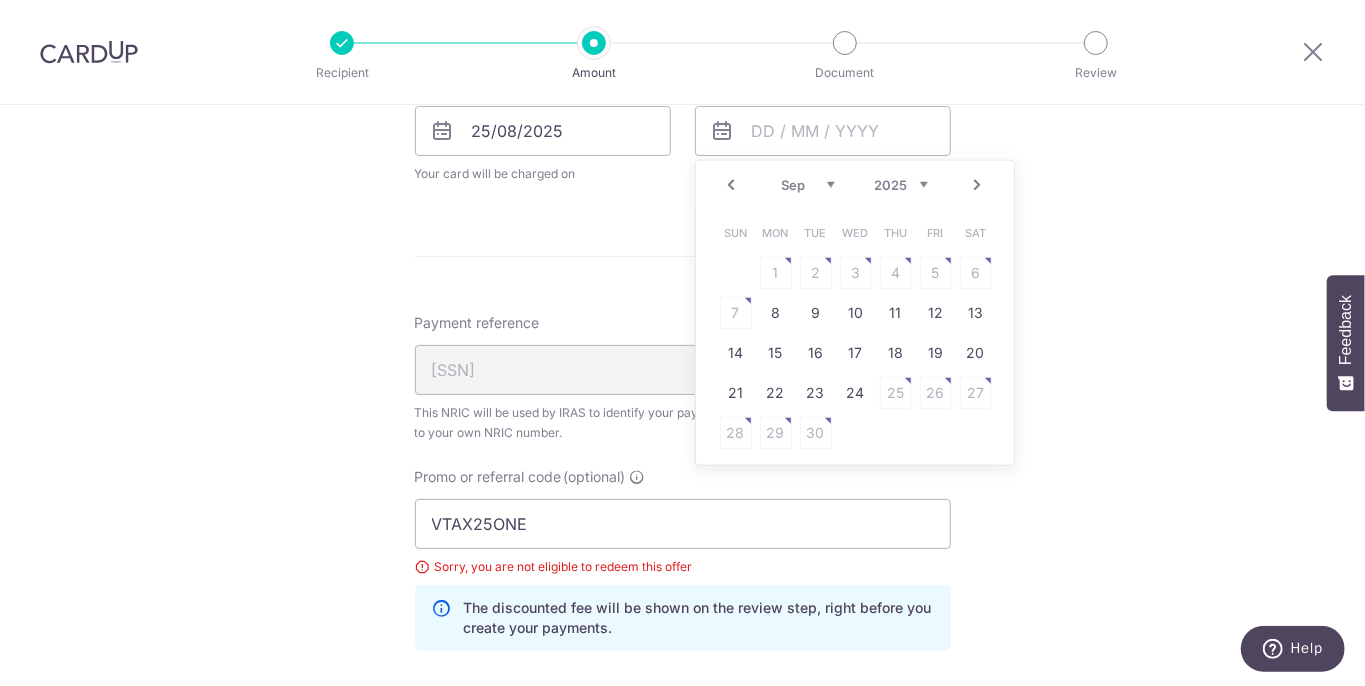 click on "Next" at bounding box center [978, 185] 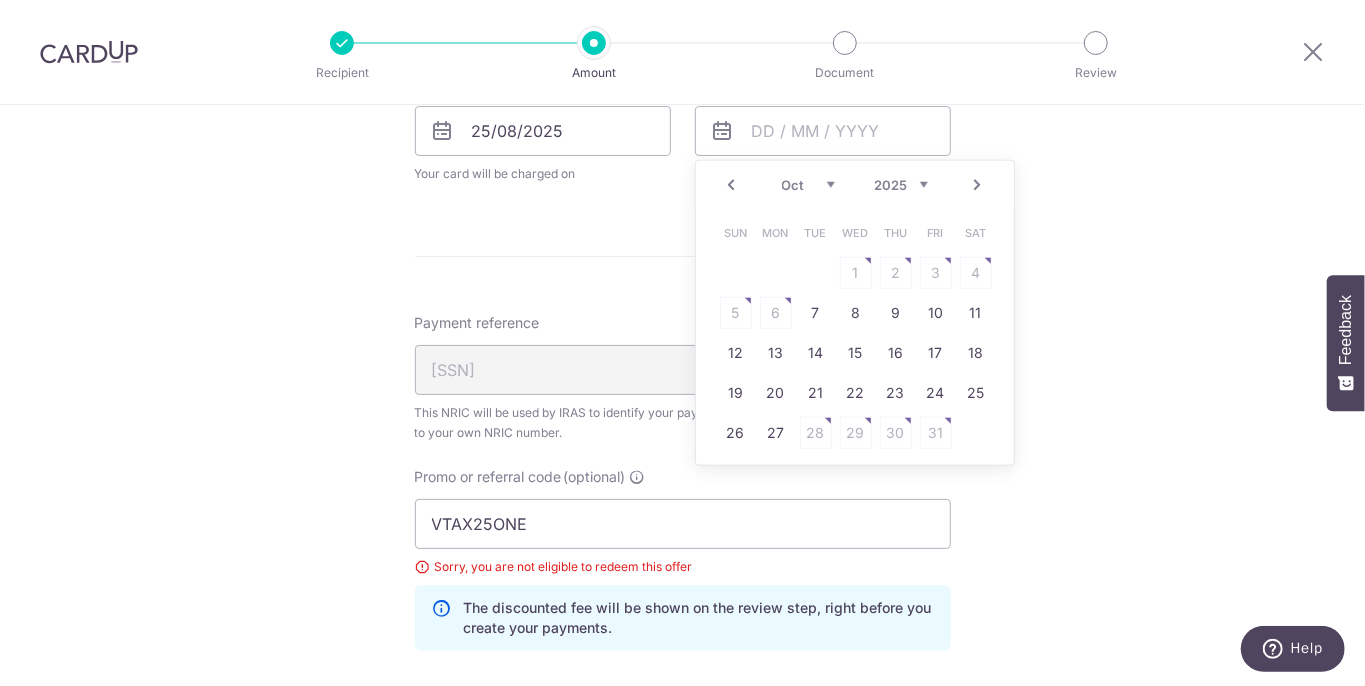 click on "Next" at bounding box center (978, 185) 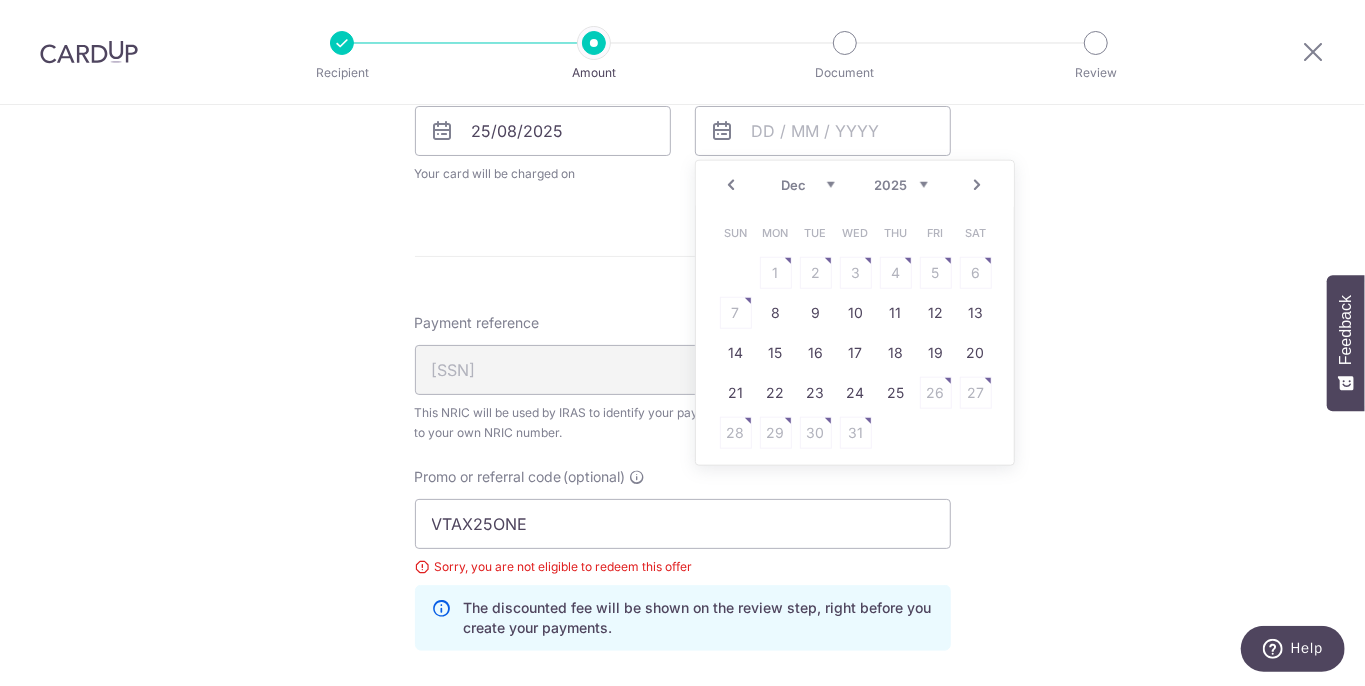 click on "Next" at bounding box center (978, 185) 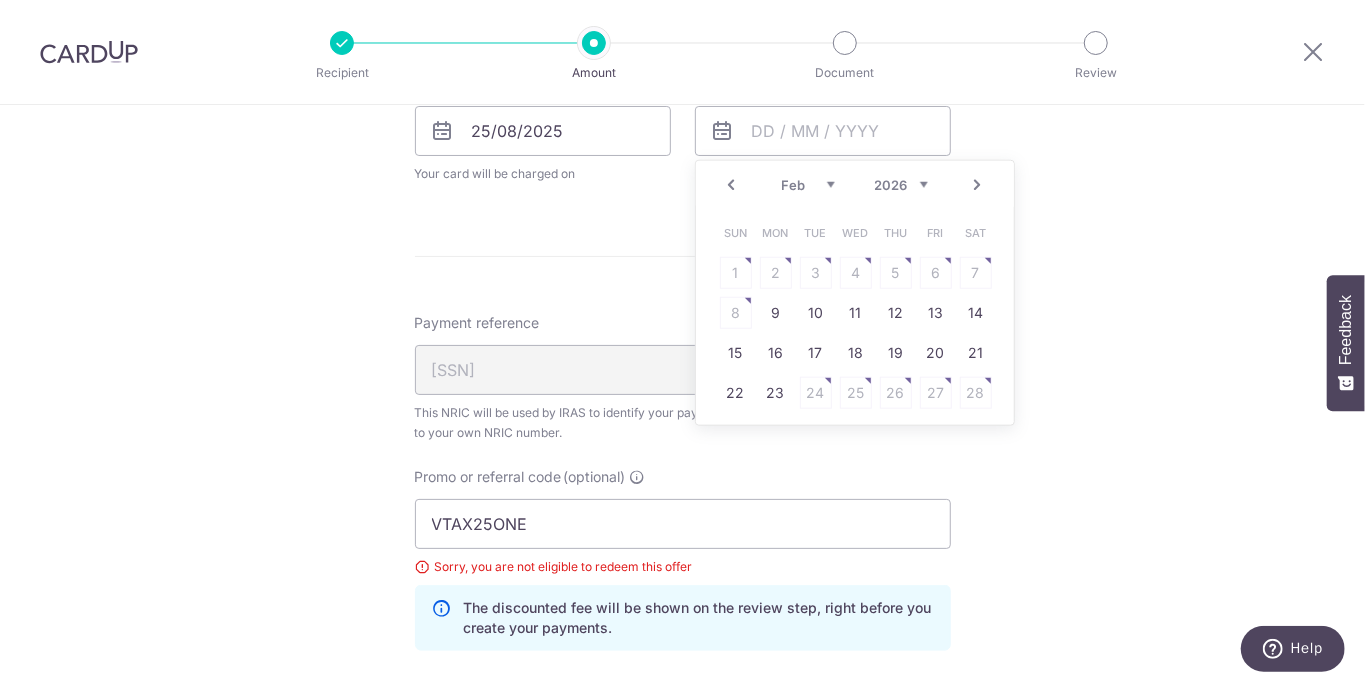click on "Next" at bounding box center [978, 185] 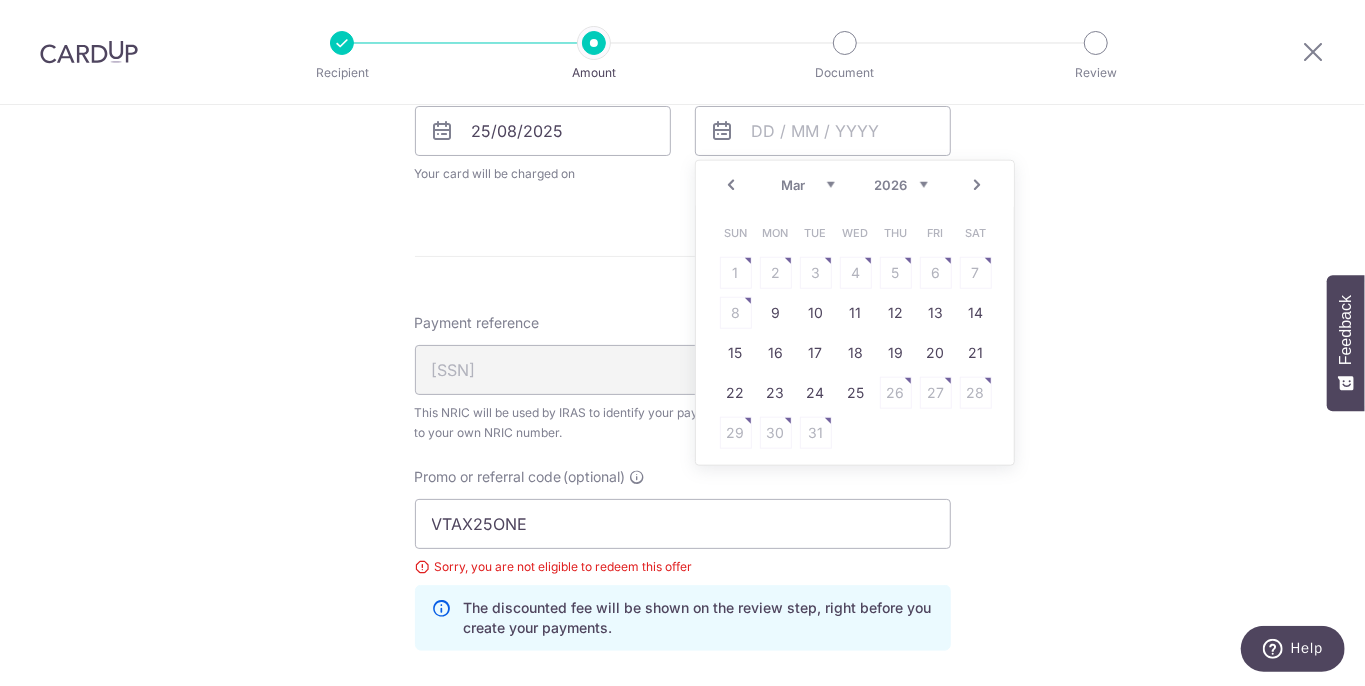 click on "Next" at bounding box center [978, 185] 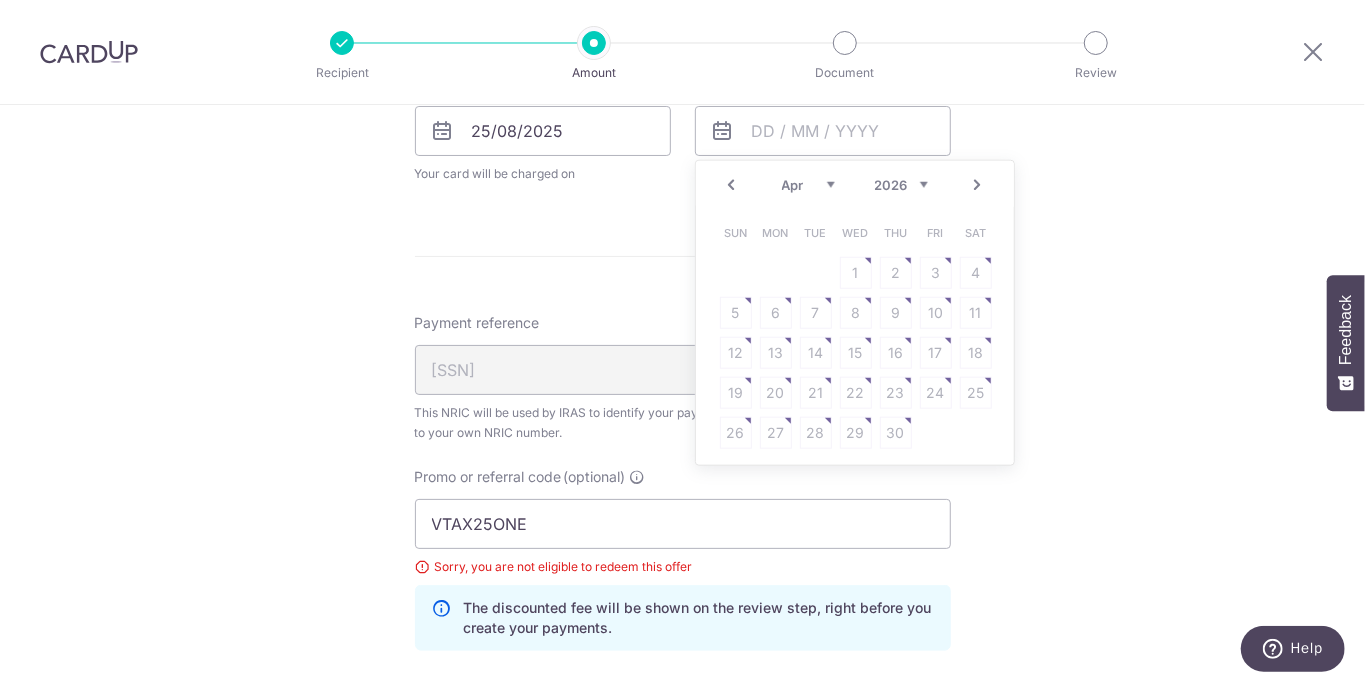 click on "Next" at bounding box center [978, 185] 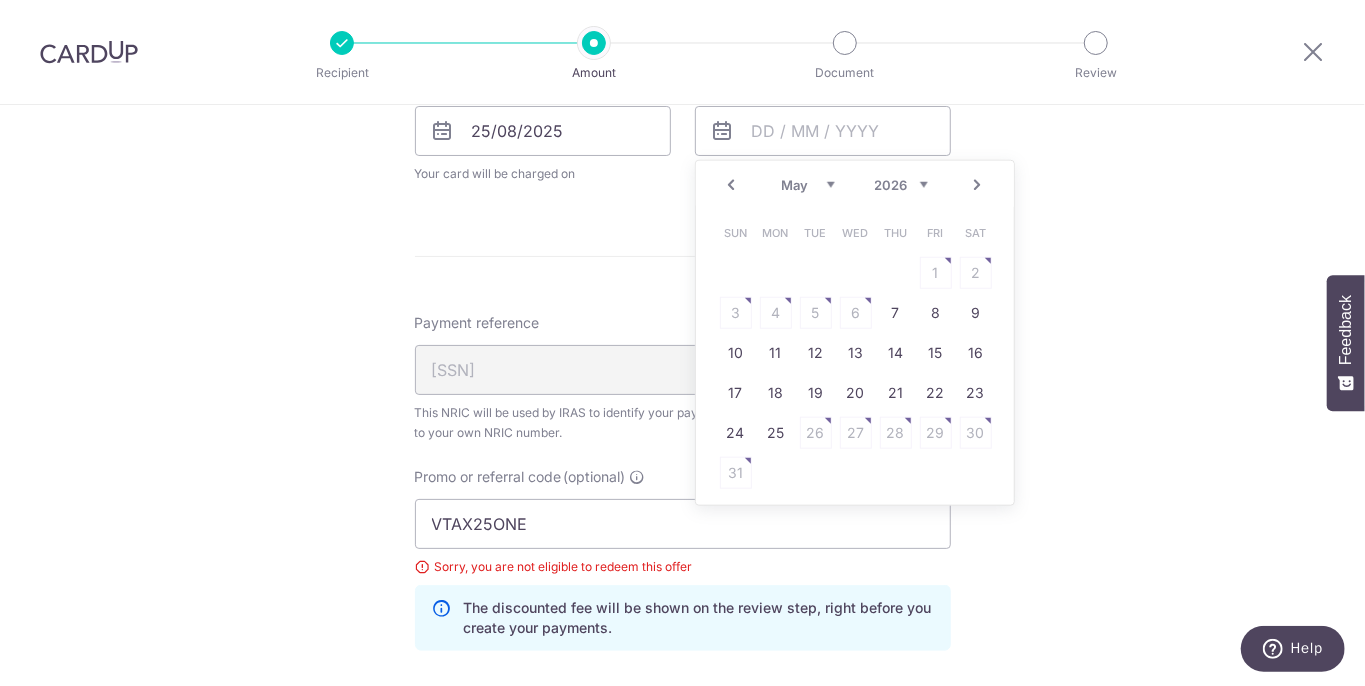 click on "Next" at bounding box center (978, 185) 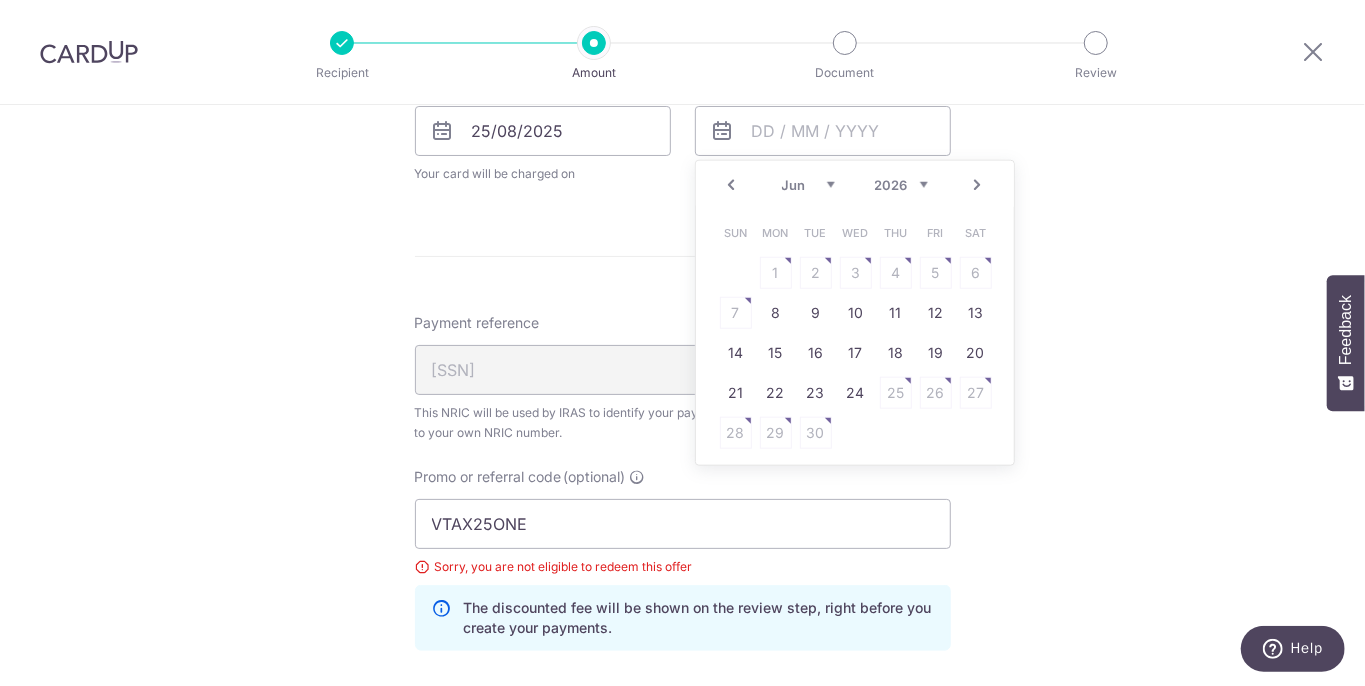 click on "Next" at bounding box center [978, 185] 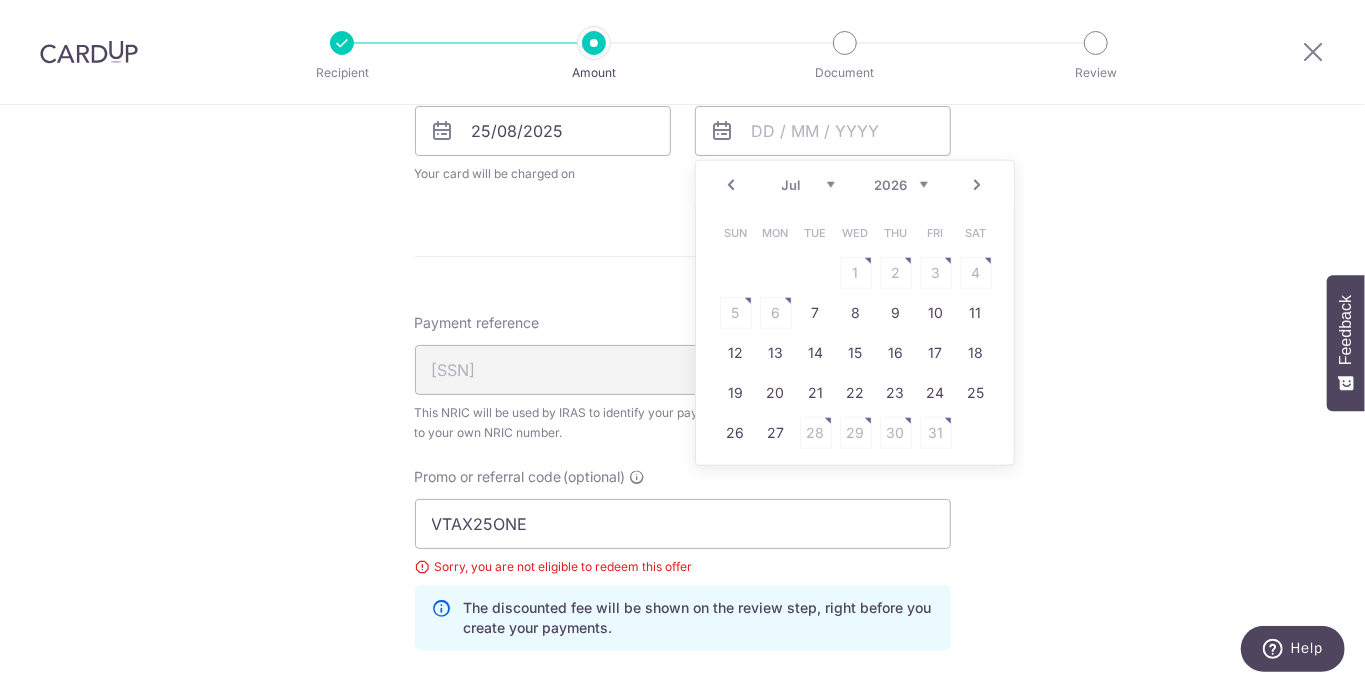 click on "Prev" at bounding box center (732, 185) 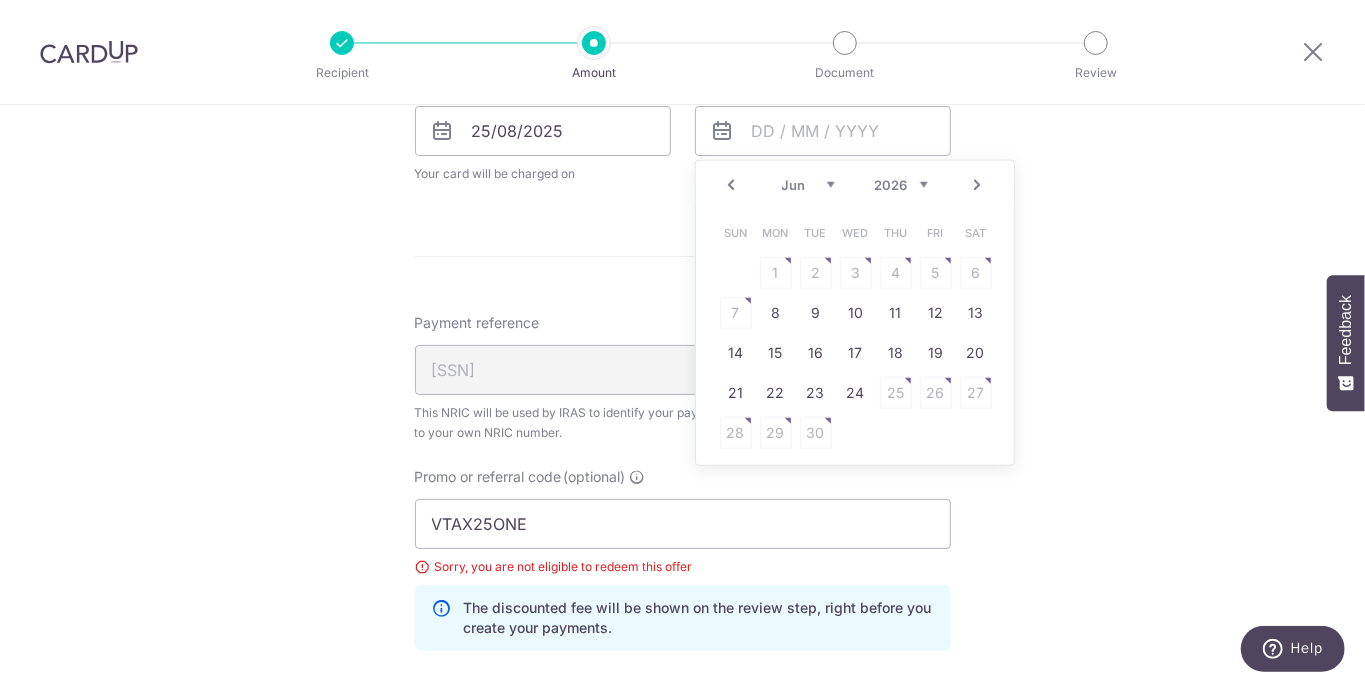 click on "Prev" at bounding box center [732, 185] 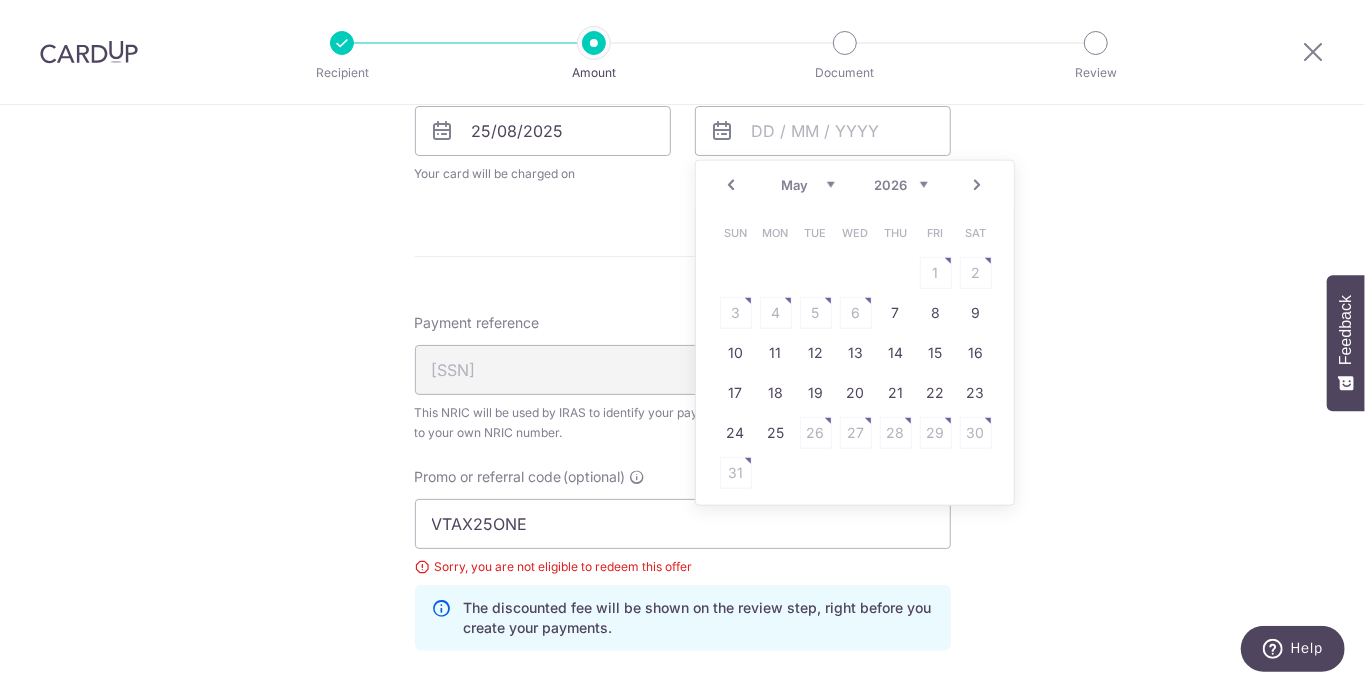 click on "Prev" at bounding box center (732, 185) 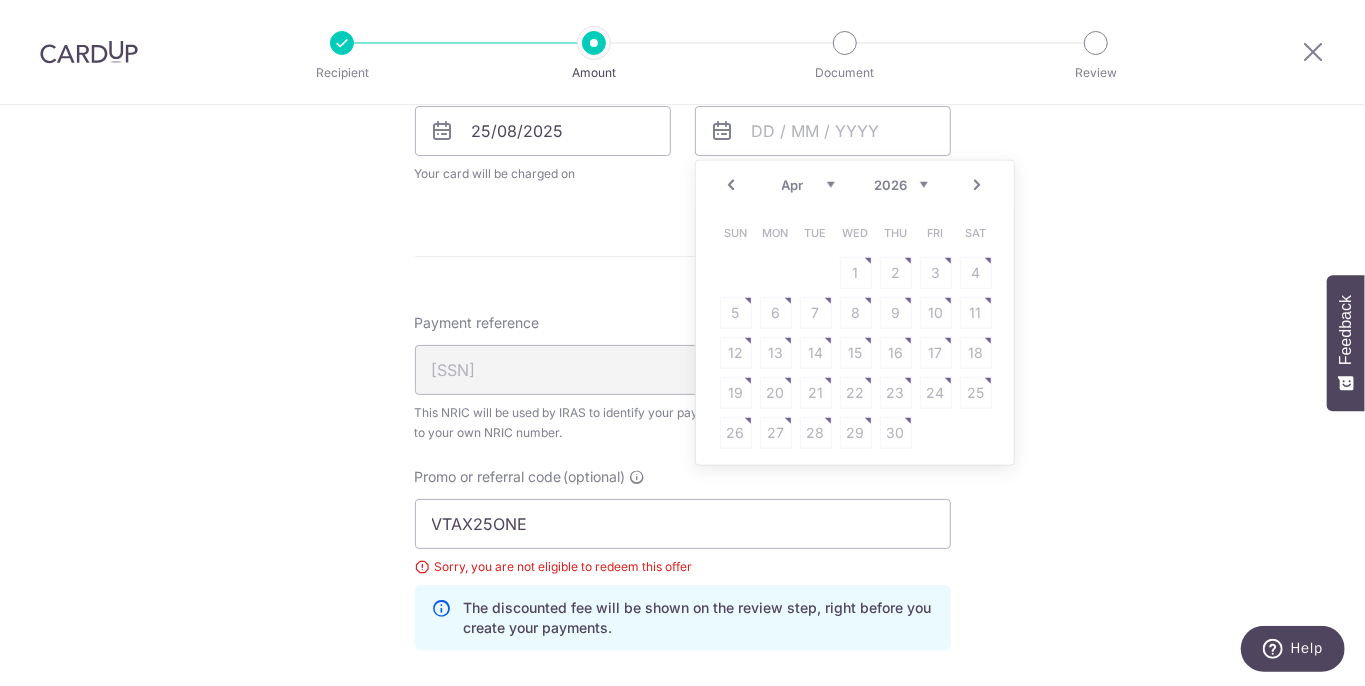 click on "Prev" at bounding box center (732, 185) 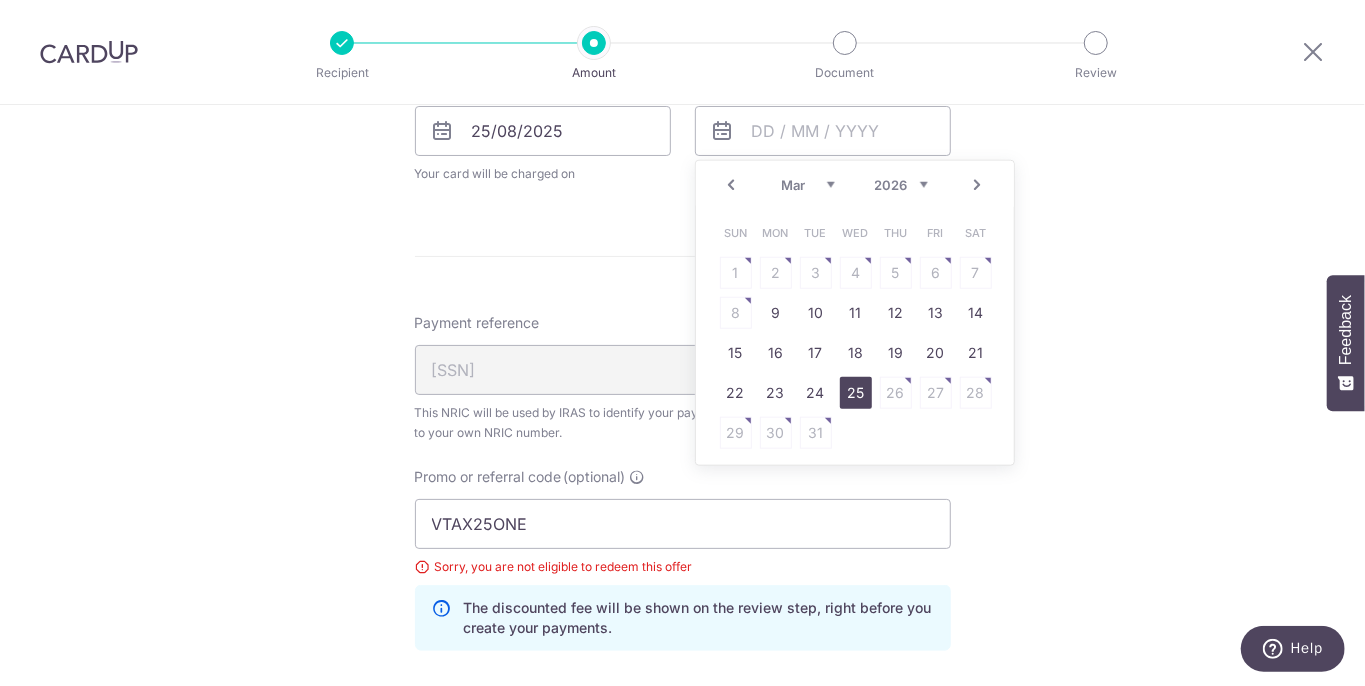 click on "25" at bounding box center [856, 393] 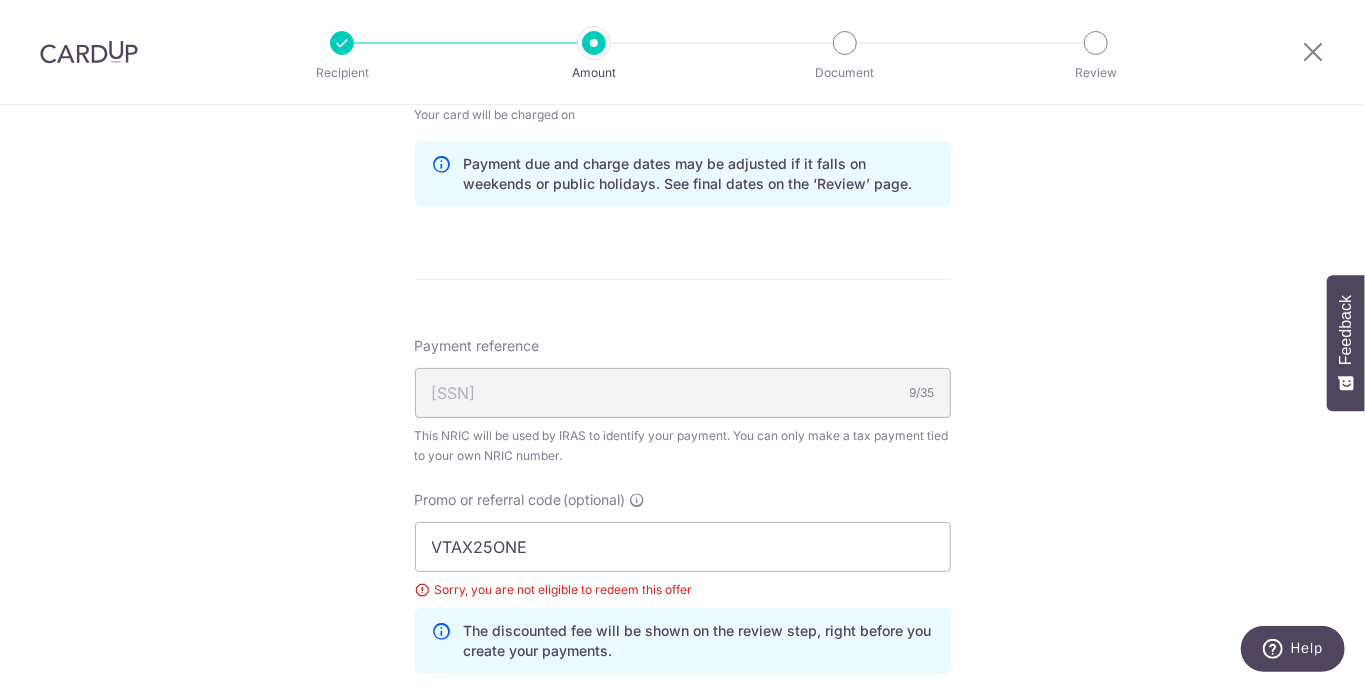 scroll, scrollTop: 1396, scrollLeft: 0, axis: vertical 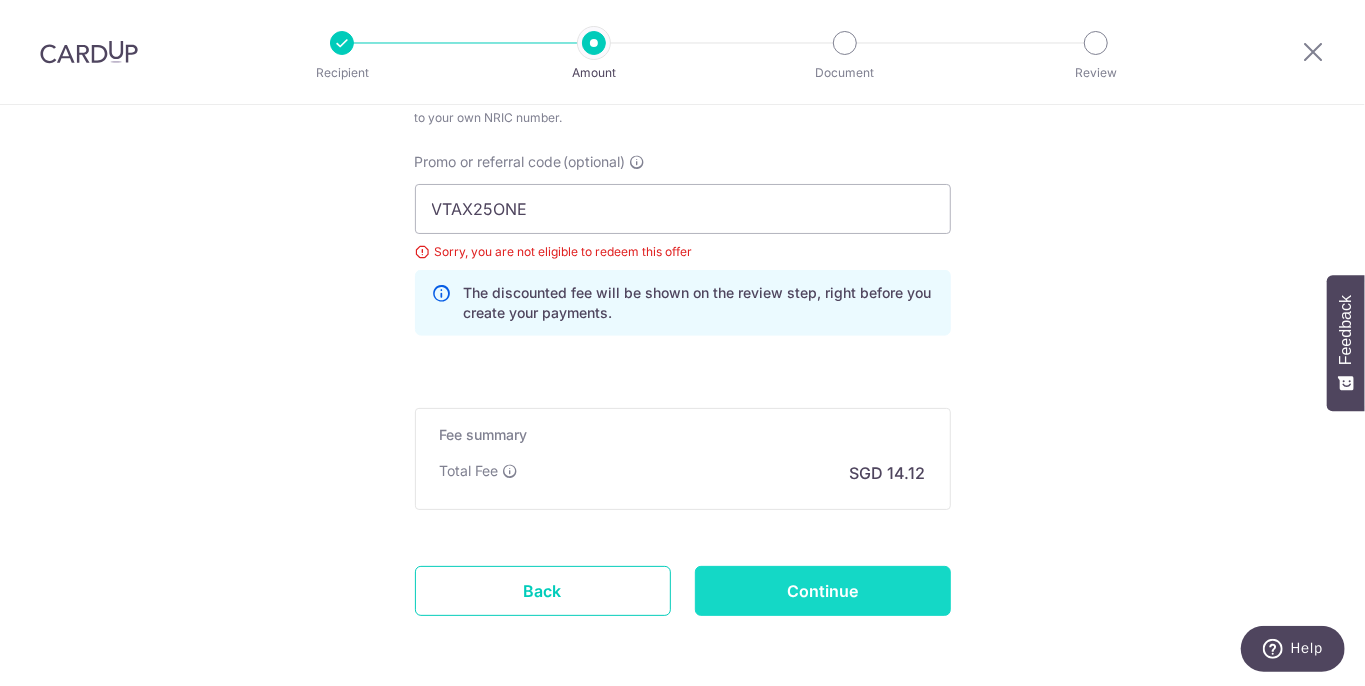 click on "Continue" at bounding box center (823, 591) 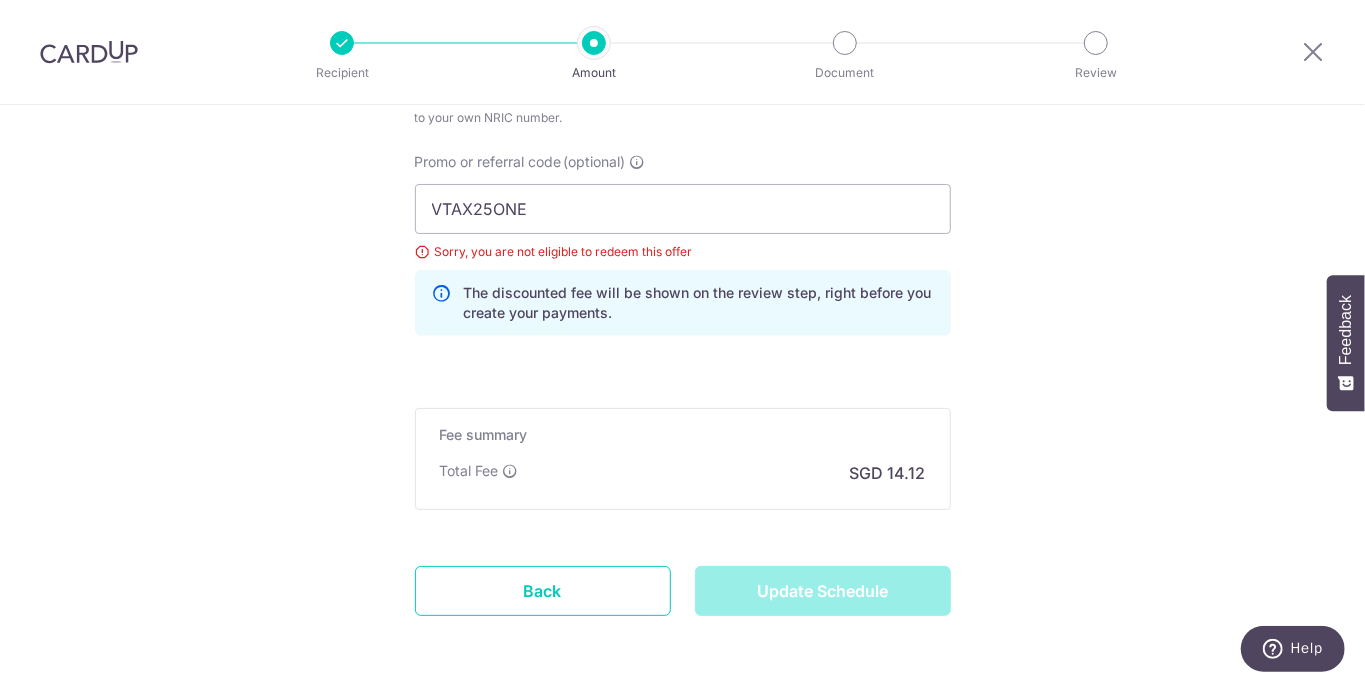 type on "Update Schedule" 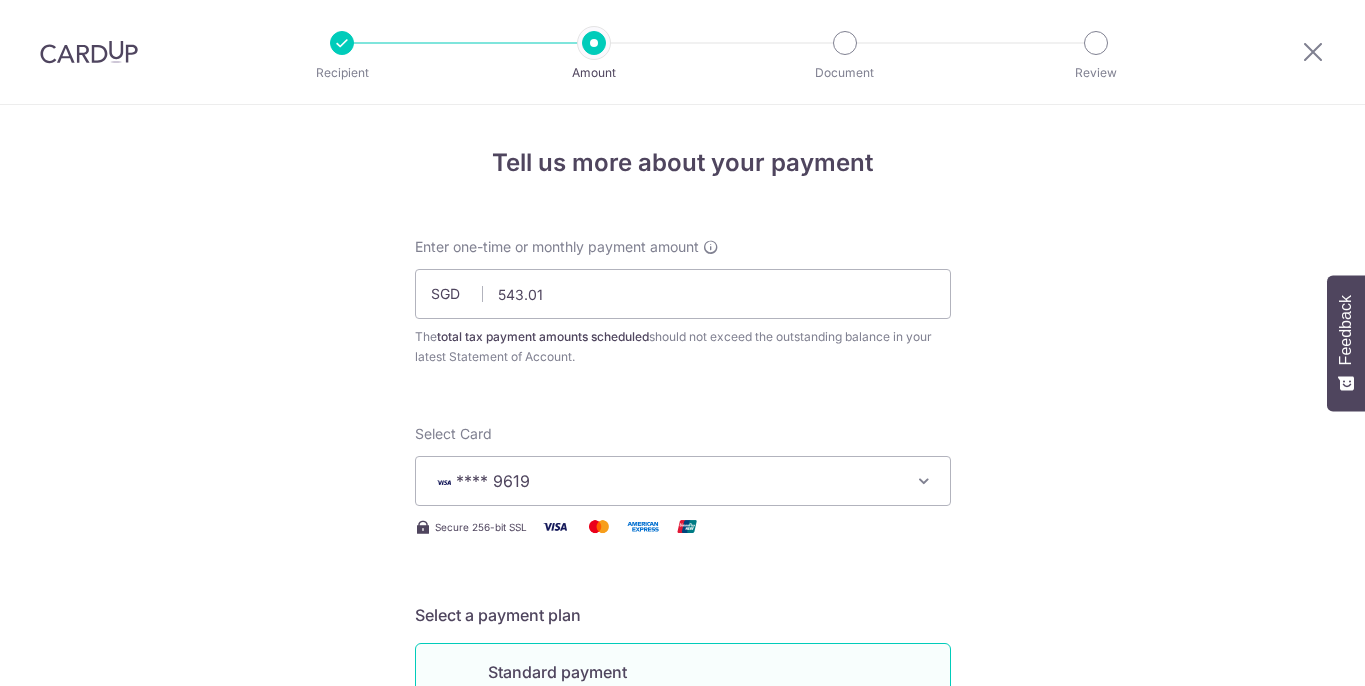scroll, scrollTop: 0, scrollLeft: 0, axis: both 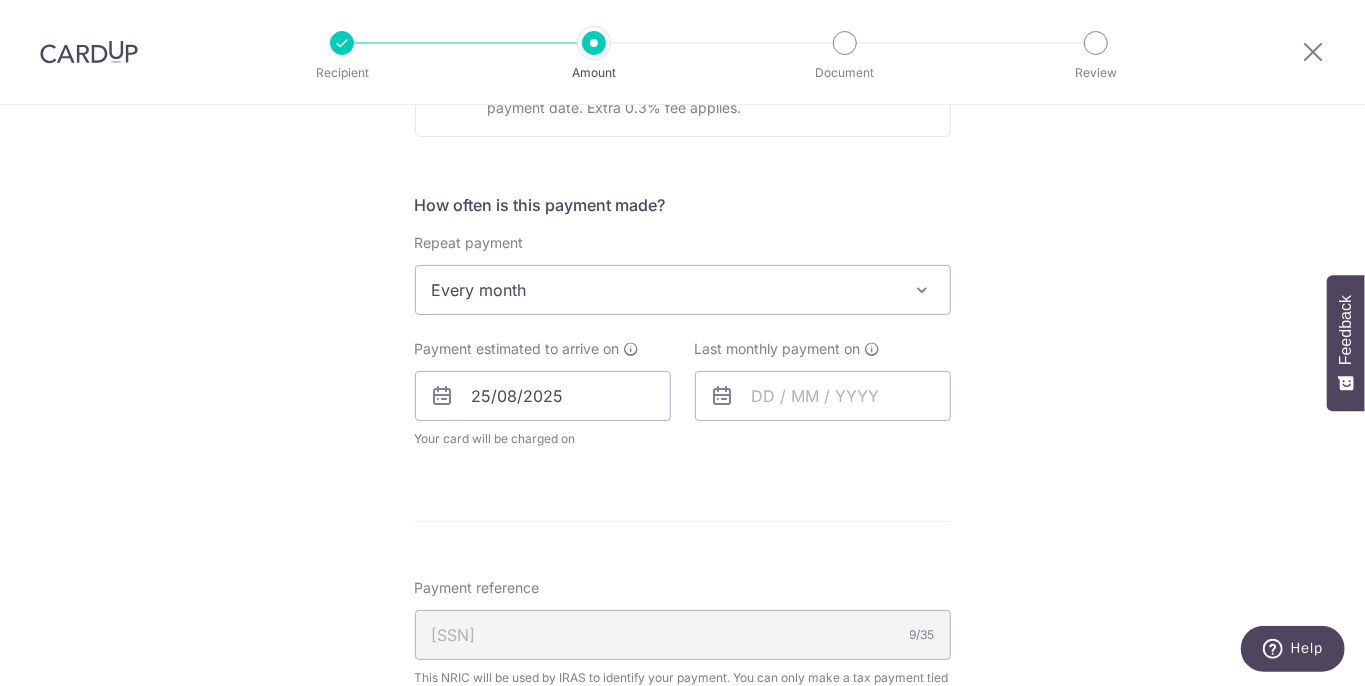 click on "Every month" at bounding box center [683, 290] 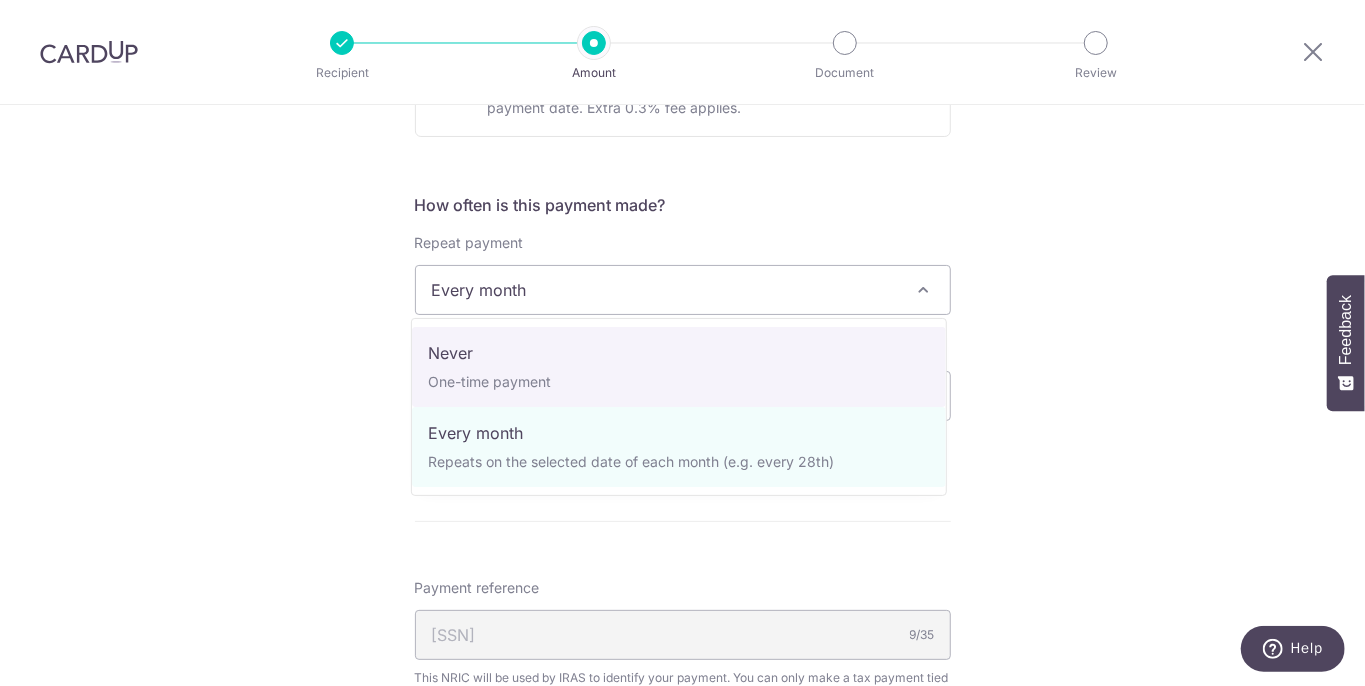 select on "1" 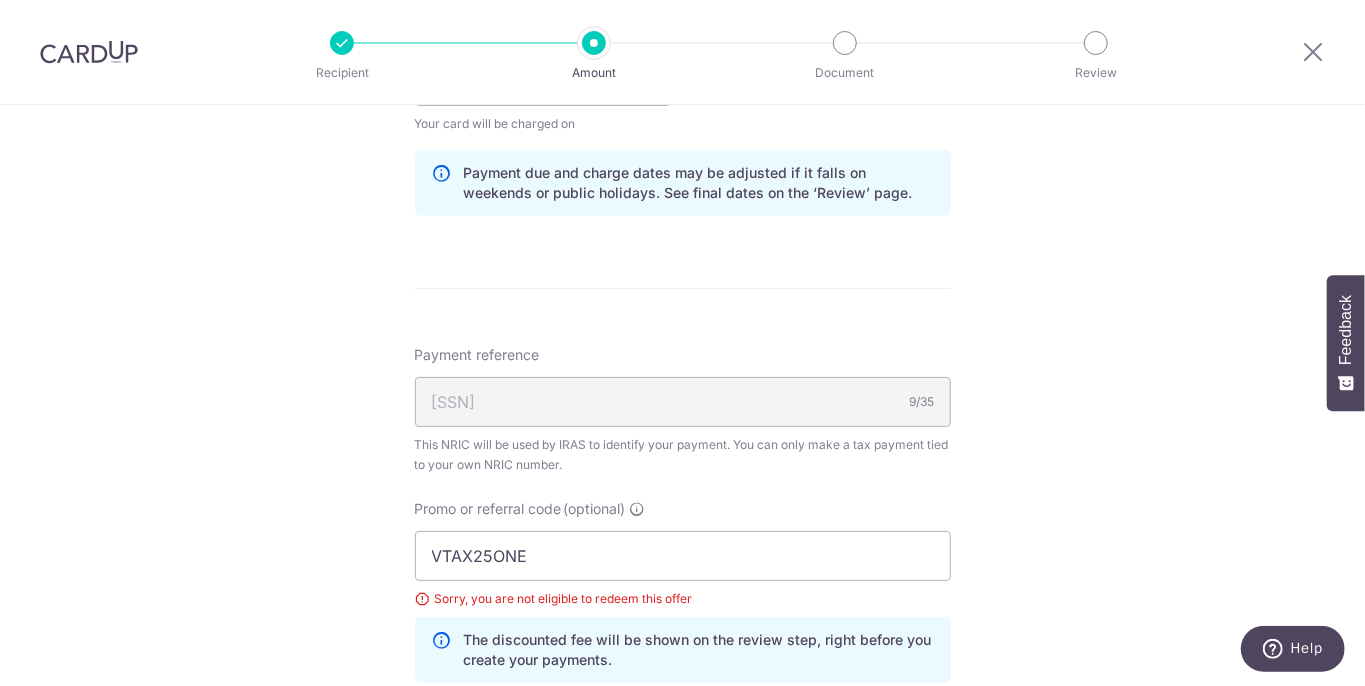 scroll, scrollTop: 1072, scrollLeft: 0, axis: vertical 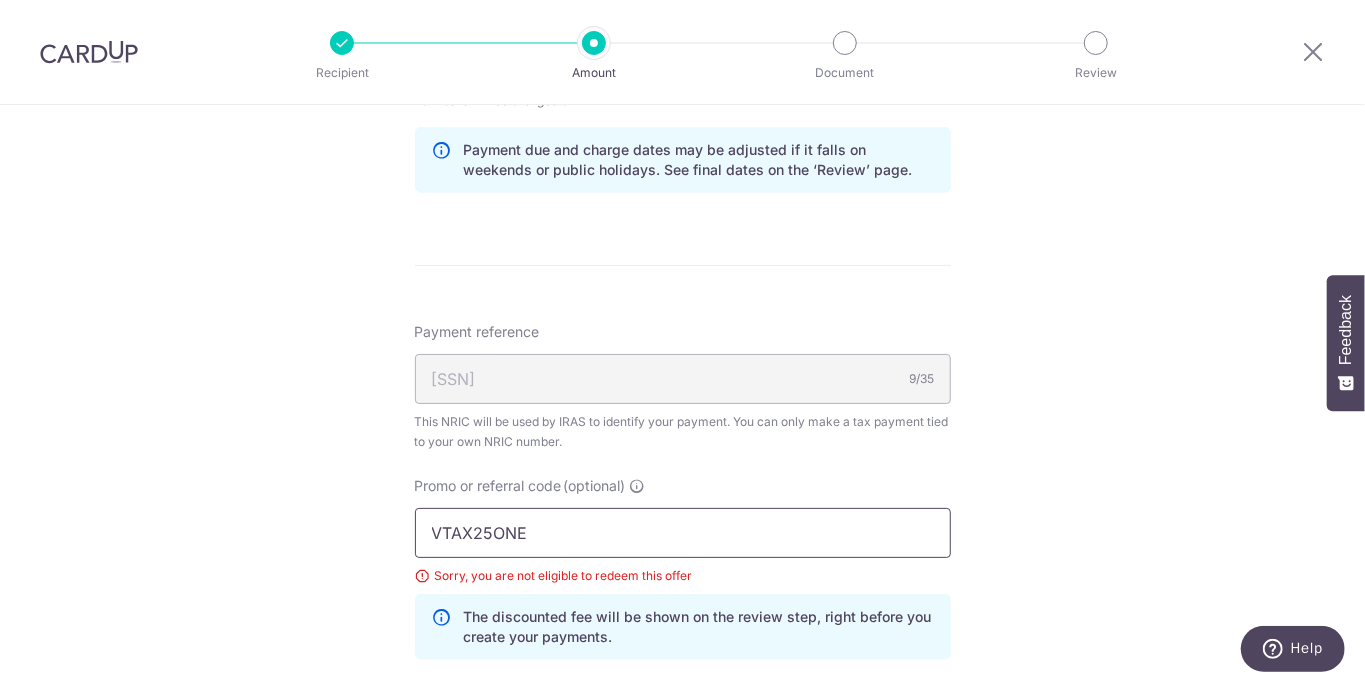 click on "VTAX25ONE" at bounding box center [683, 533] 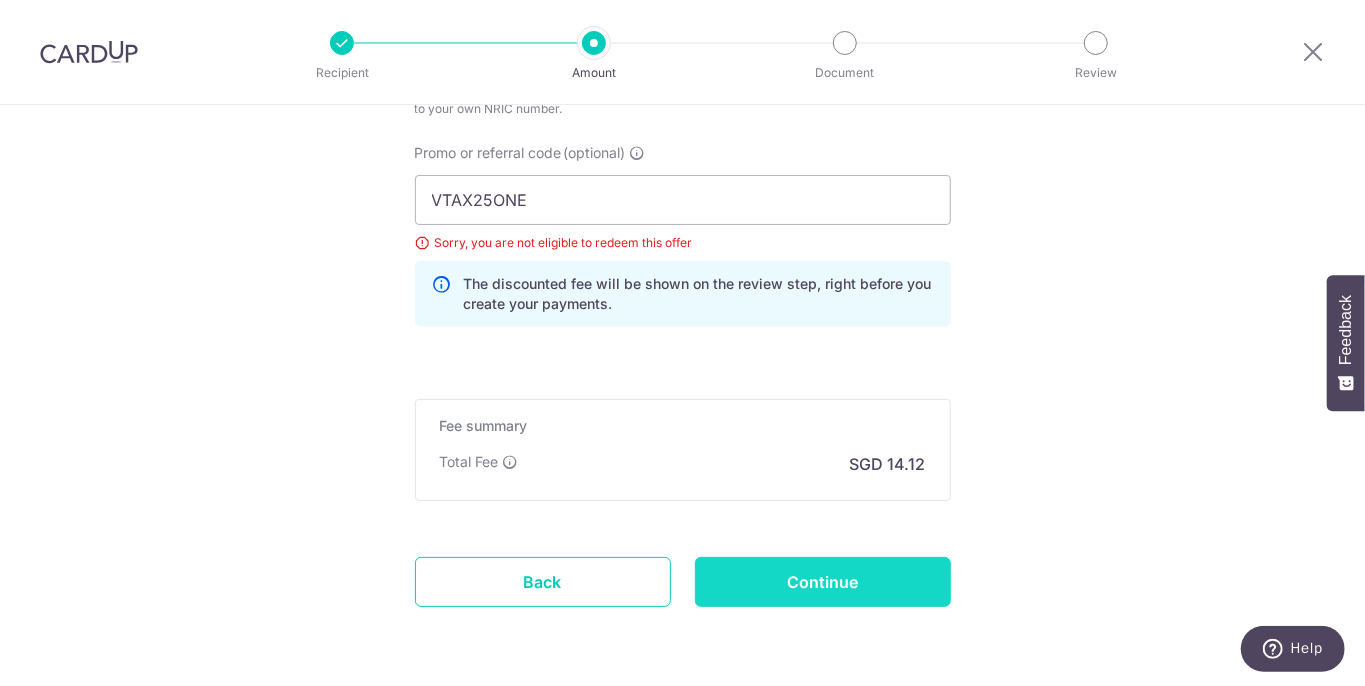 click on "Continue" at bounding box center (823, 582) 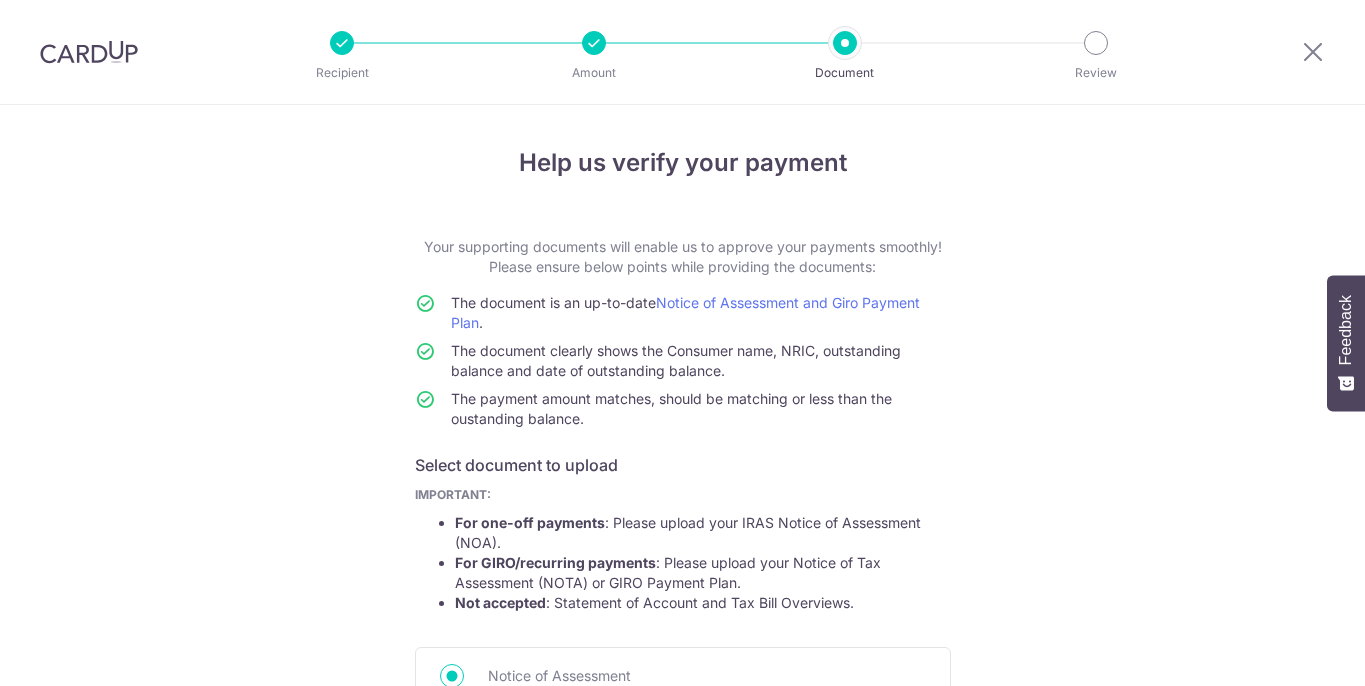 scroll, scrollTop: 0, scrollLeft: 0, axis: both 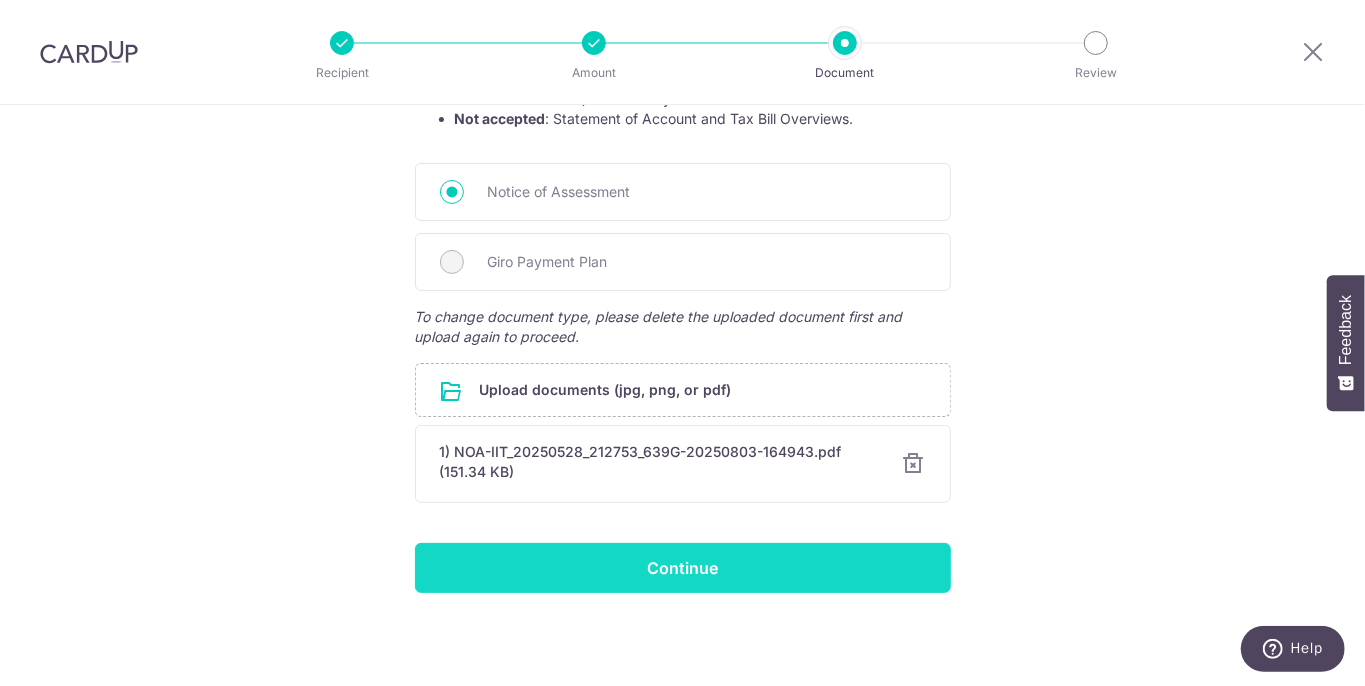 click on "Continue" at bounding box center (683, 568) 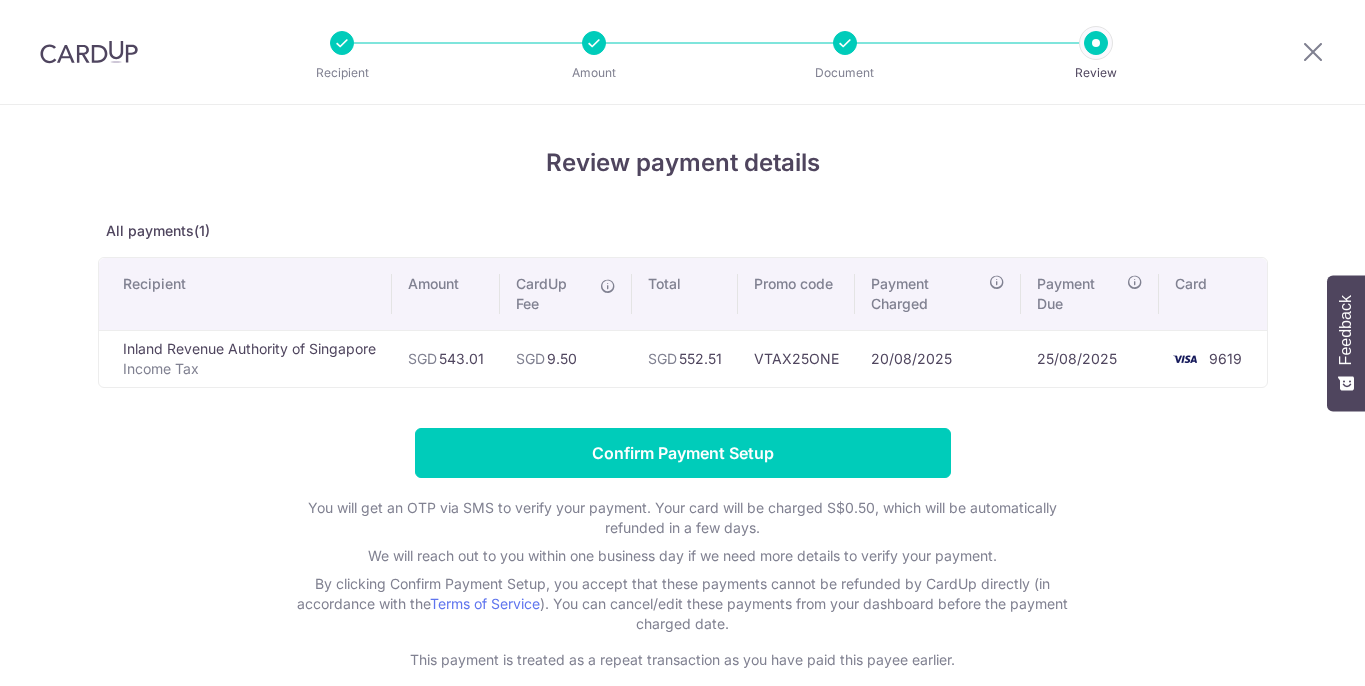 scroll, scrollTop: 0, scrollLeft: 0, axis: both 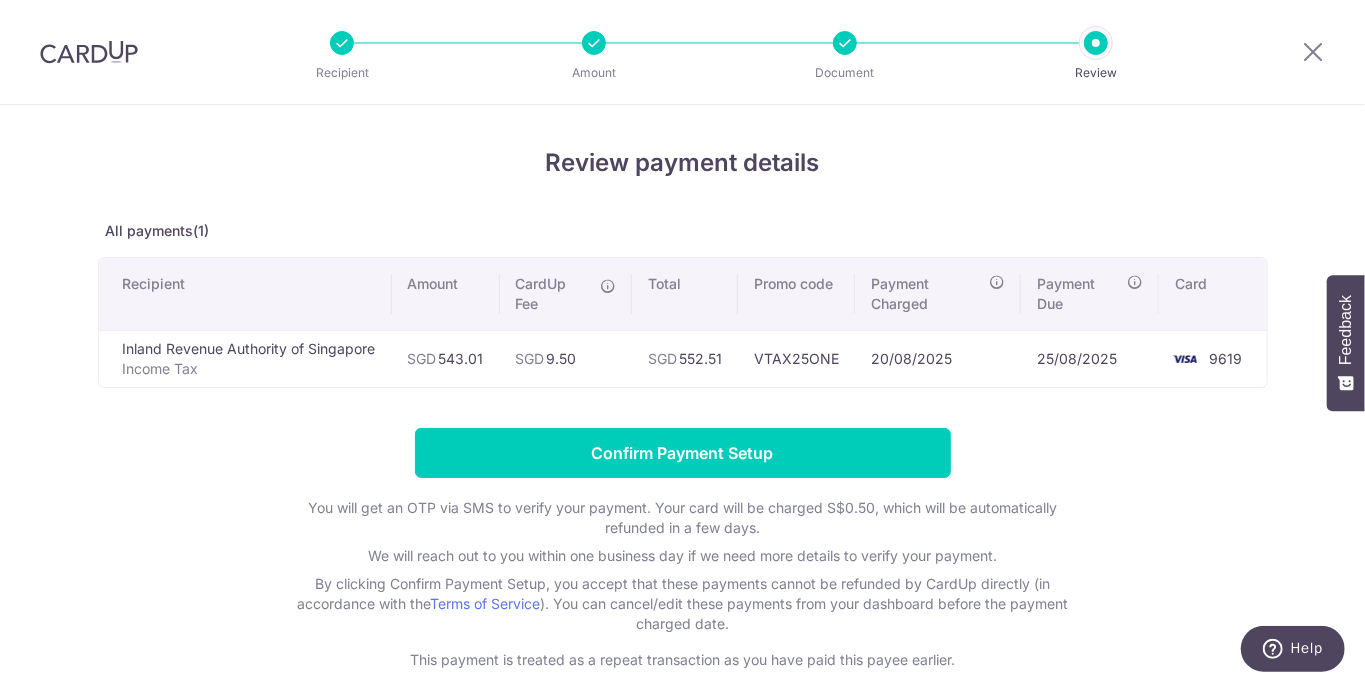 click on "Review payment details
All payments(1)
Recipient
Amount
CardUp Fee
Total
Promo code
Payment Charged
Payment Due
Card
[ORGANIZATION]
[PAYMENT_TYPE]
SGD   [AMOUNT]
SGD   [AMOUNT]
SGD [AMOUNT]" at bounding box center (683, 407) 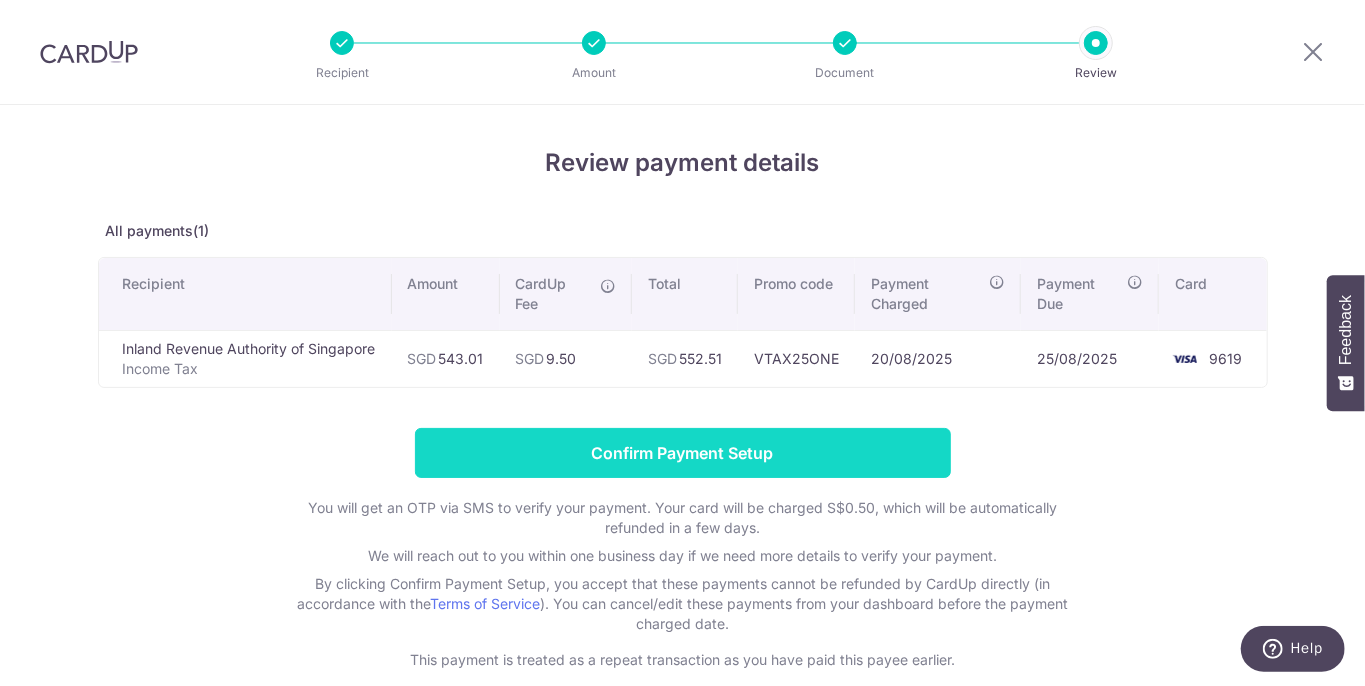 click on "Confirm Payment Setup" at bounding box center [683, 453] 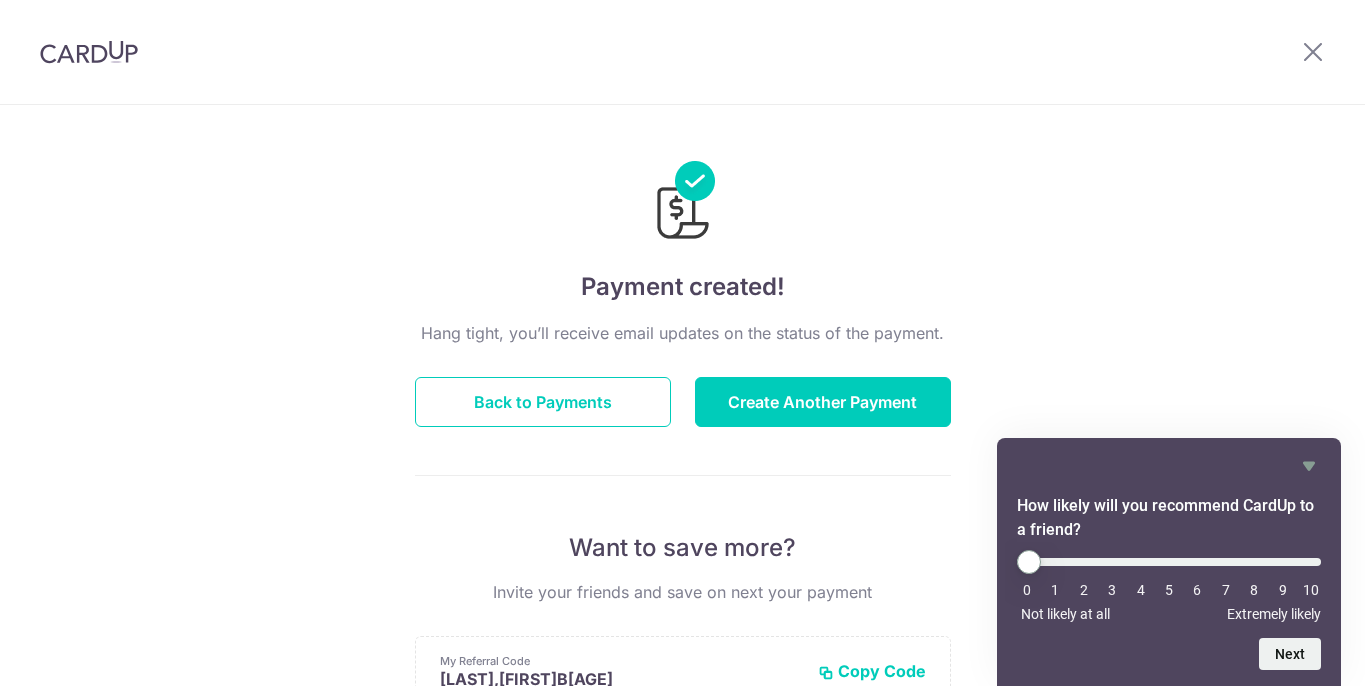 scroll, scrollTop: 0, scrollLeft: 0, axis: both 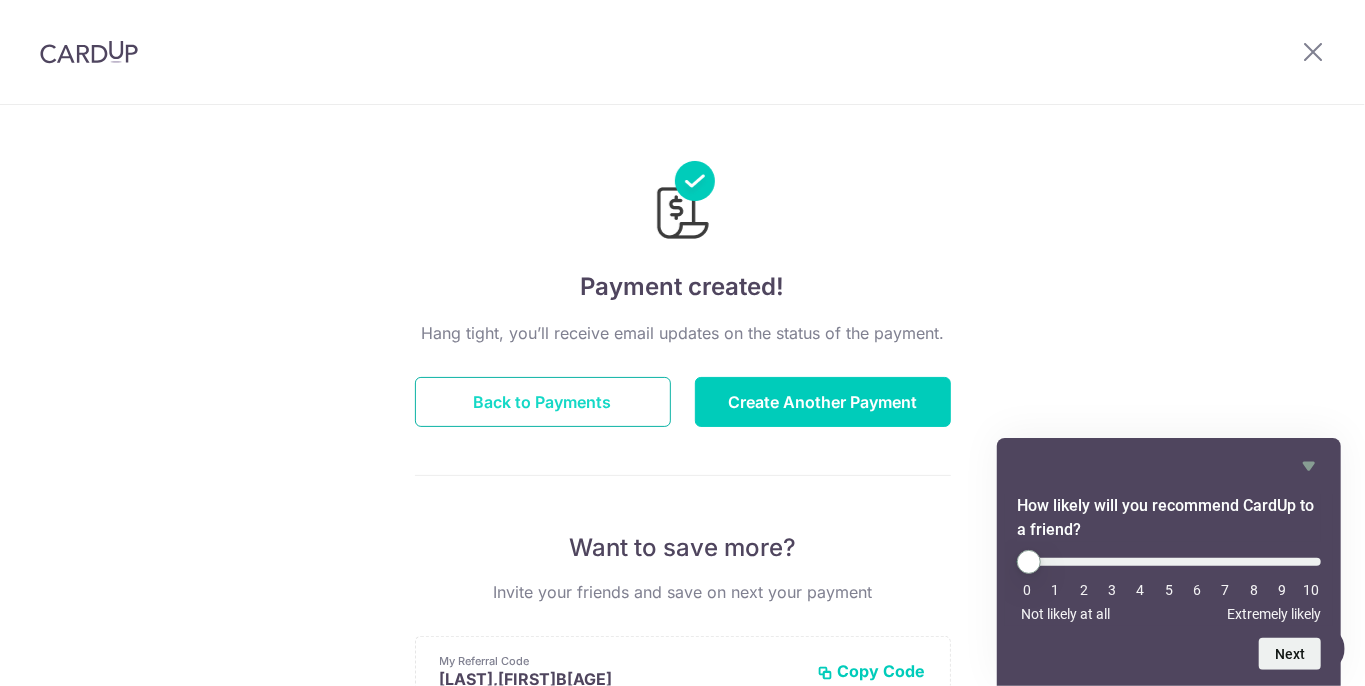 click on "Back to Payments" at bounding box center [543, 402] 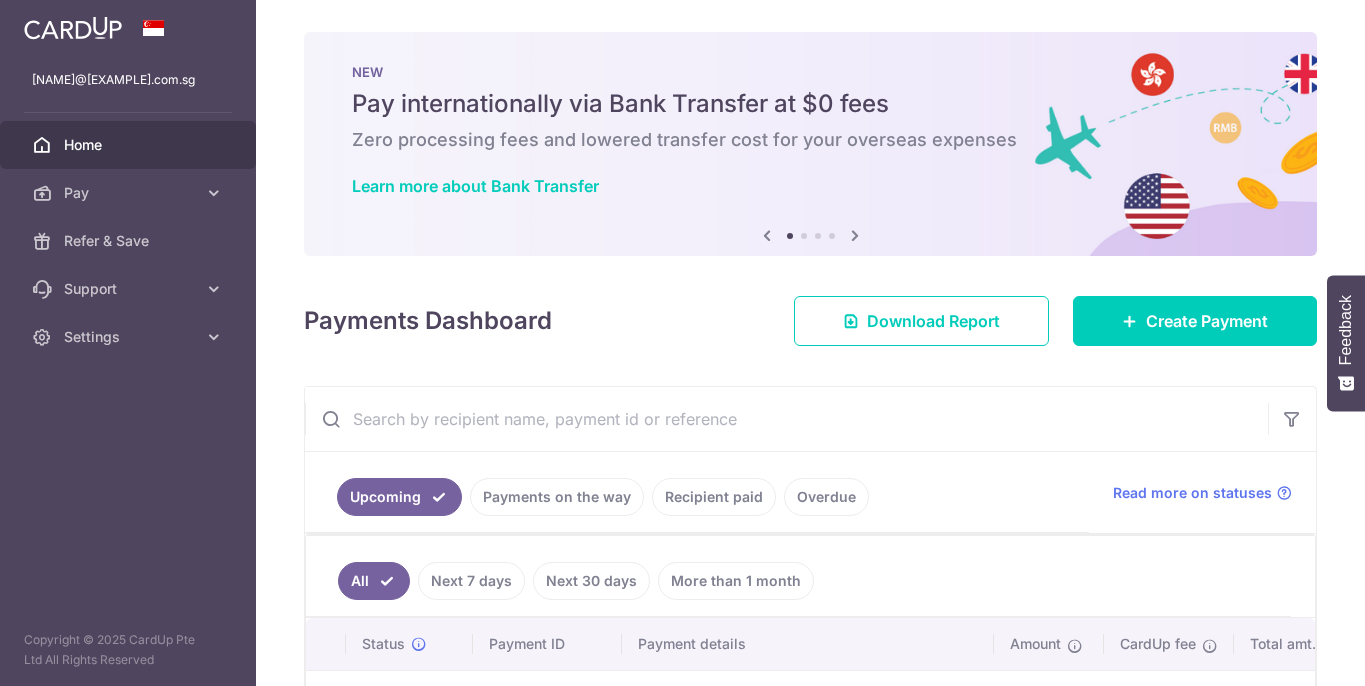 scroll, scrollTop: 0, scrollLeft: 0, axis: both 